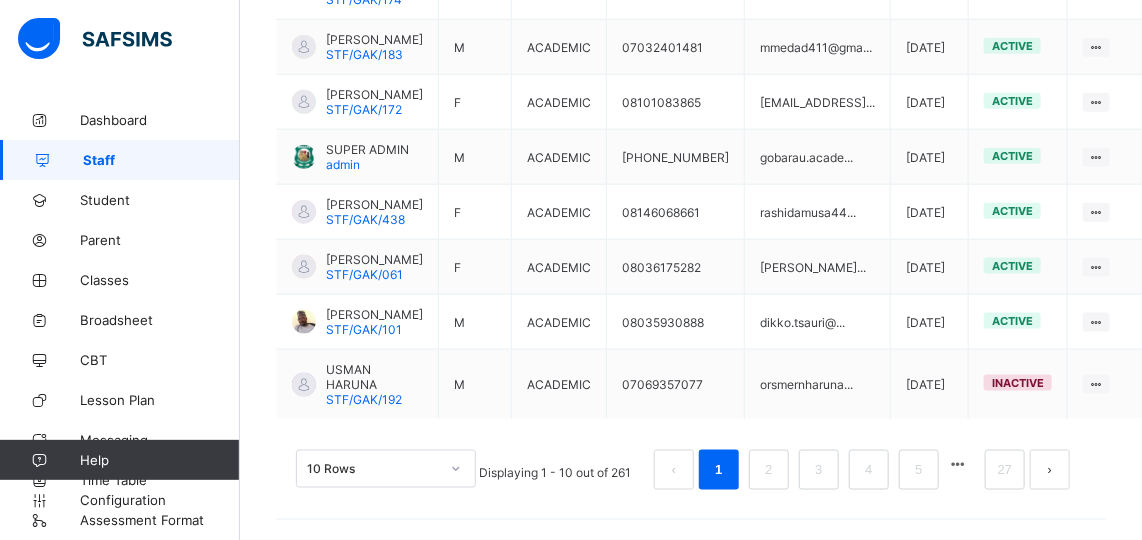 scroll, scrollTop: 838, scrollLeft: 0, axis: vertical 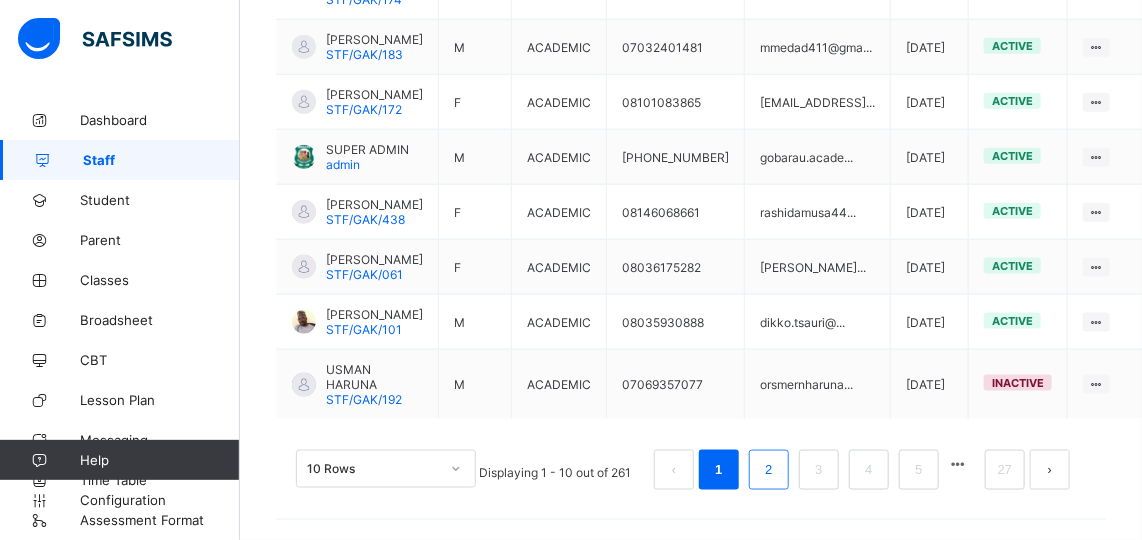 click on "2" at bounding box center [768, 470] 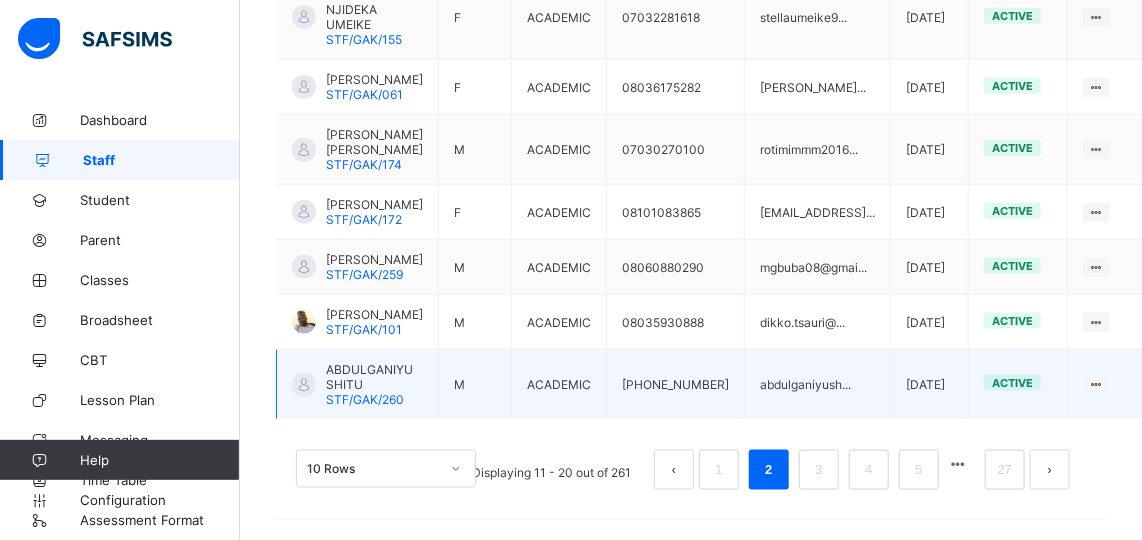 scroll, scrollTop: 867, scrollLeft: 0, axis: vertical 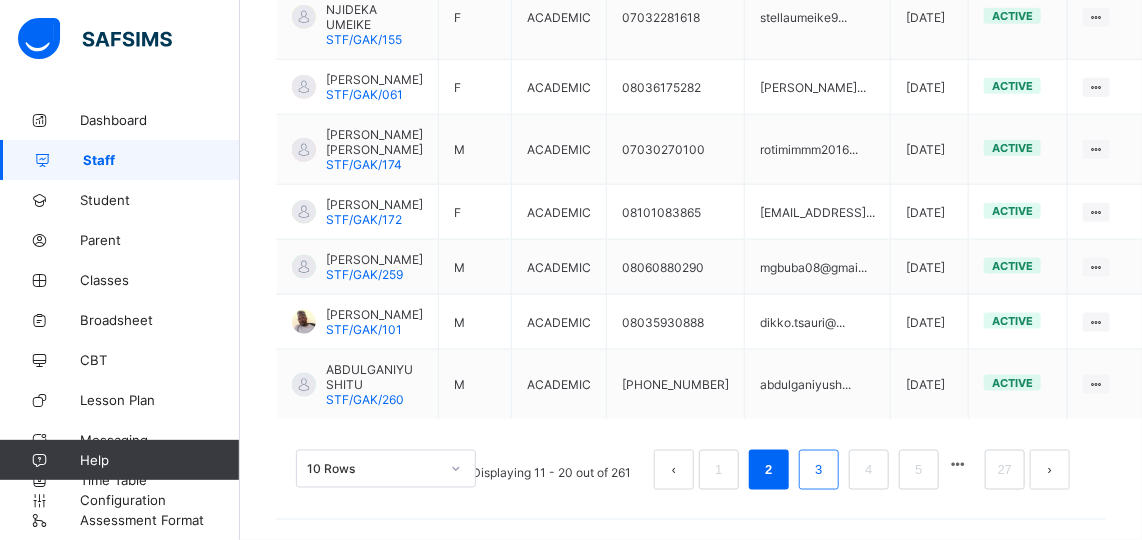 click on "3" at bounding box center (818, 470) 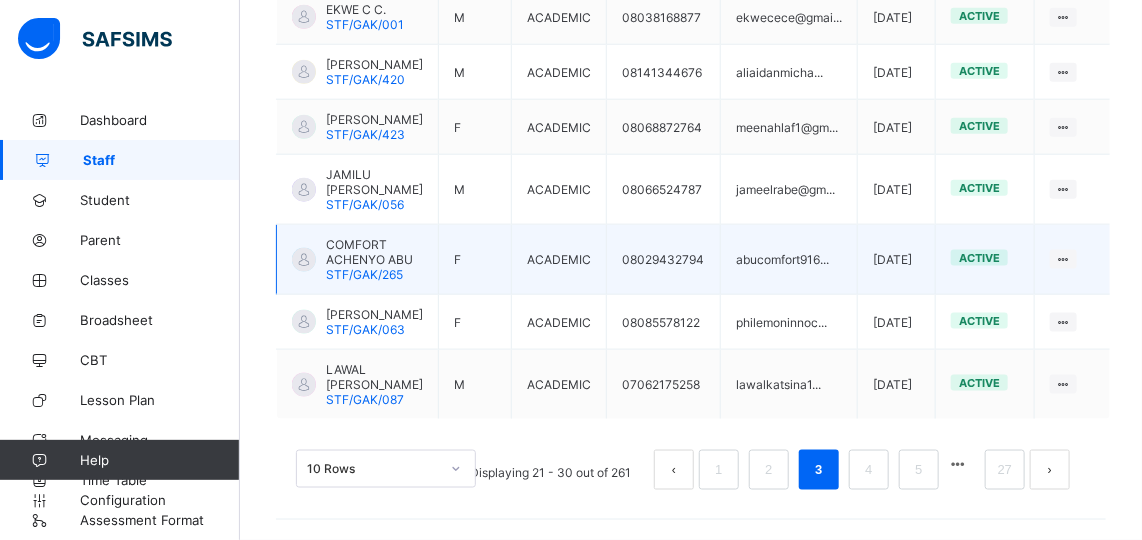 scroll, scrollTop: 824, scrollLeft: 0, axis: vertical 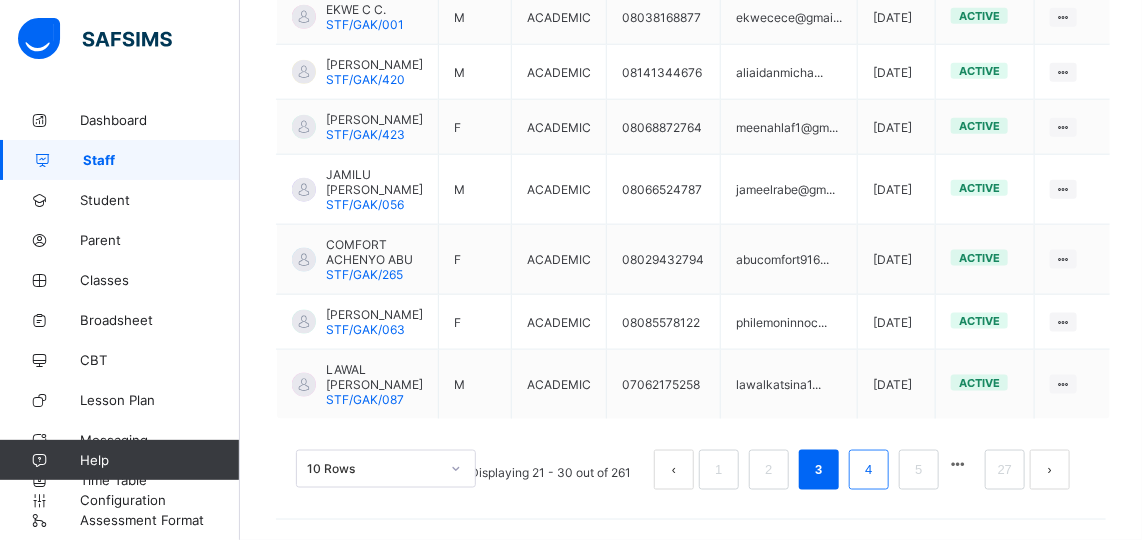 click on "4" at bounding box center (868, 470) 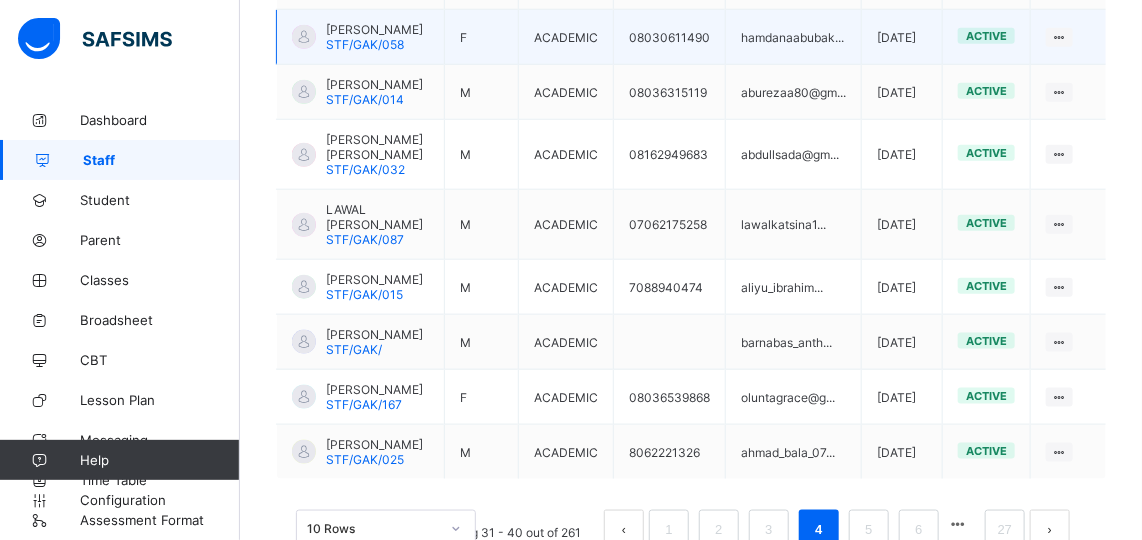 scroll, scrollTop: 809, scrollLeft: 0, axis: vertical 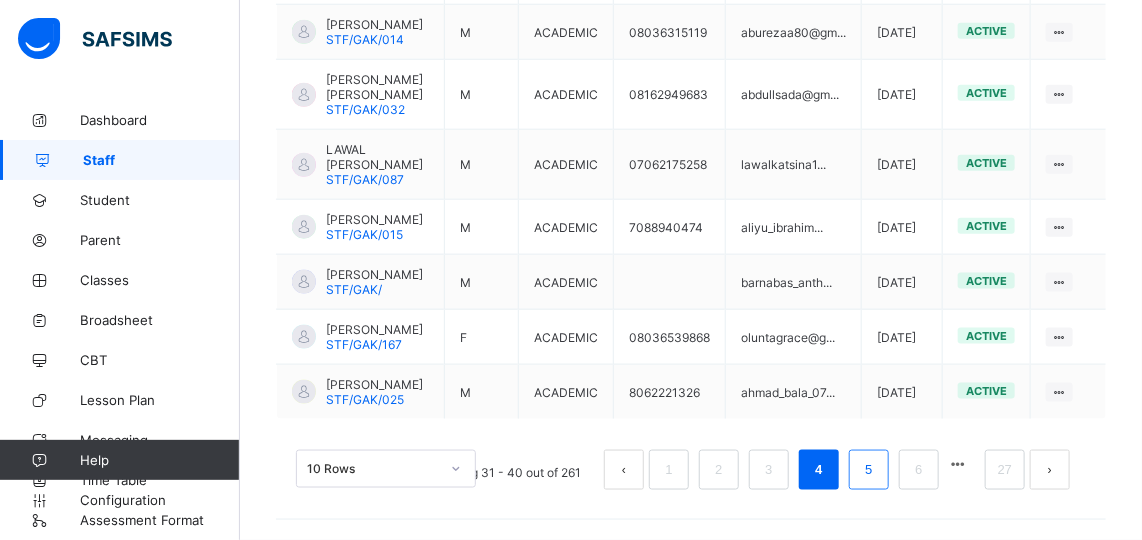 click on "5" at bounding box center [868, 470] 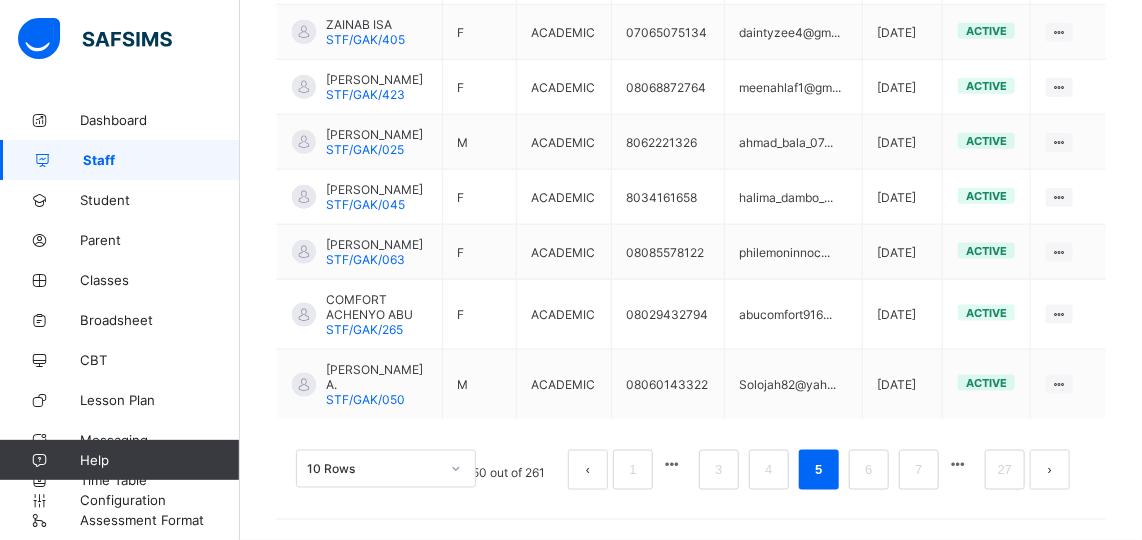 scroll, scrollTop: 775, scrollLeft: 0, axis: vertical 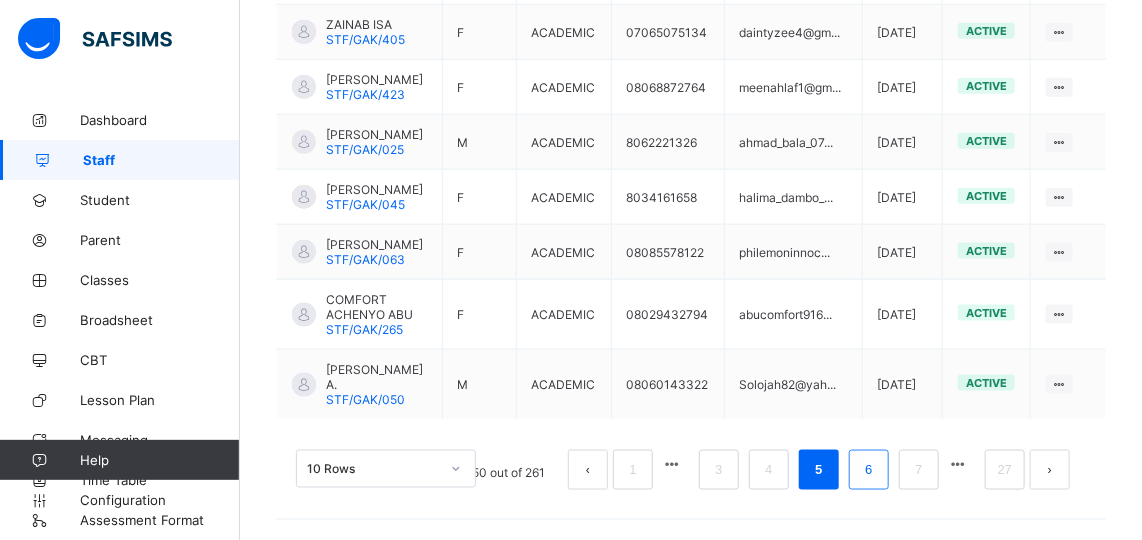 click on "6" at bounding box center [868, 470] 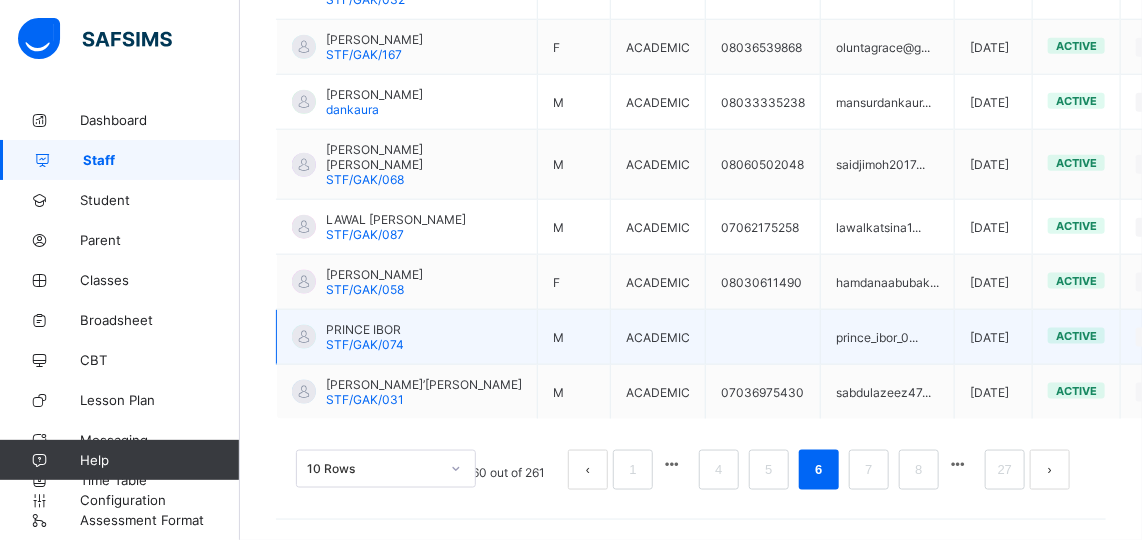 scroll, scrollTop: 837, scrollLeft: 0, axis: vertical 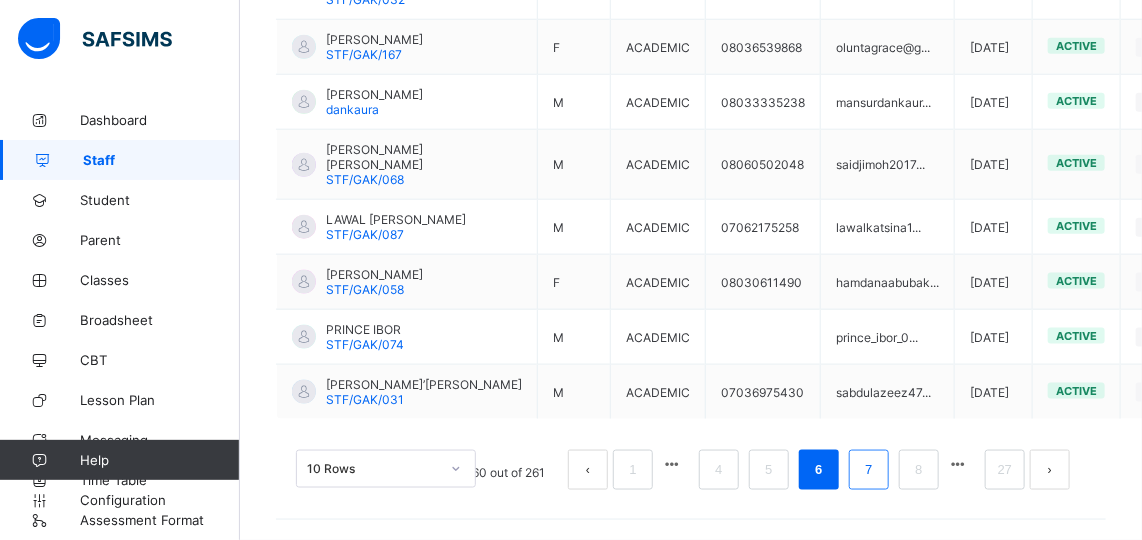 click on "7" at bounding box center (868, 470) 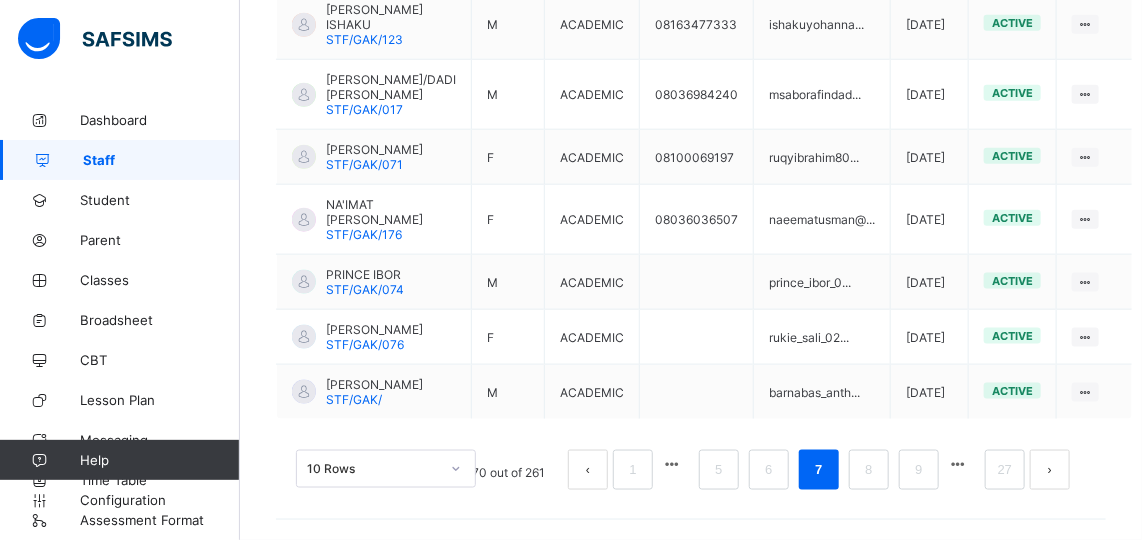 scroll, scrollTop: 837, scrollLeft: 0, axis: vertical 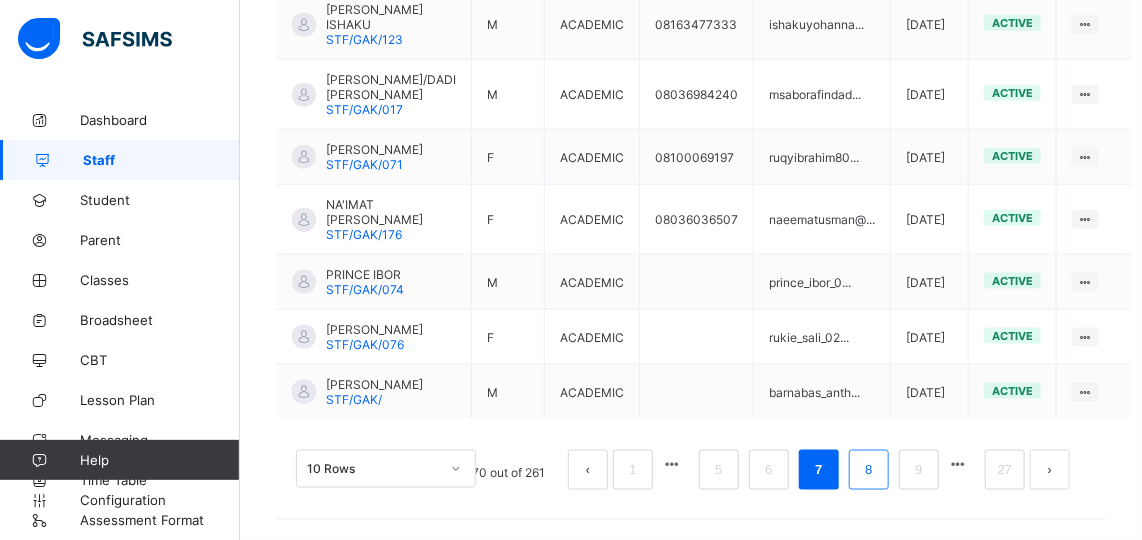 click on "8" at bounding box center [869, 470] 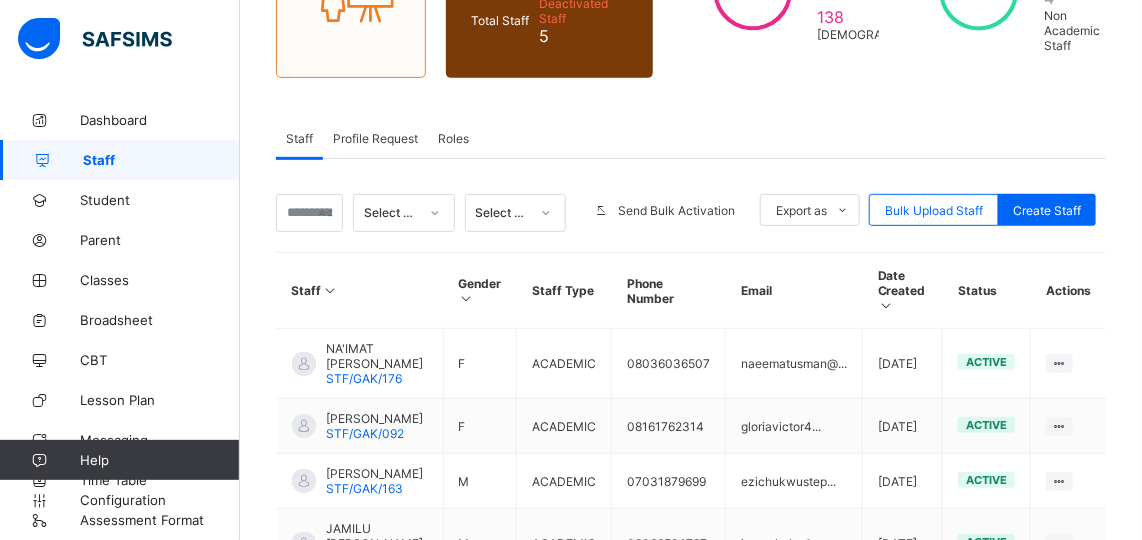 scroll, scrollTop: 264, scrollLeft: 0, axis: vertical 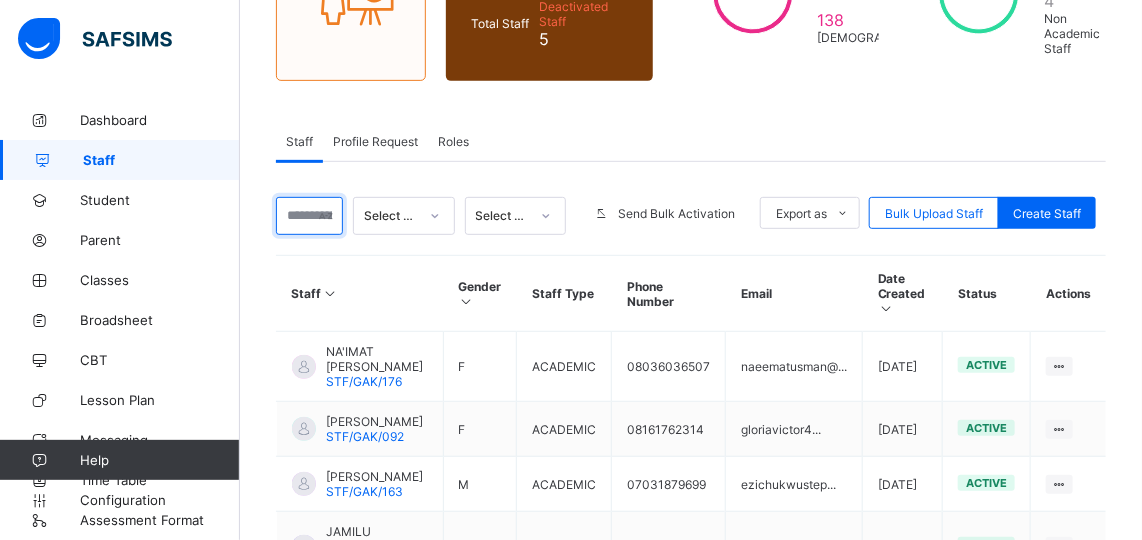 click at bounding box center (309, 216) 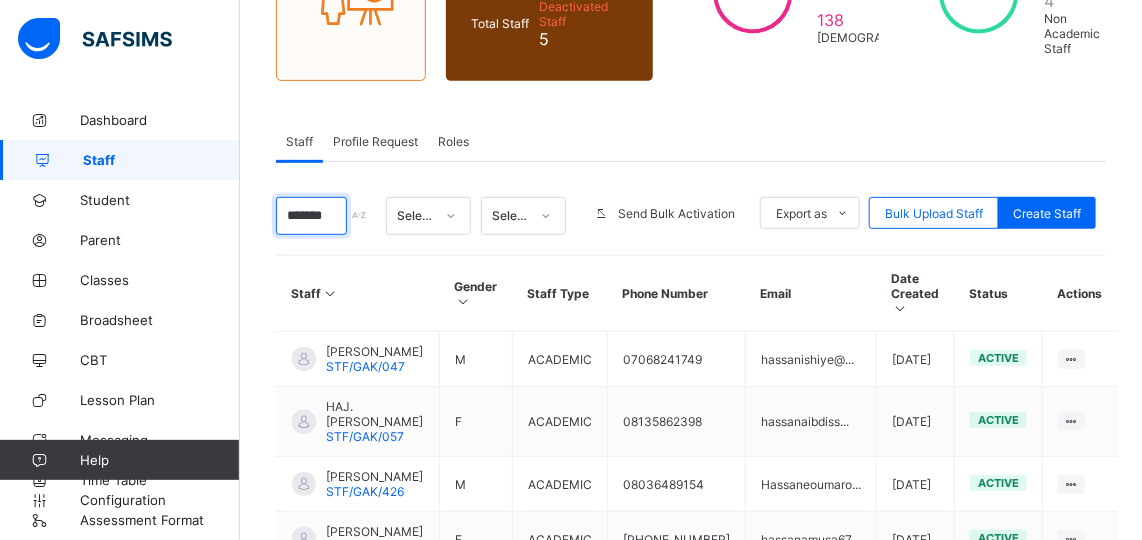 scroll, scrollTop: 0, scrollLeft: 13, axis: horizontal 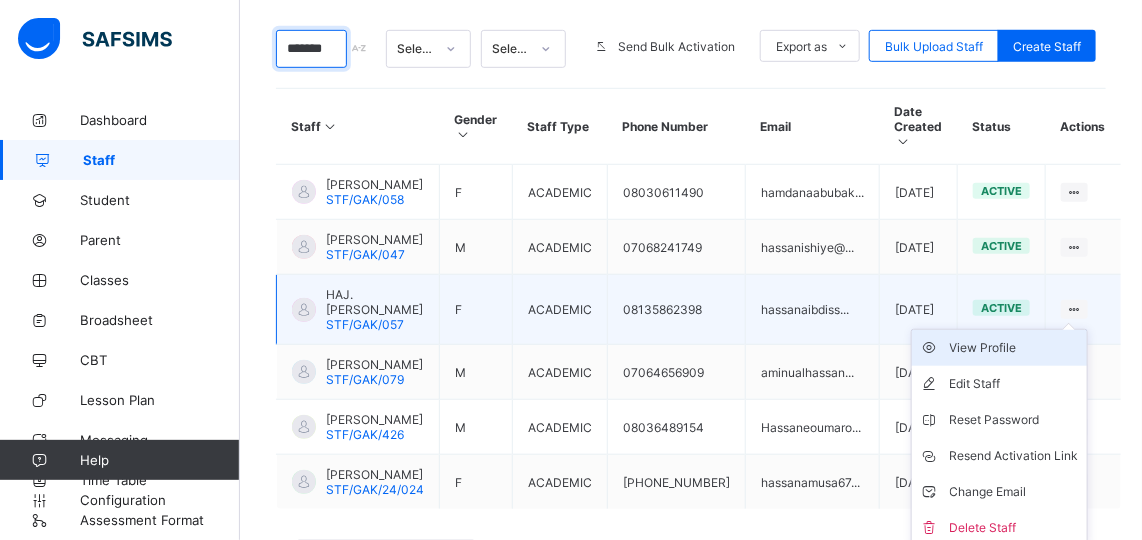 type on "*******" 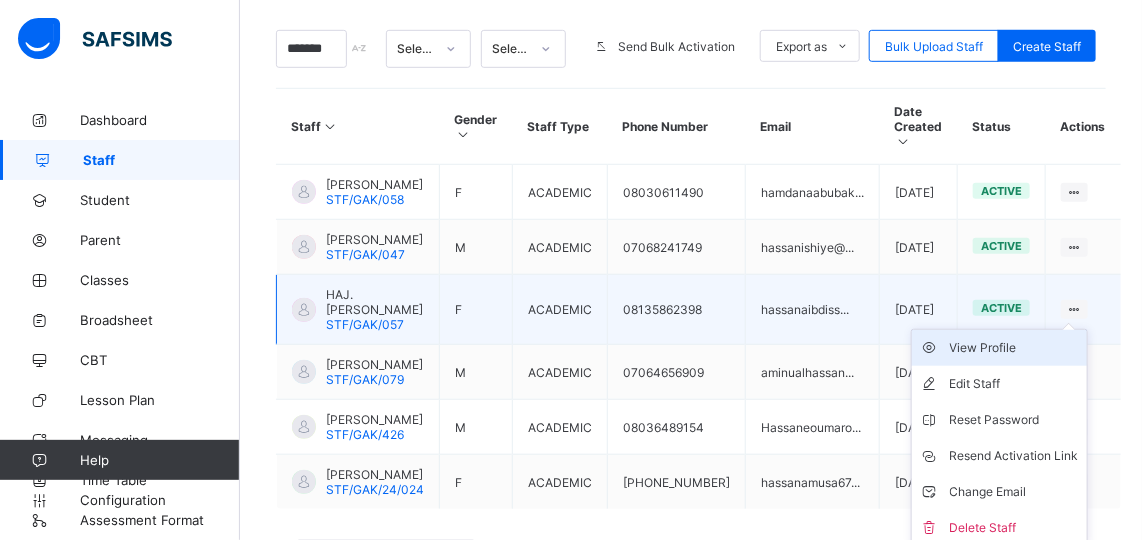 scroll, scrollTop: 0, scrollLeft: 0, axis: both 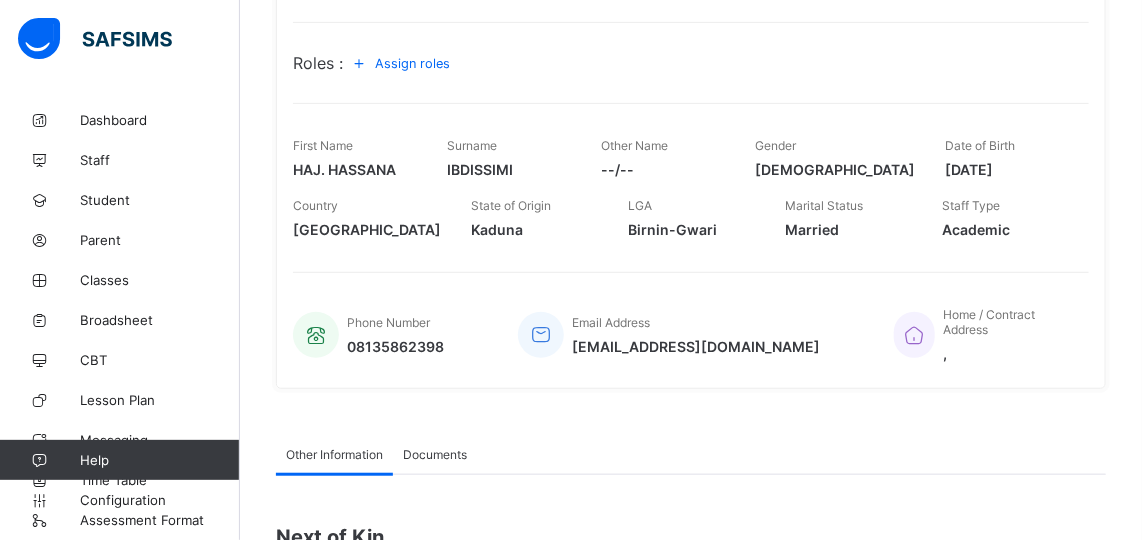 click on "[EMAIL_ADDRESS][DOMAIN_NAME]" at bounding box center (696, 346) 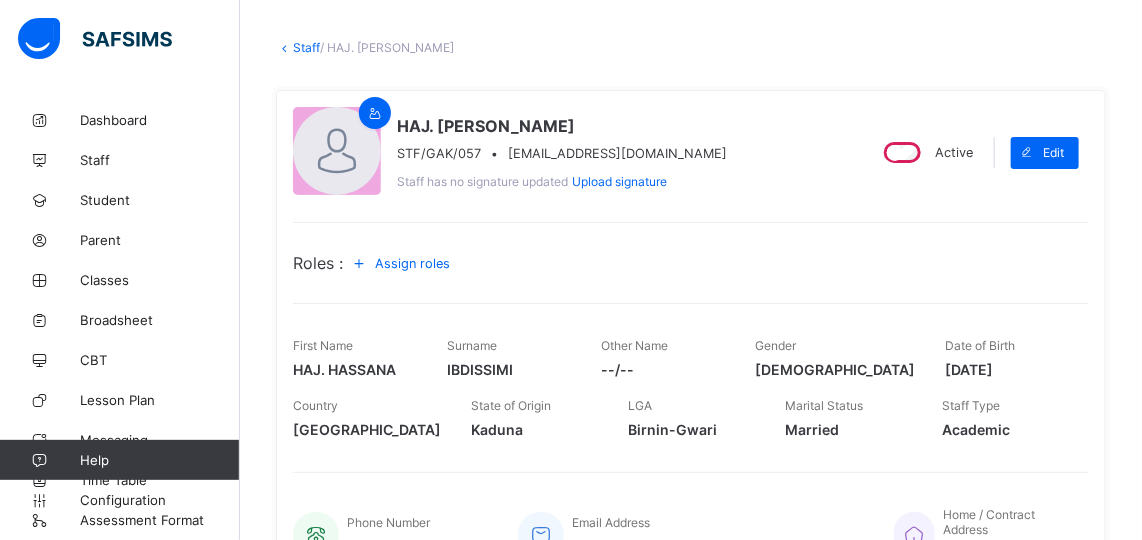 scroll, scrollTop: 0, scrollLeft: 0, axis: both 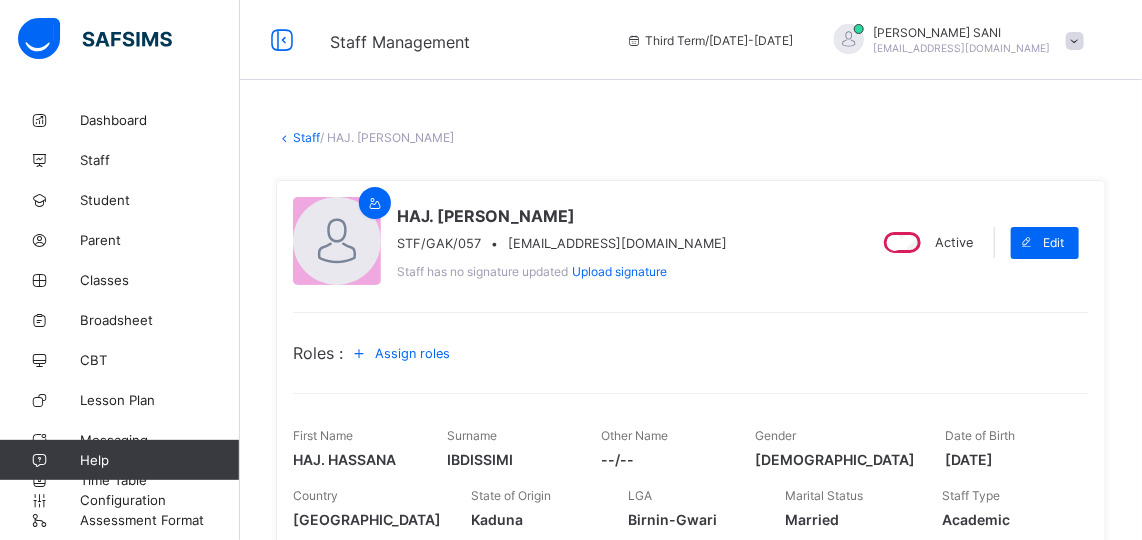 click at bounding box center [284, 137] 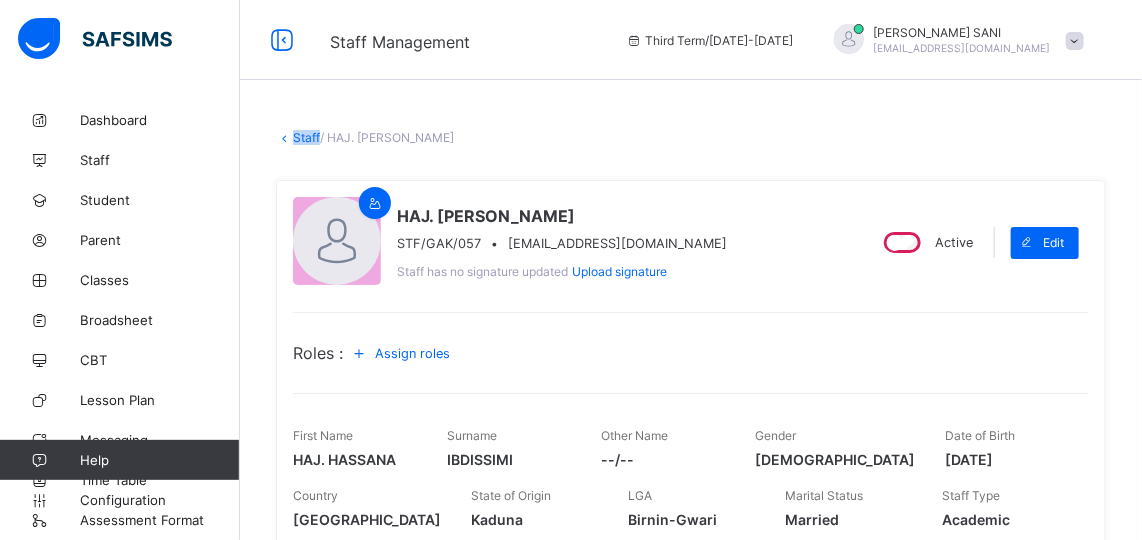 click at bounding box center (284, 137) 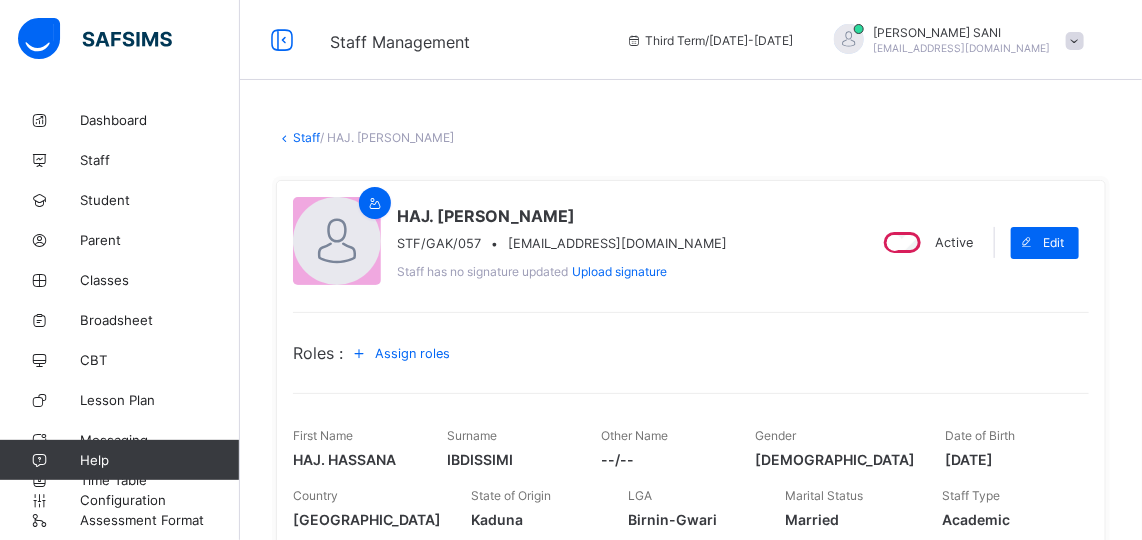 drag, startPoint x: 285, startPoint y: 137, endPoint x: 475, endPoint y: 223, distance: 208.55695 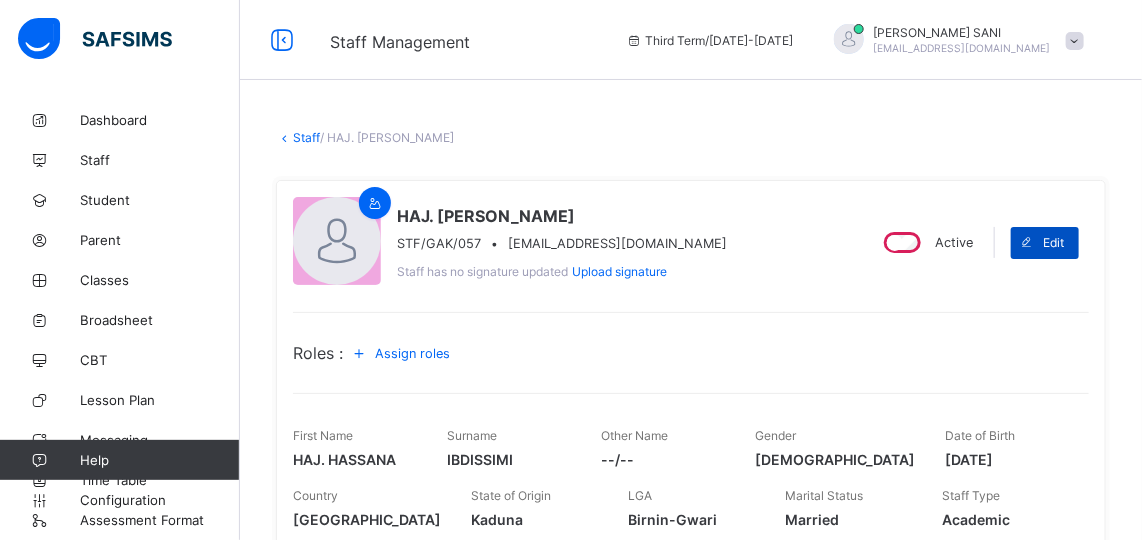 click on "Edit" at bounding box center [1045, 243] 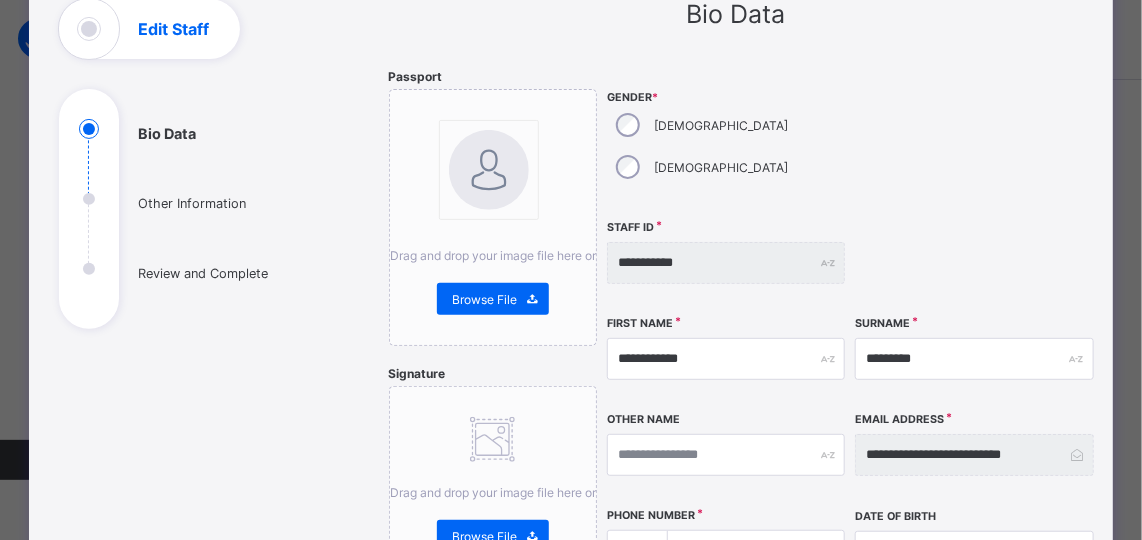 scroll, scrollTop: 0, scrollLeft: 0, axis: both 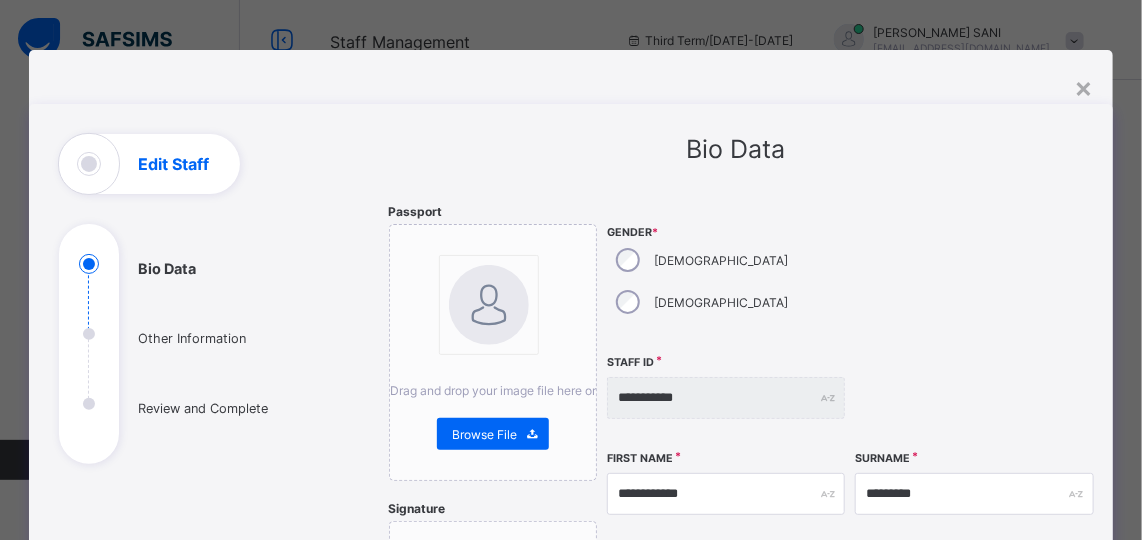 click on "Edit Staff" at bounding box center [149, 164] 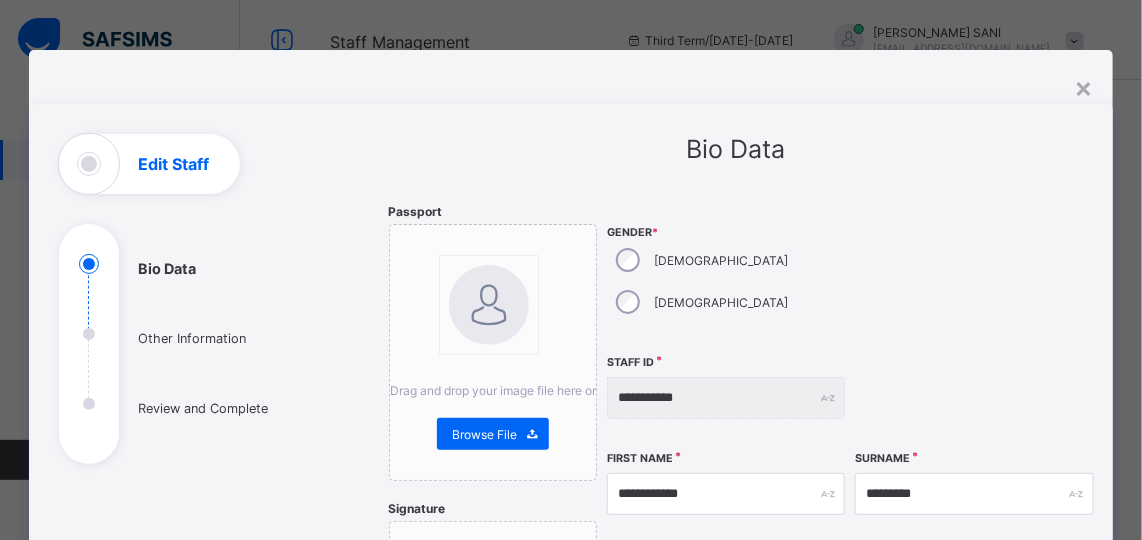 scroll, scrollTop: 382, scrollLeft: 0, axis: vertical 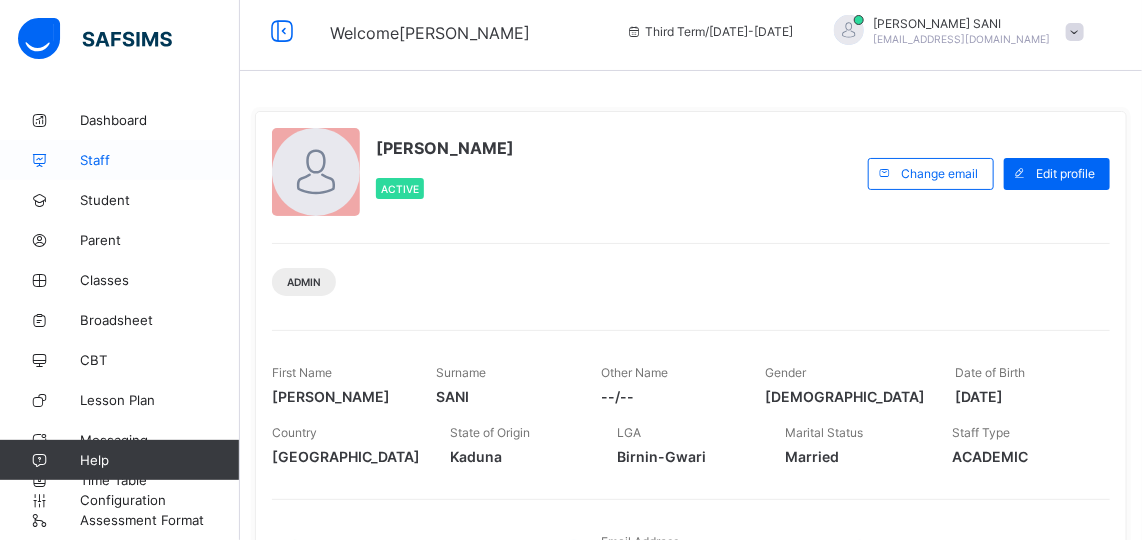 click on "Staff" at bounding box center [160, 160] 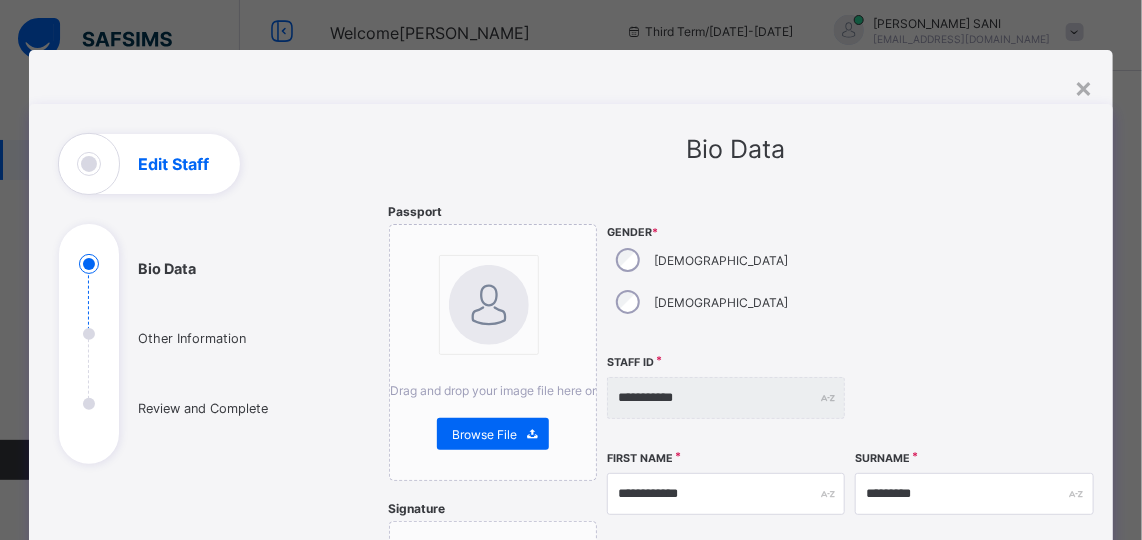 scroll, scrollTop: 0, scrollLeft: 0, axis: both 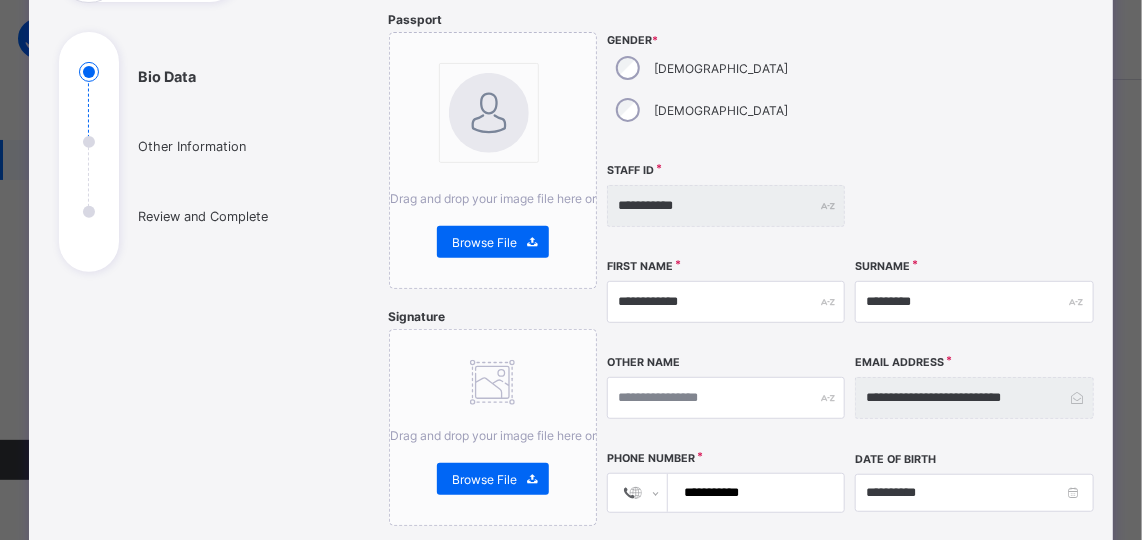 drag, startPoint x: 915, startPoint y: 357, endPoint x: 969, endPoint y: 402, distance: 70.292244 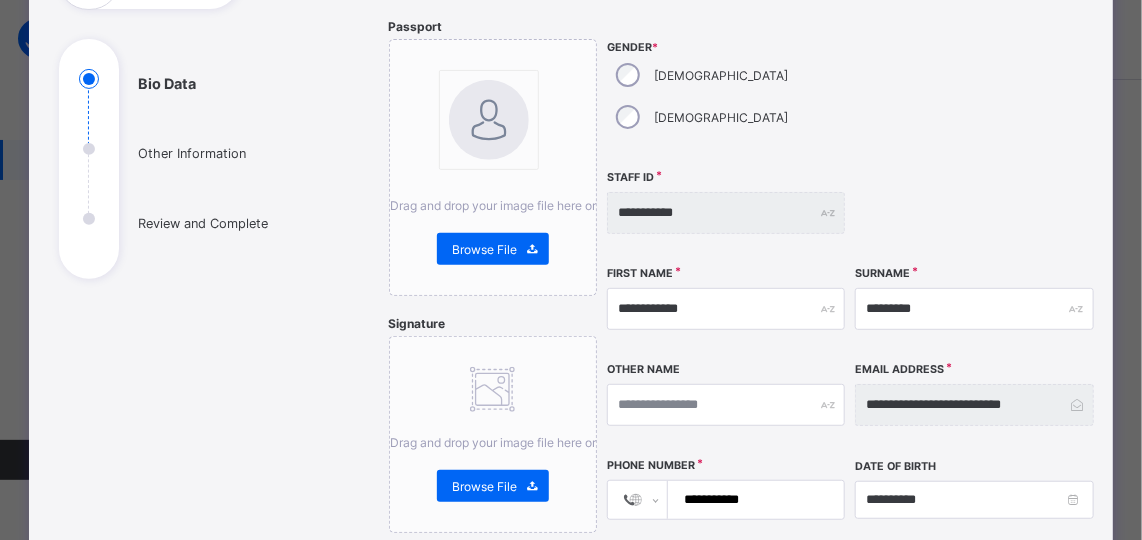 scroll, scrollTop: 0, scrollLeft: 0, axis: both 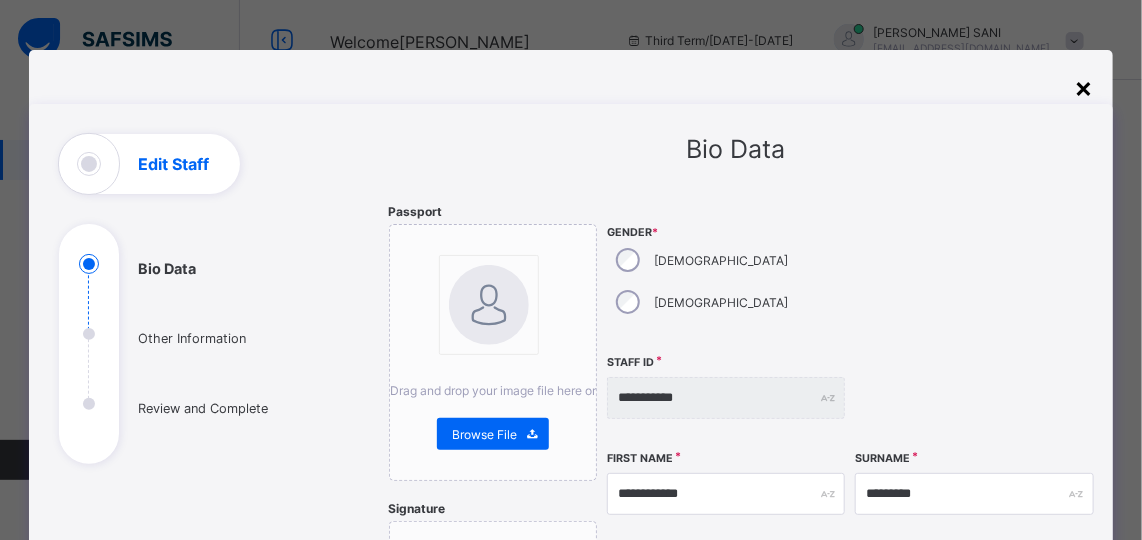 click on "×" at bounding box center [1083, 87] 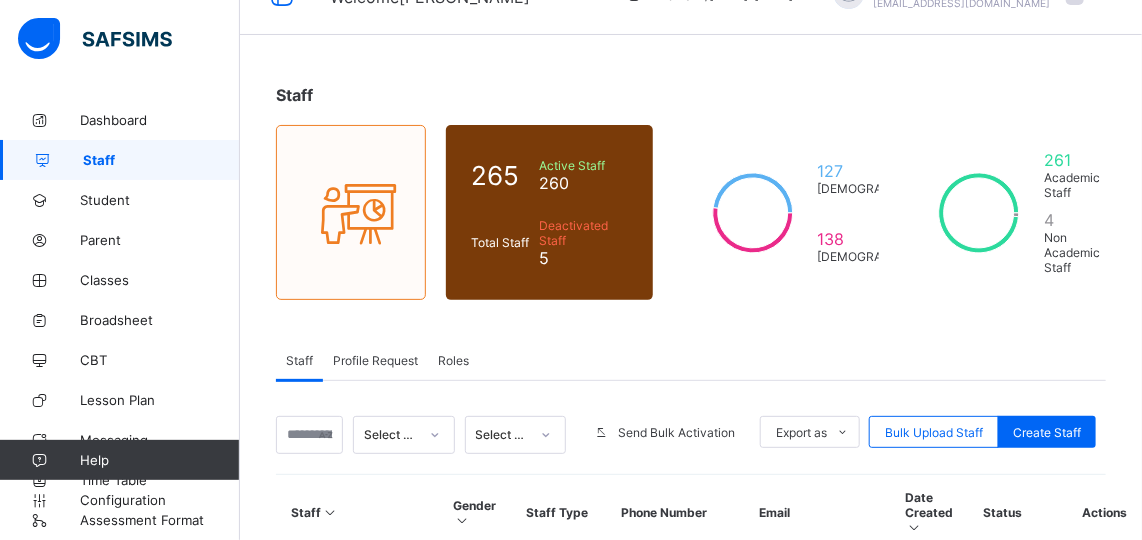 scroll, scrollTop: 43, scrollLeft: 0, axis: vertical 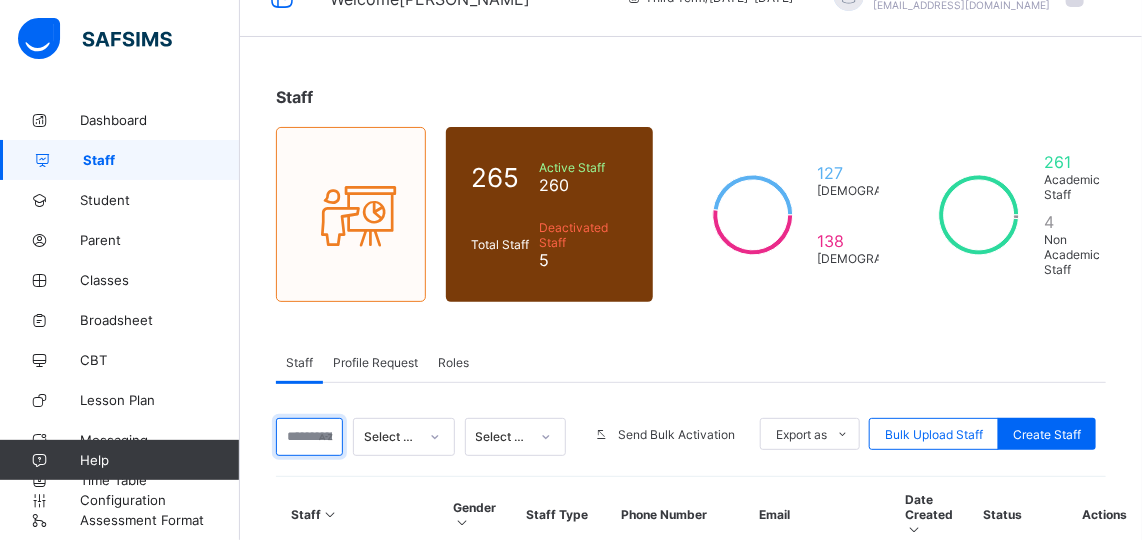 click at bounding box center [309, 437] 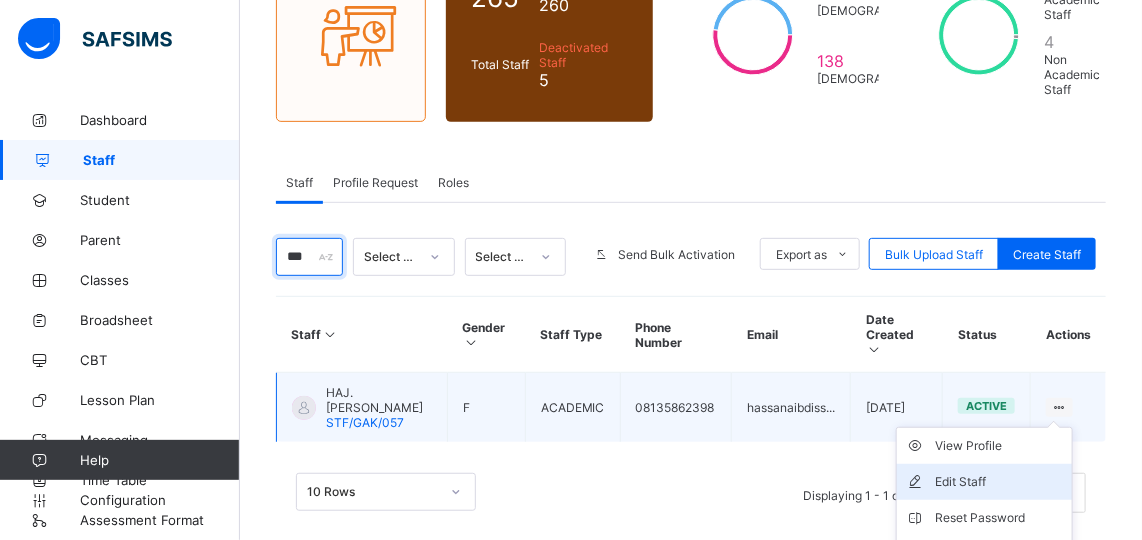 scroll, scrollTop: 304, scrollLeft: 0, axis: vertical 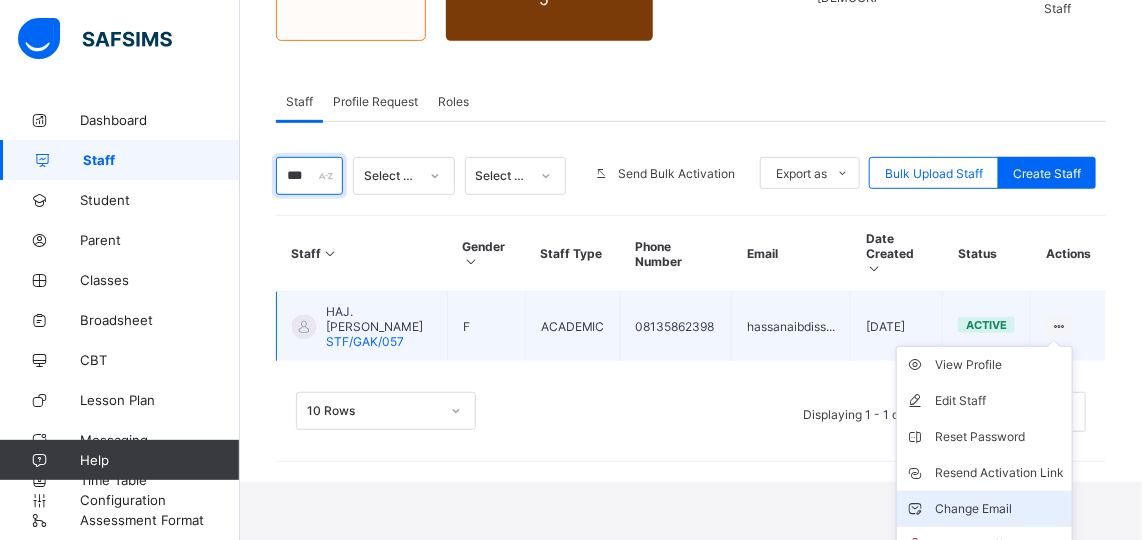 type on "***" 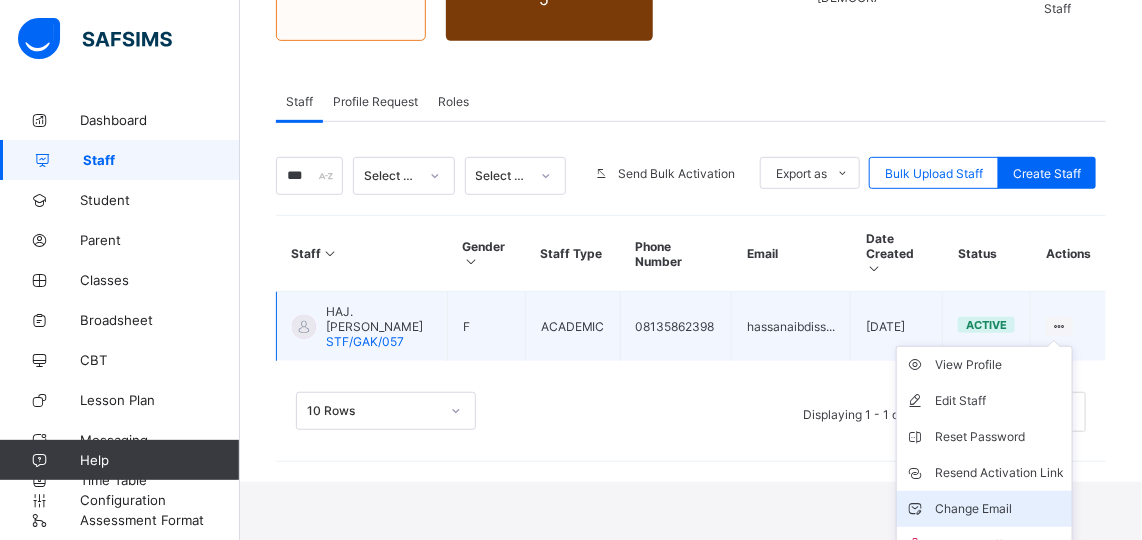 click on "Change Email" at bounding box center (999, 509) 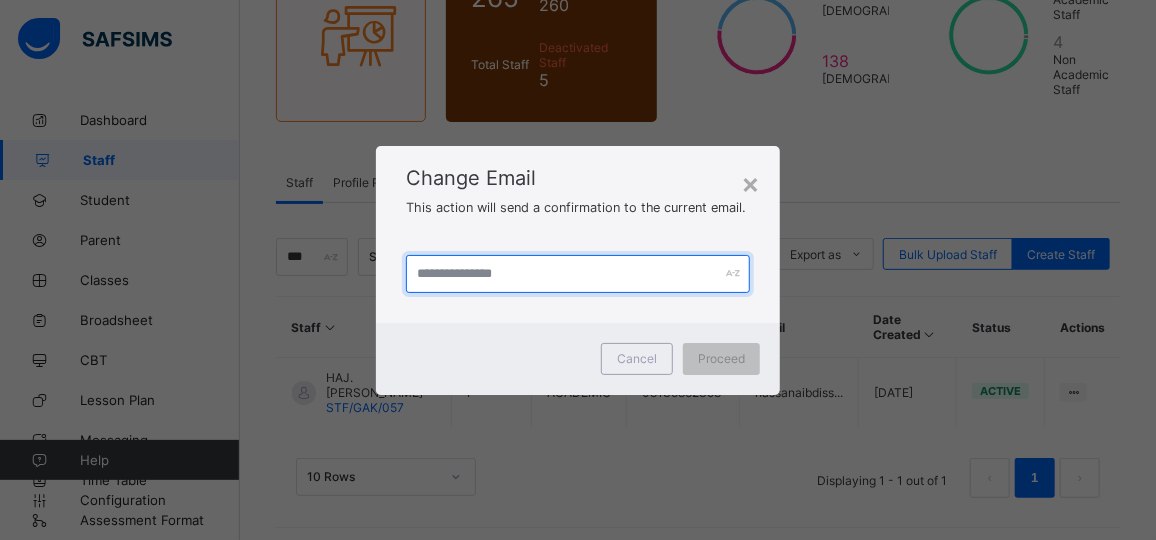 click at bounding box center (578, 274) 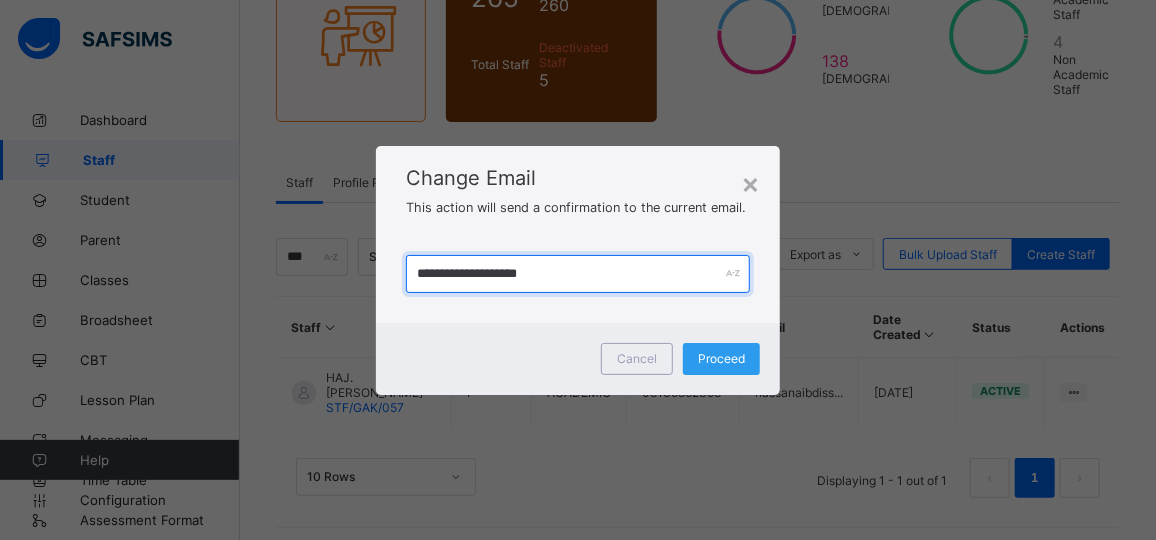 type on "**********" 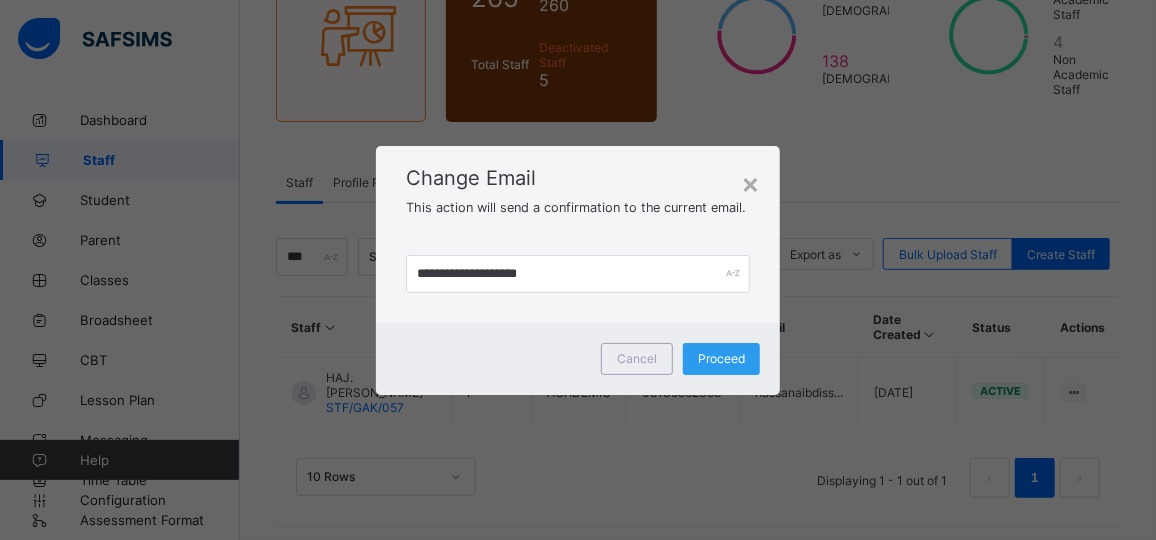 click on "Proceed" at bounding box center (721, 358) 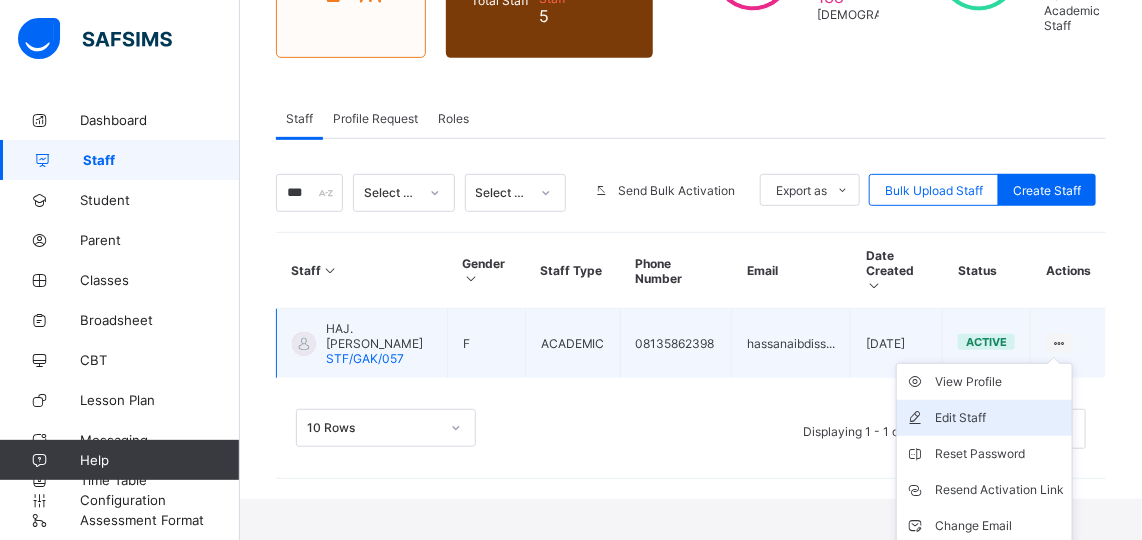 scroll, scrollTop: 288, scrollLeft: 0, axis: vertical 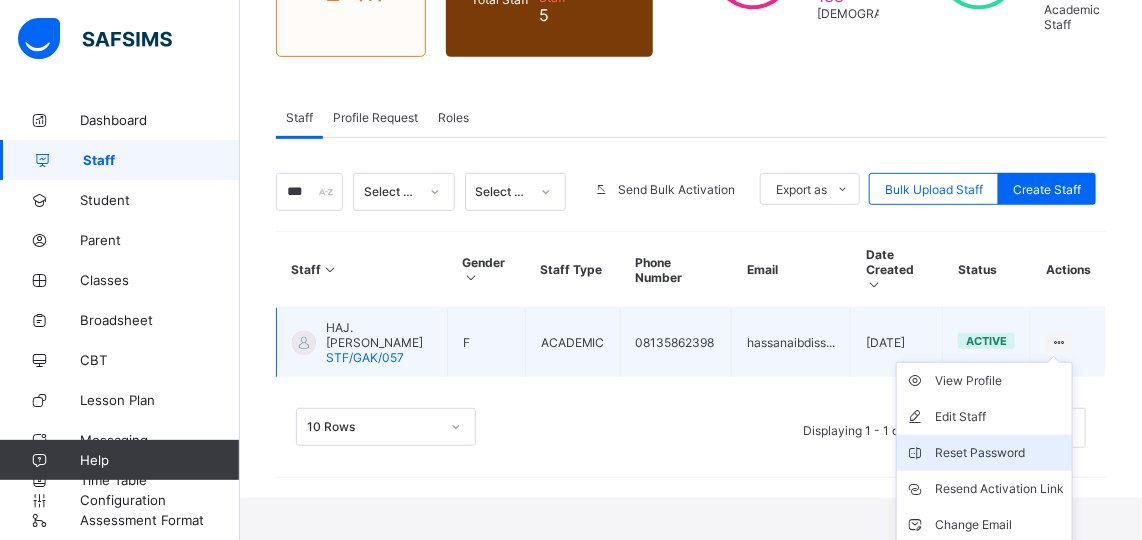 click on "Reset Password" at bounding box center [984, 453] 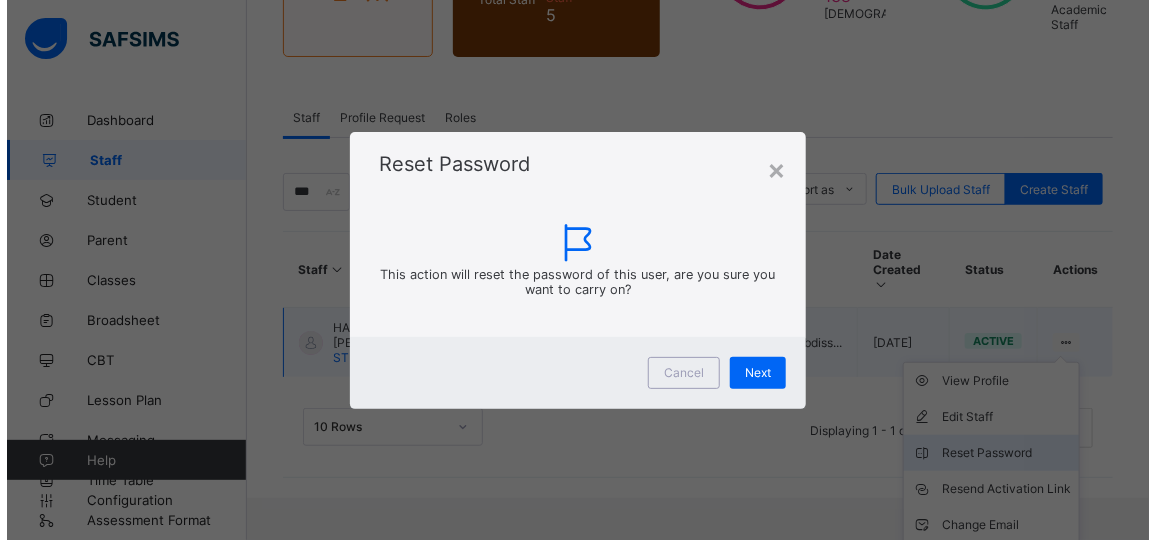 scroll, scrollTop: 223, scrollLeft: 0, axis: vertical 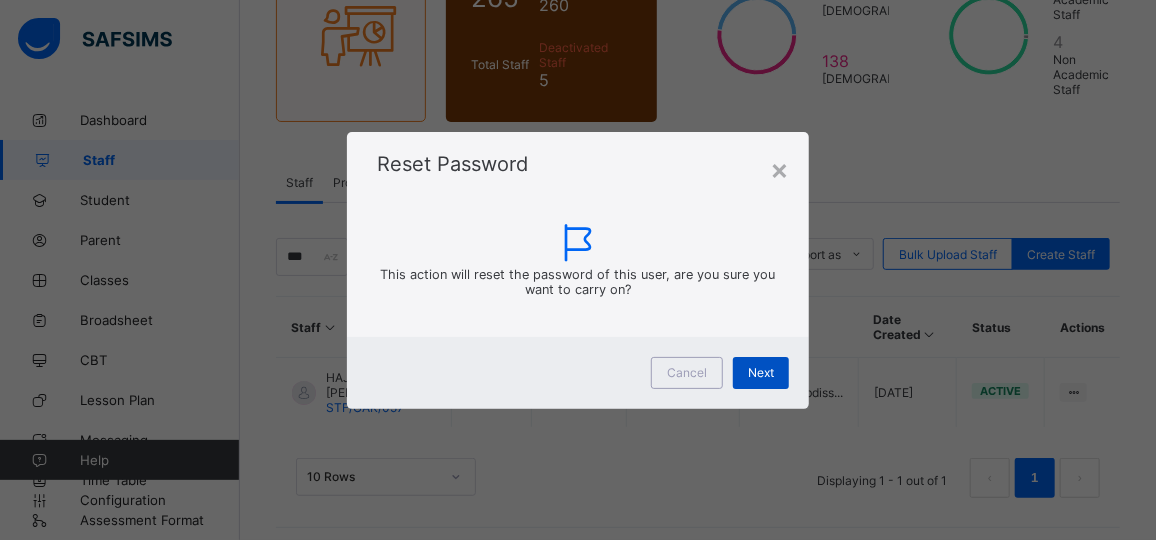 click on "Next" at bounding box center [761, 372] 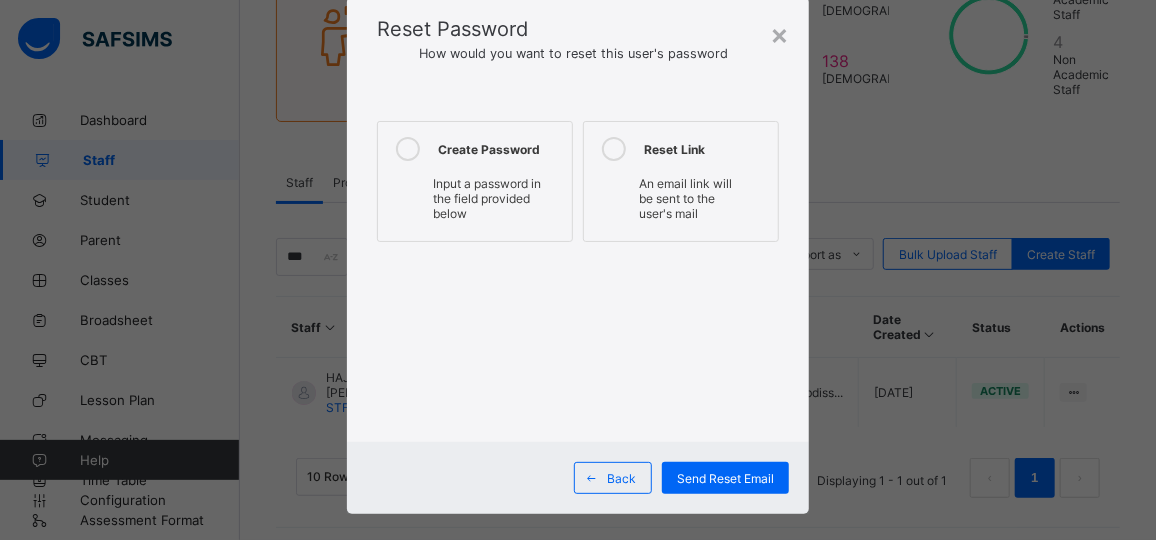 scroll, scrollTop: 75, scrollLeft: 0, axis: vertical 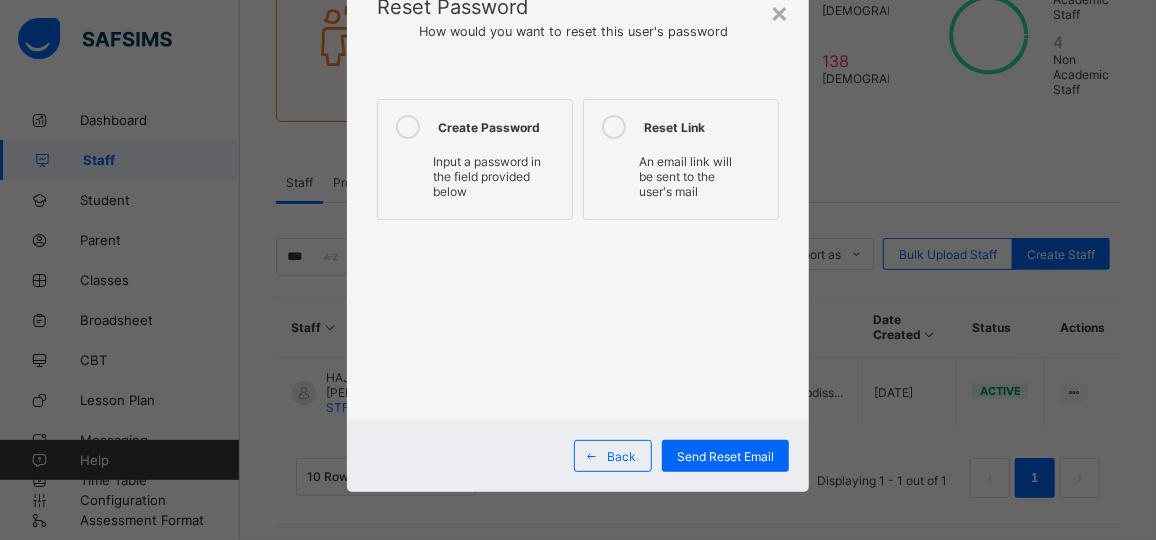 click at bounding box center [408, 127] 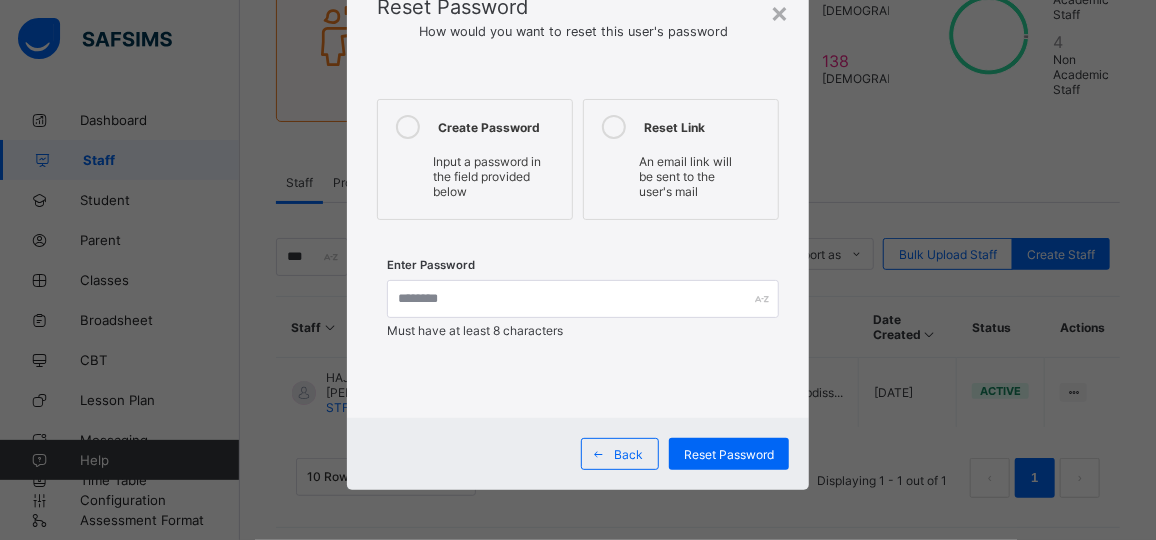 scroll, scrollTop: 72, scrollLeft: 0, axis: vertical 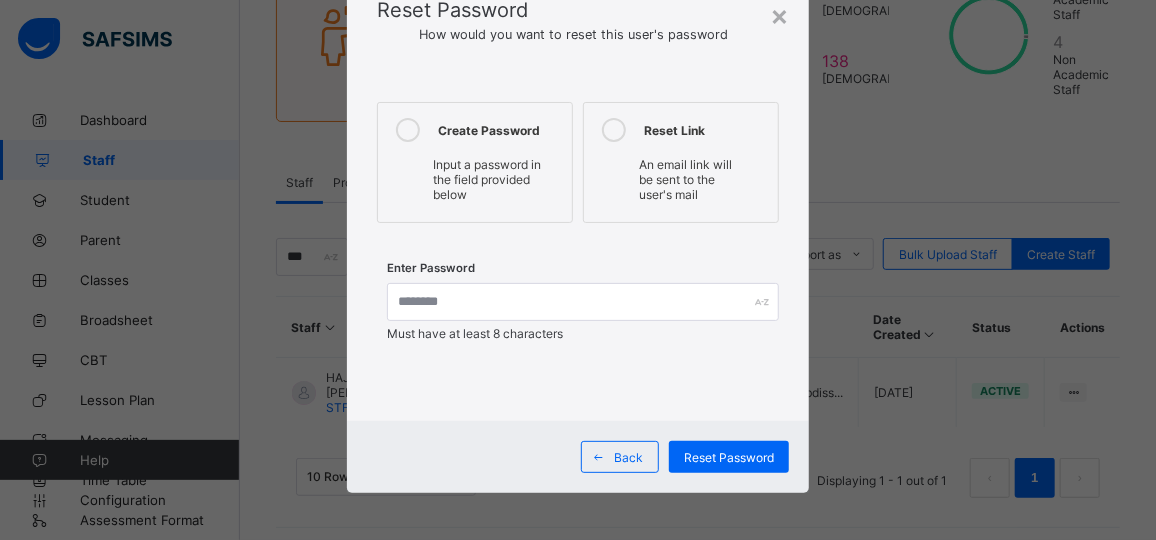 click at bounding box center (408, 130) 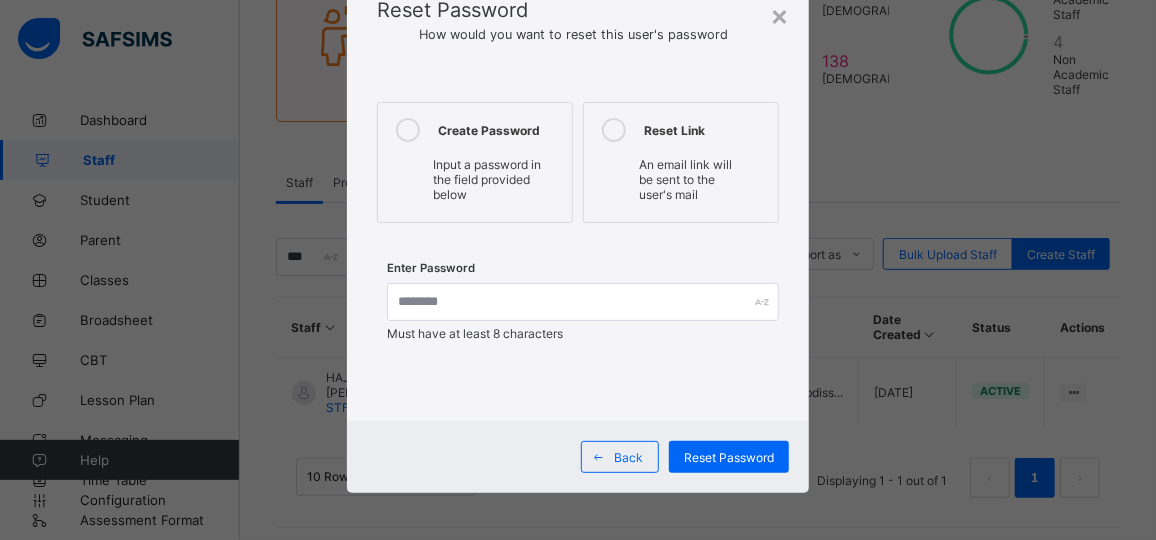 click at bounding box center (408, 130) 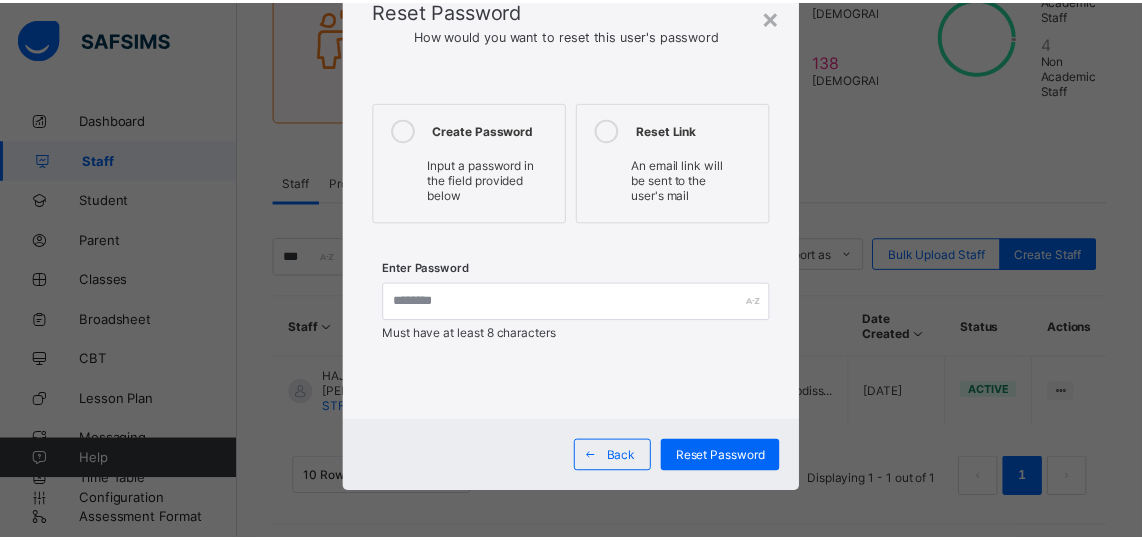 scroll, scrollTop: 75, scrollLeft: 0, axis: vertical 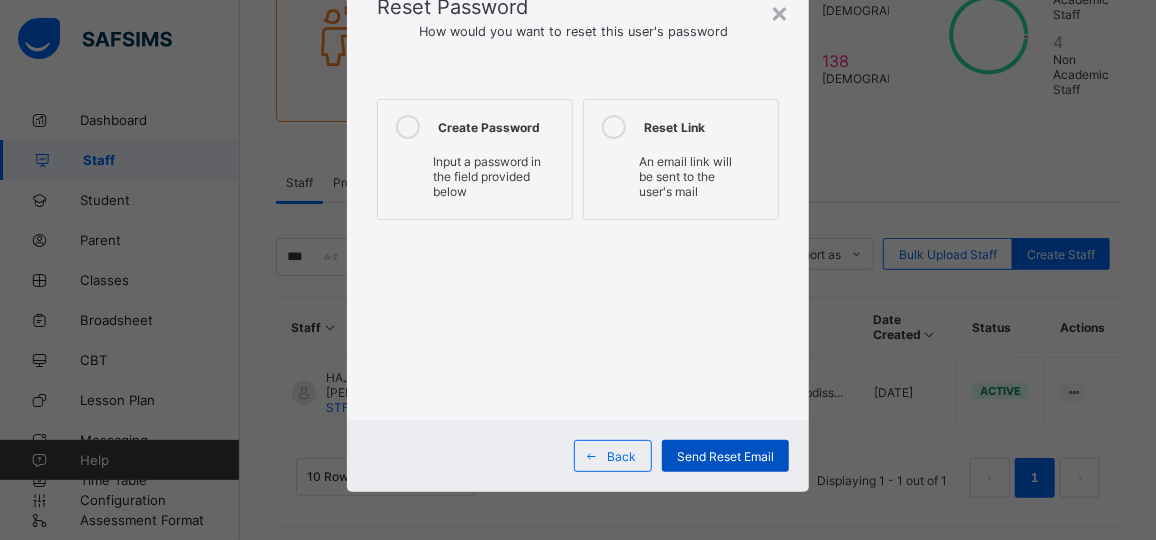 click on "Send Reset Email" at bounding box center (725, 456) 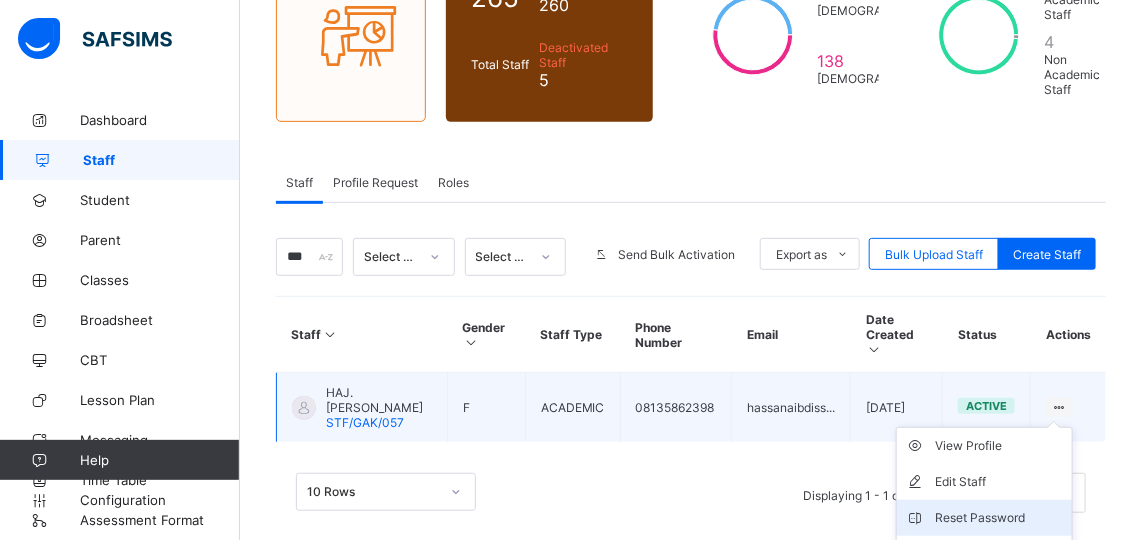 scroll, scrollTop: 304, scrollLeft: 0, axis: vertical 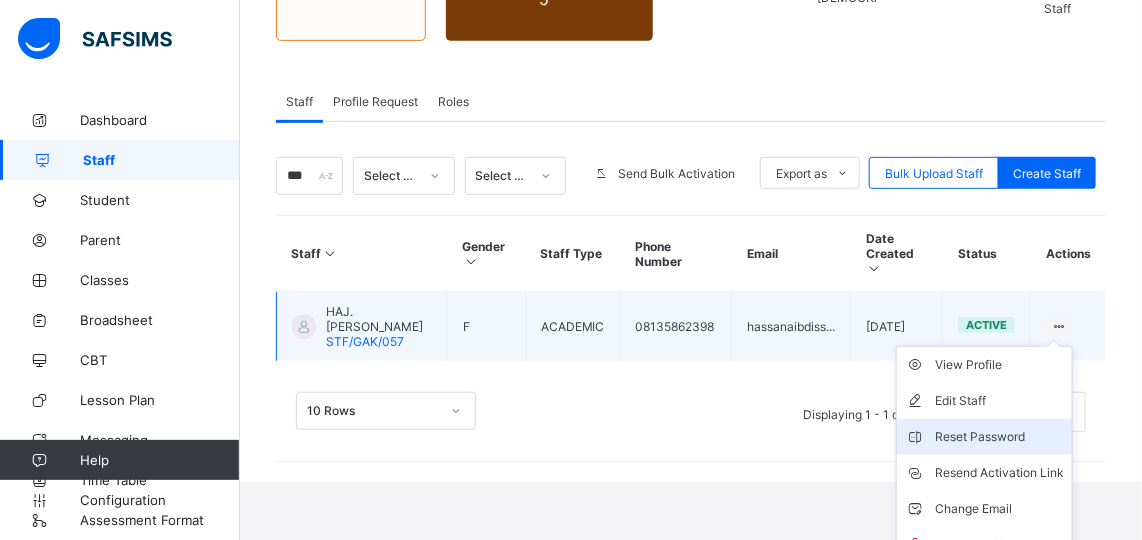 click on "Reset Password" at bounding box center [984, 437] 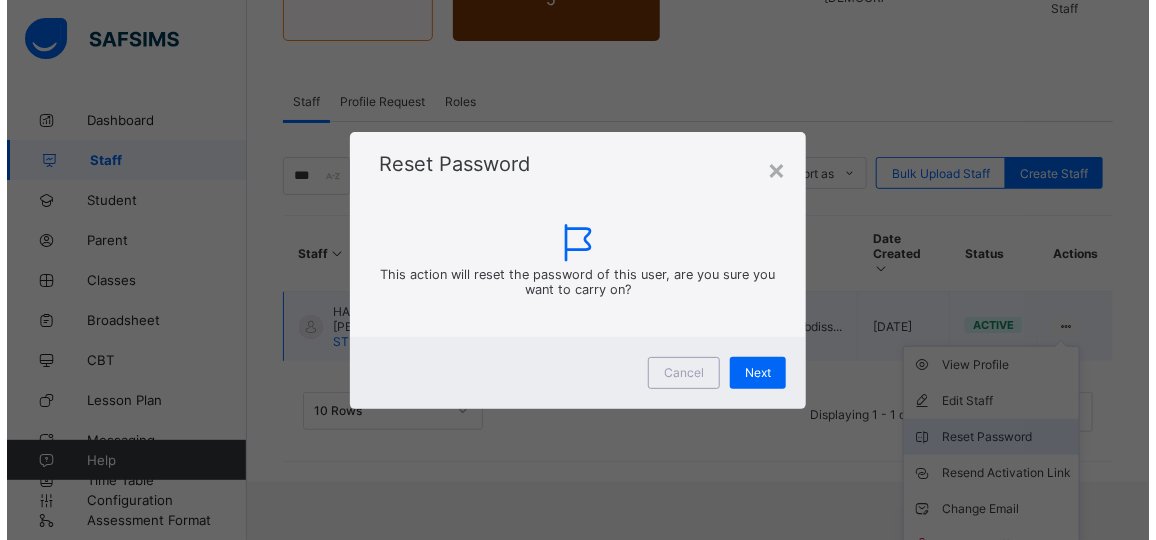 scroll, scrollTop: 223, scrollLeft: 0, axis: vertical 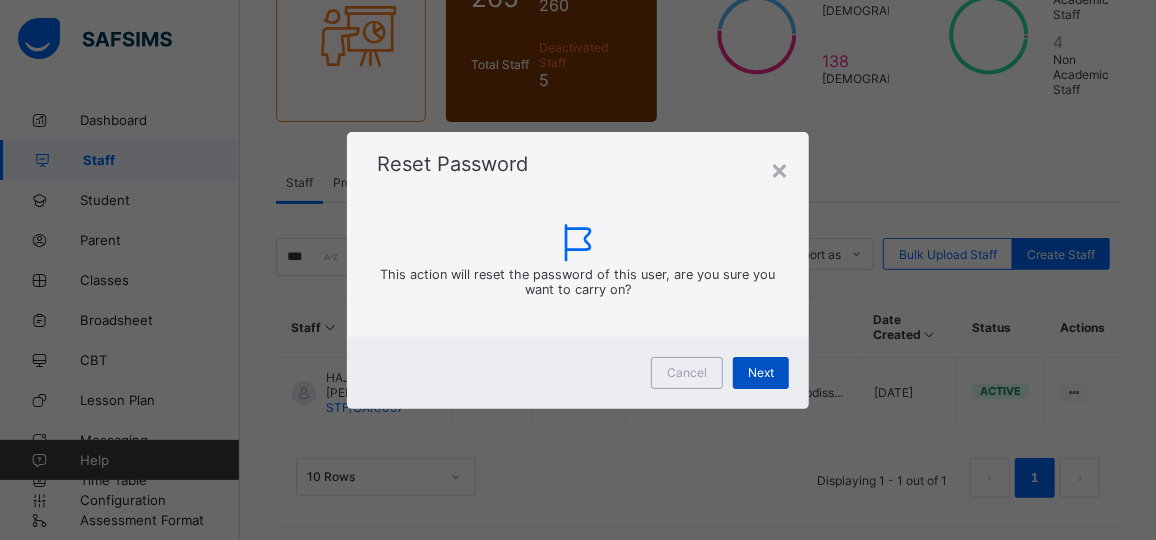 click on "Next" at bounding box center (761, 372) 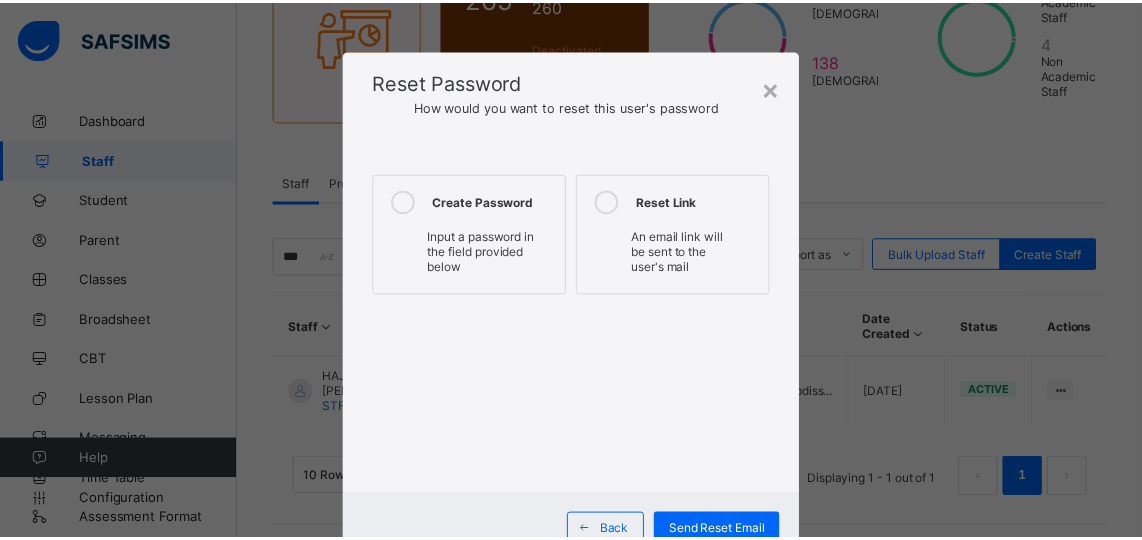 scroll, scrollTop: 75, scrollLeft: 0, axis: vertical 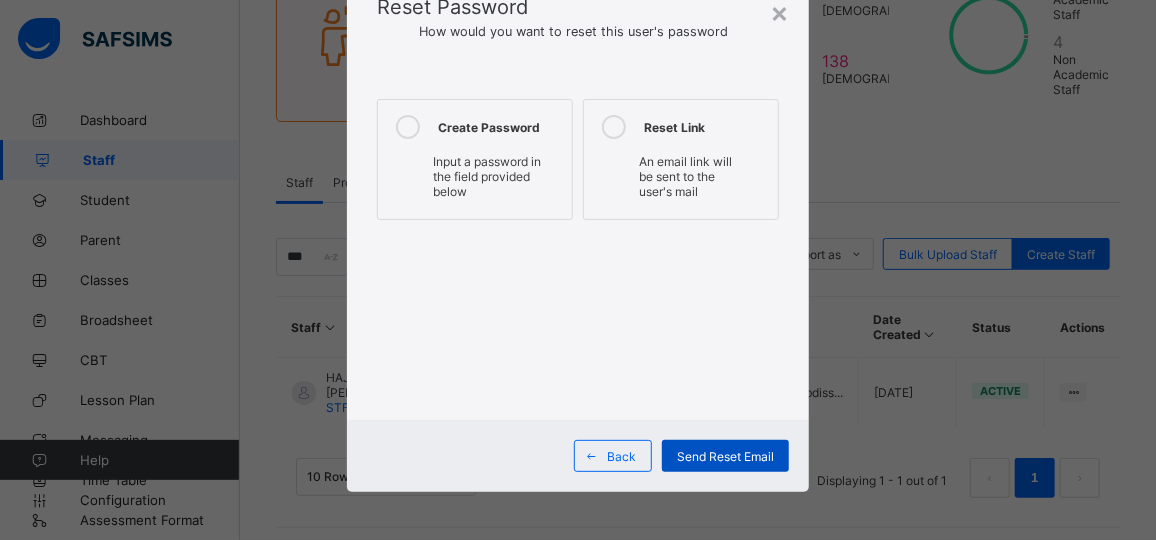 click on "Send Reset Email" at bounding box center (725, 456) 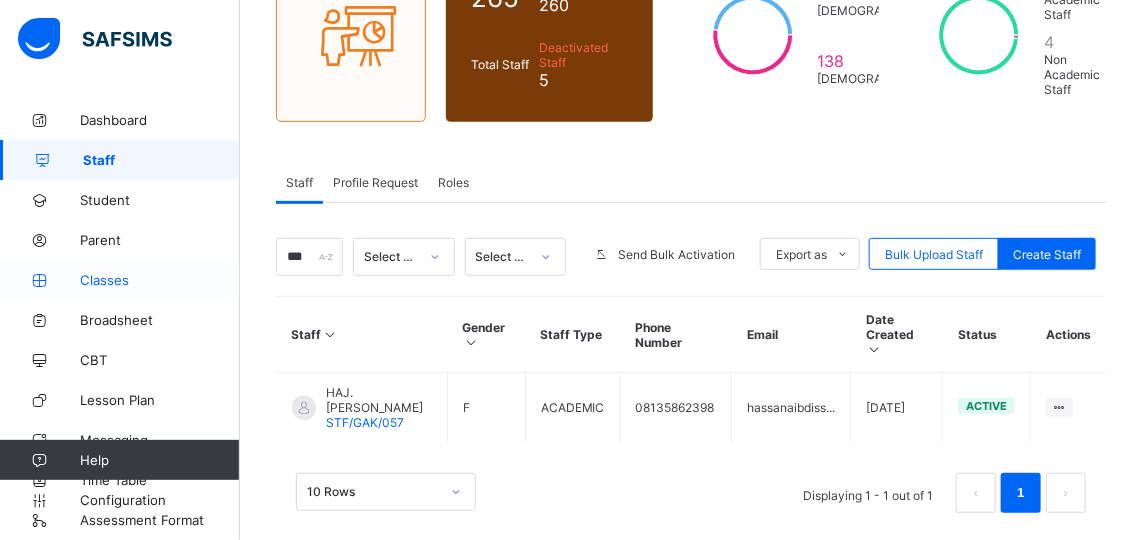 click on "Classes" at bounding box center (160, 280) 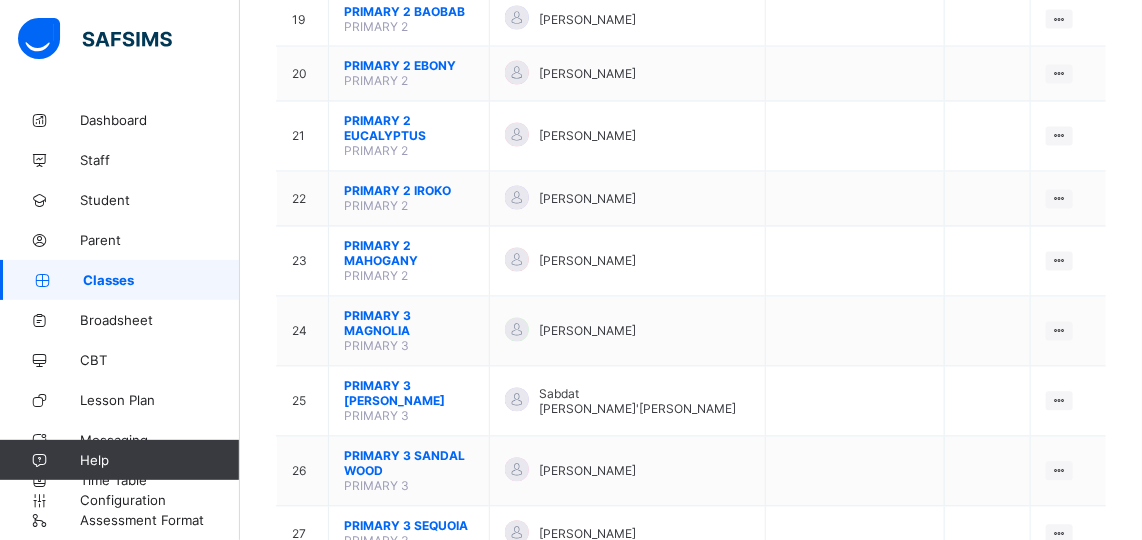 scroll, scrollTop: 1293, scrollLeft: 0, axis: vertical 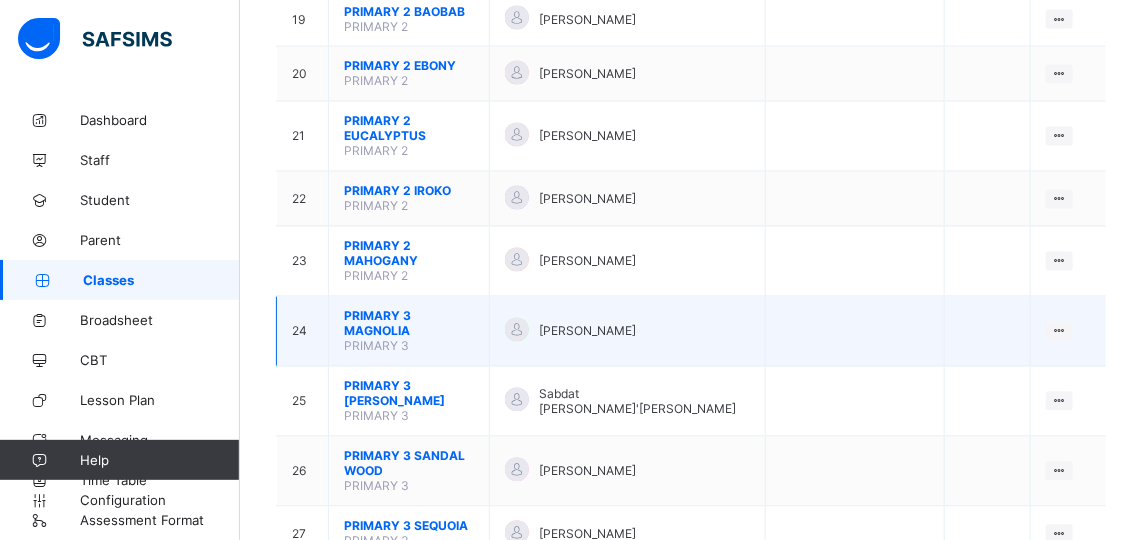 click on "PRIMARY 3   MAGNOLIA" at bounding box center (409, 324) 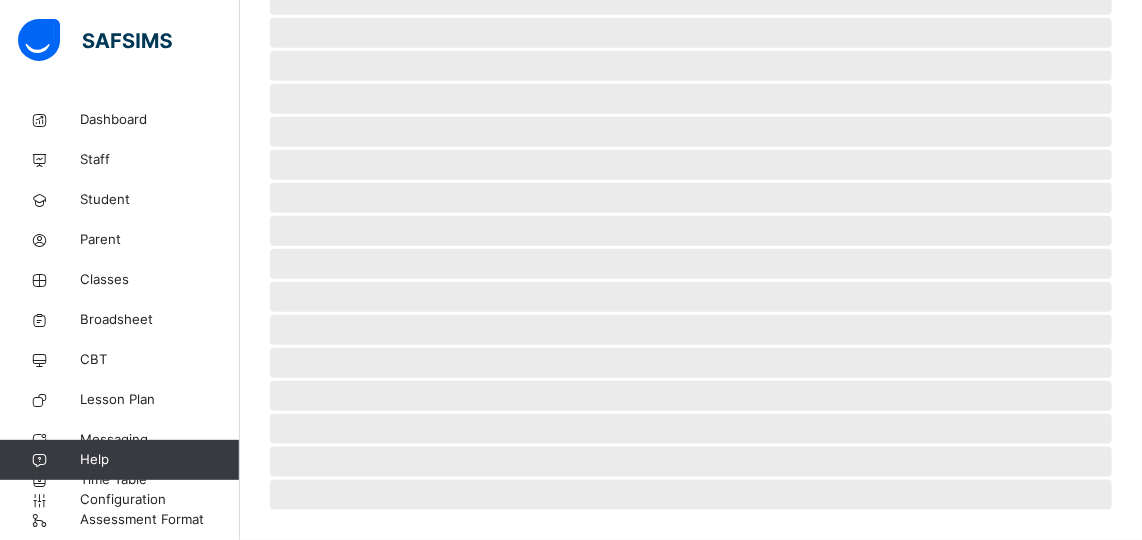 click on "‌" at bounding box center (691, 198) 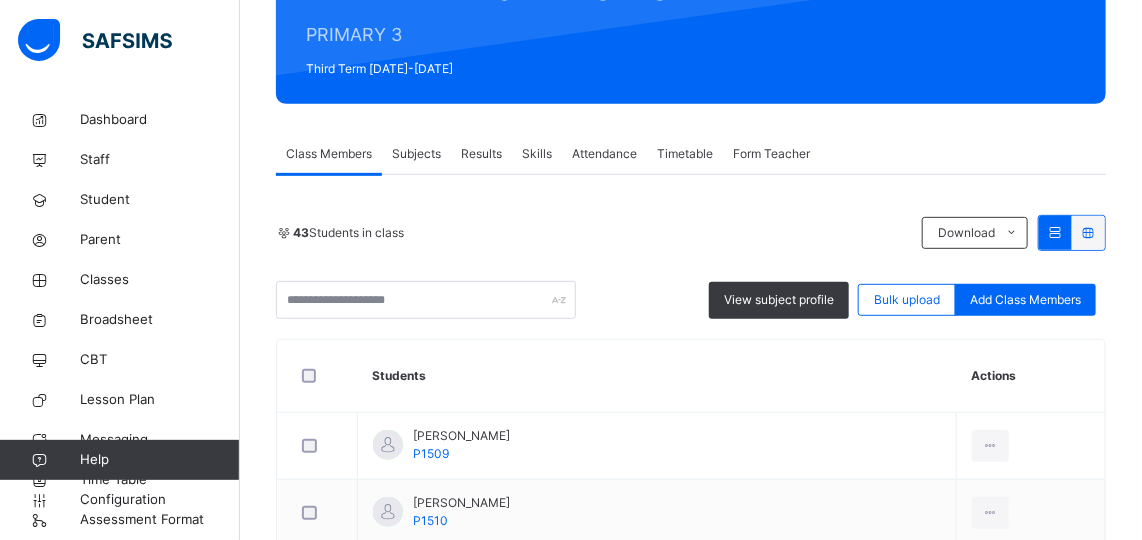 scroll, scrollTop: 241, scrollLeft: 0, axis: vertical 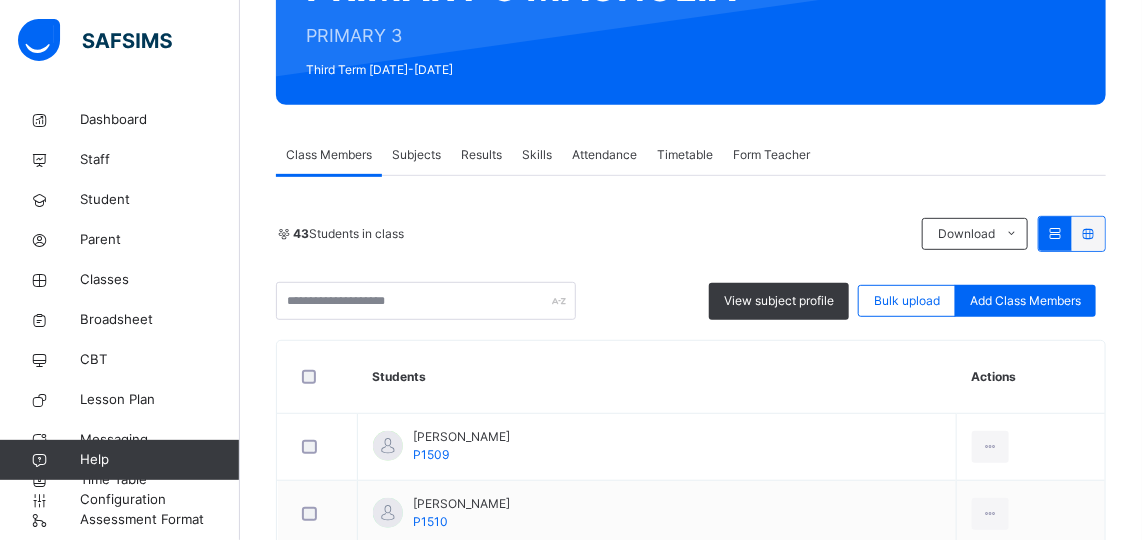 click on "Subjects" at bounding box center (416, 155) 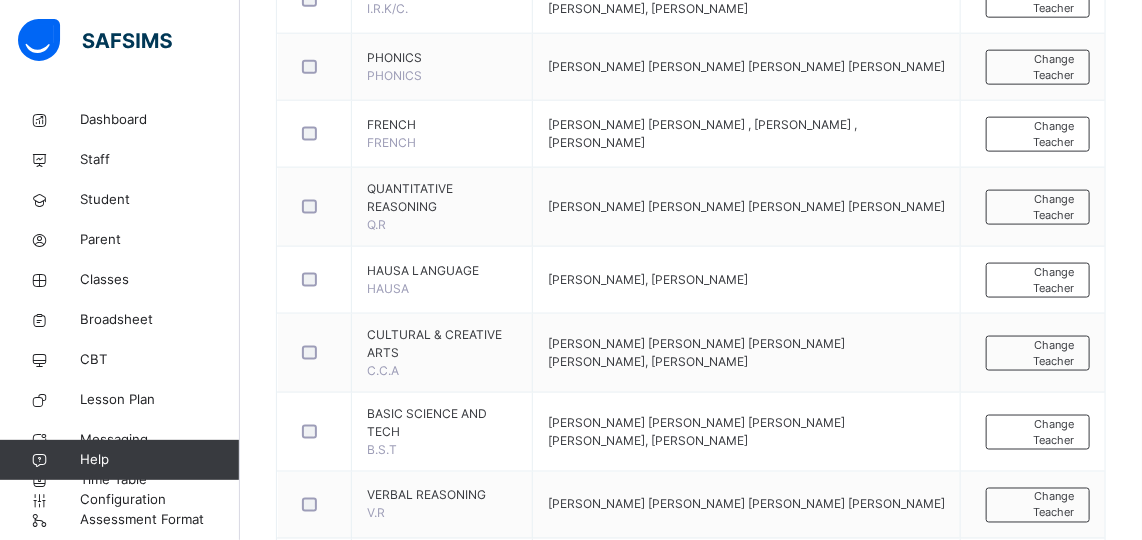 scroll, scrollTop: 892, scrollLeft: 0, axis: vertical 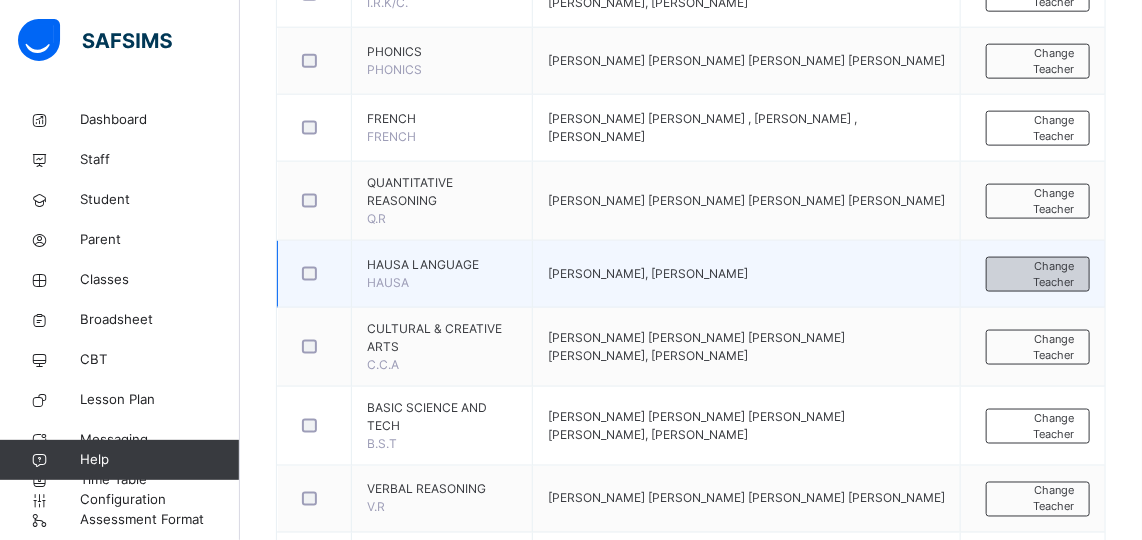 click on "Change Teacher" at bounding box center (1038, 274) 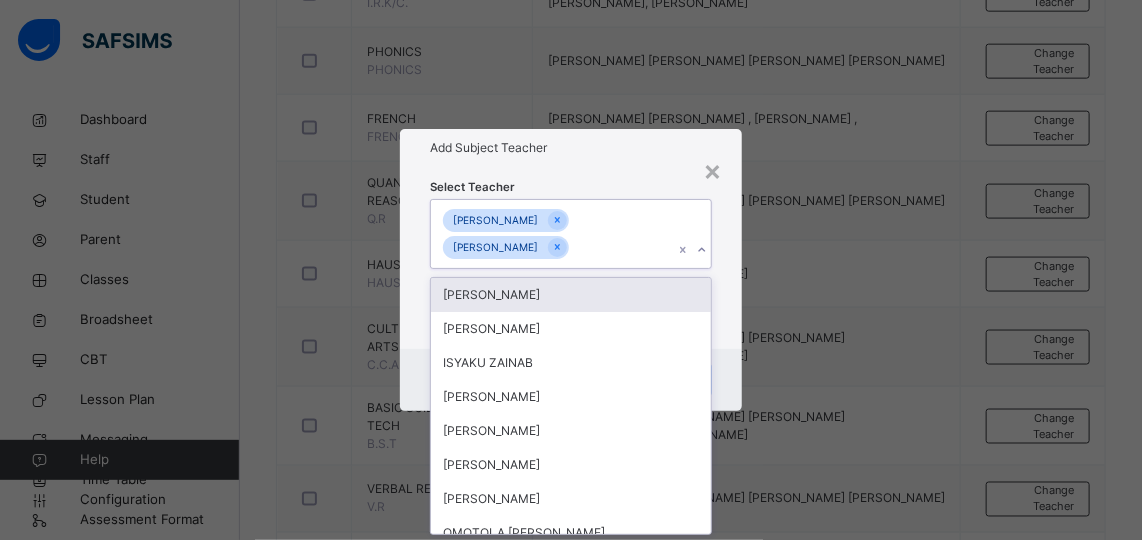 click on "[PERSON_NAME]" at bounding box center (552, 234) 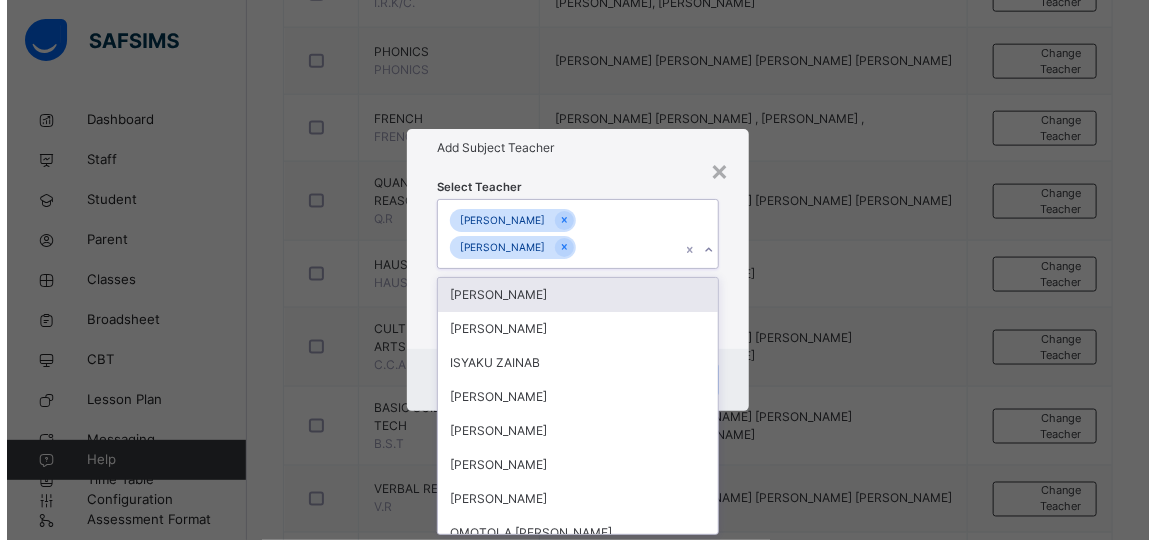 scroll, scrollTop: 0, scrollLeft: 0, axis: both 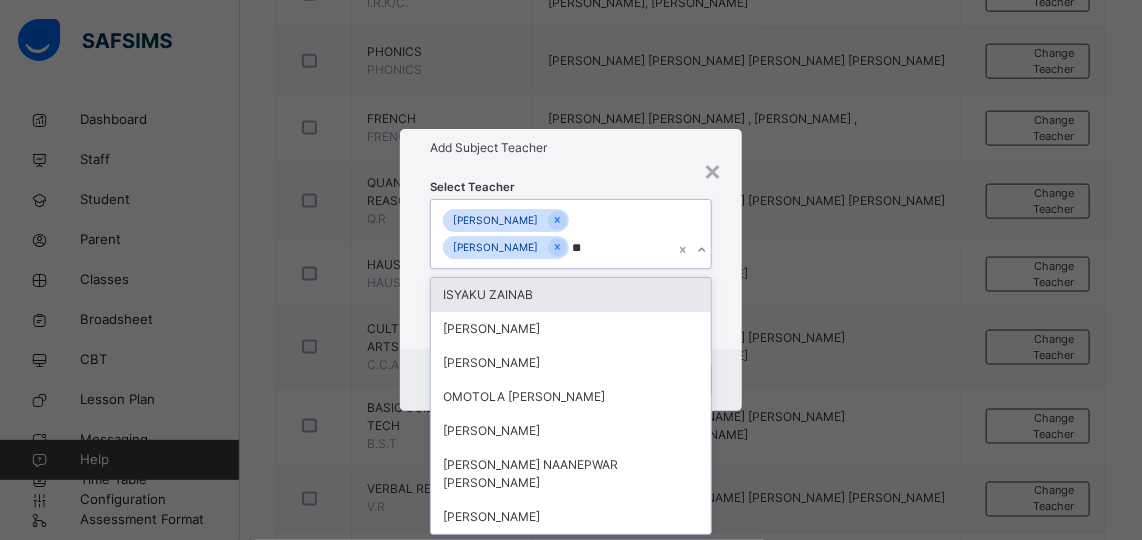 type on "*" 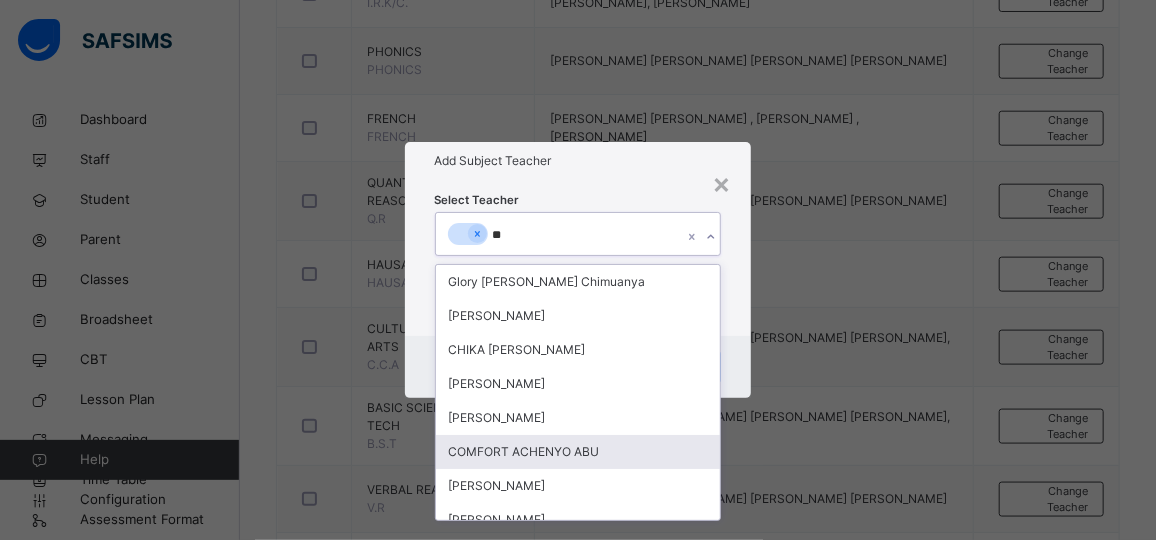 type on "*" 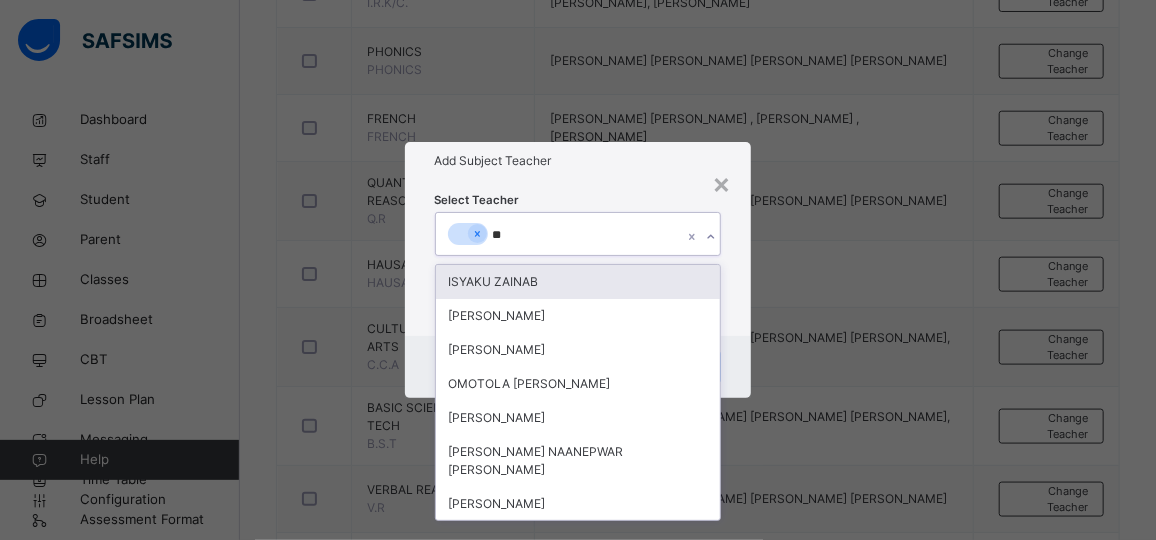 type on "*" 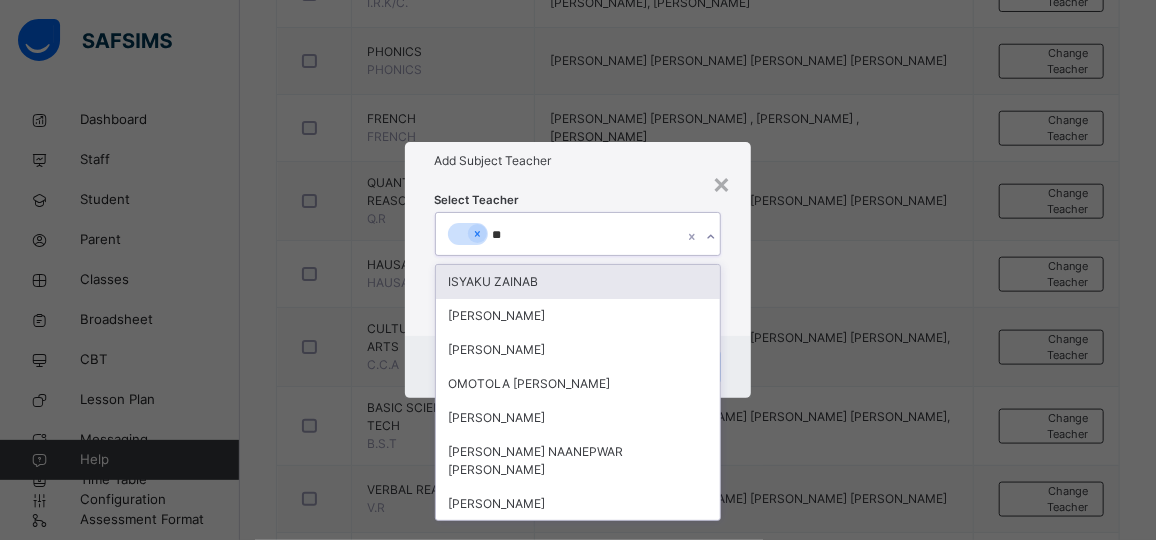type on "*" 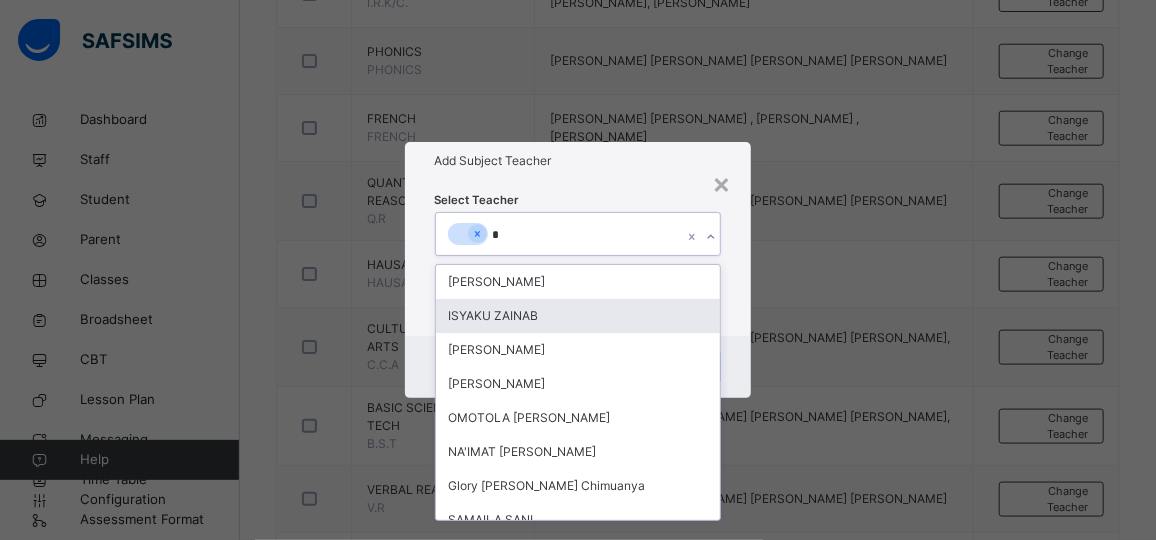 type on "**" 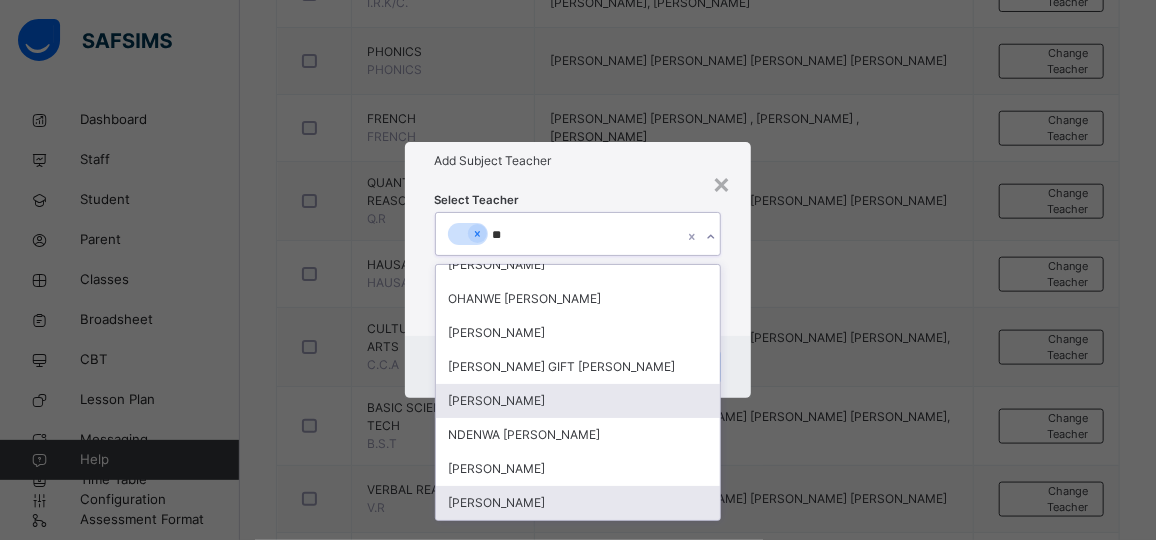 scroll, scrollTop: 101, scrollLeft: 0, axis: vertical 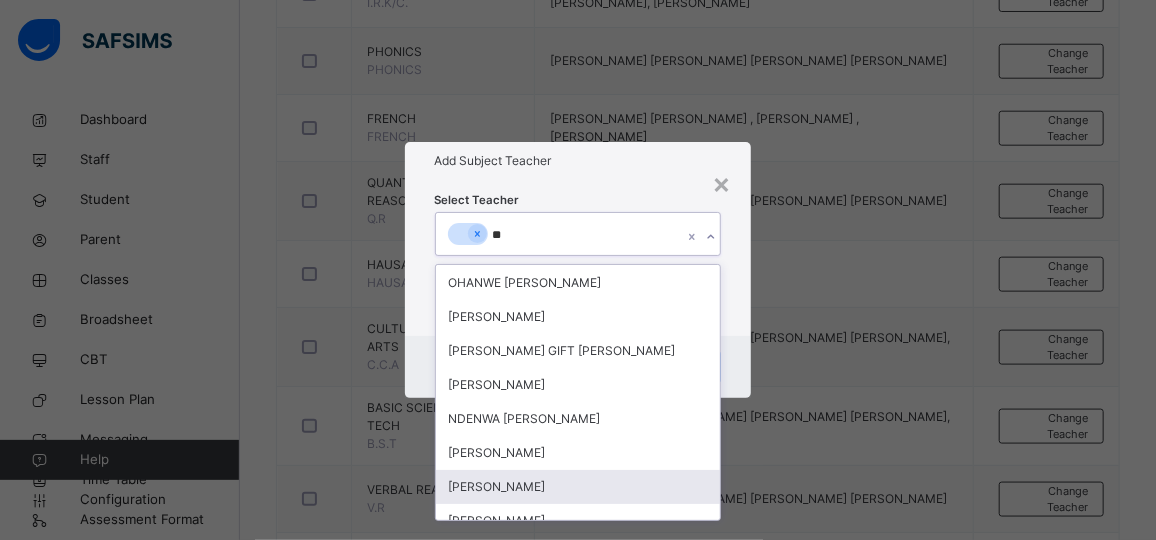 click on "[PERSON_NAME]" at bounding box center [578, 487] 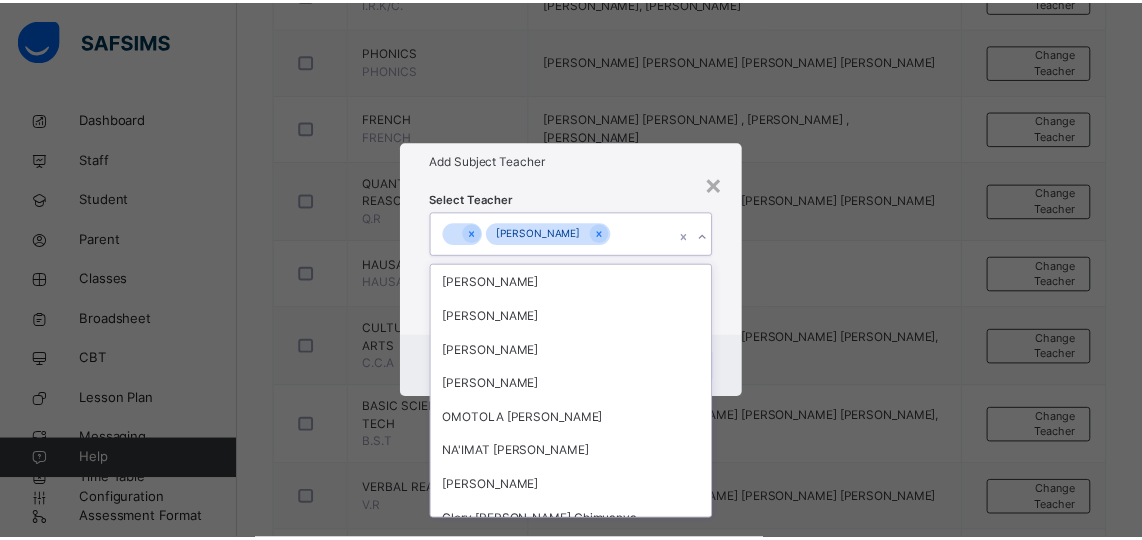 scroll, scrollTop: 3736, scrollLeft: 0, axis: vertical 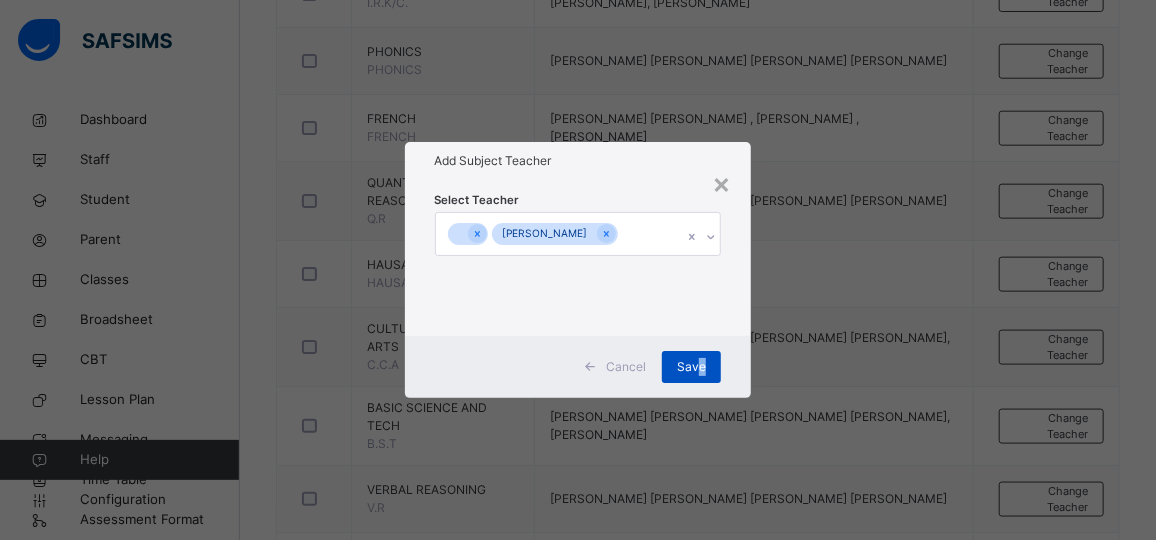 drag, startPoint x: 780, startPoint y: 394, endPoint x: 694, endPoint y: 359, distance: 92.84934 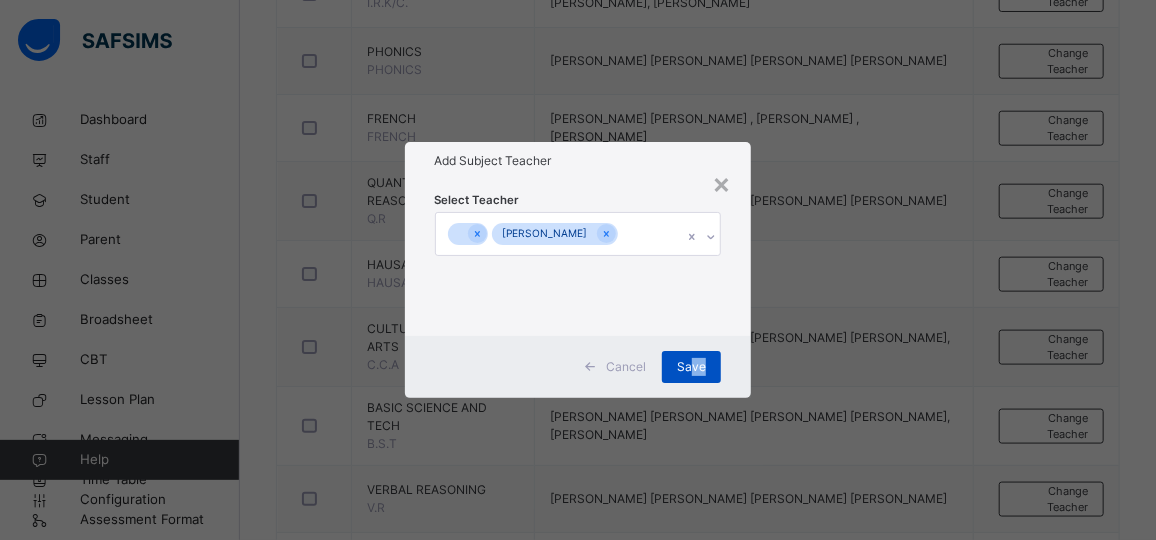 click on "Save" at bounding box center (691, 367) 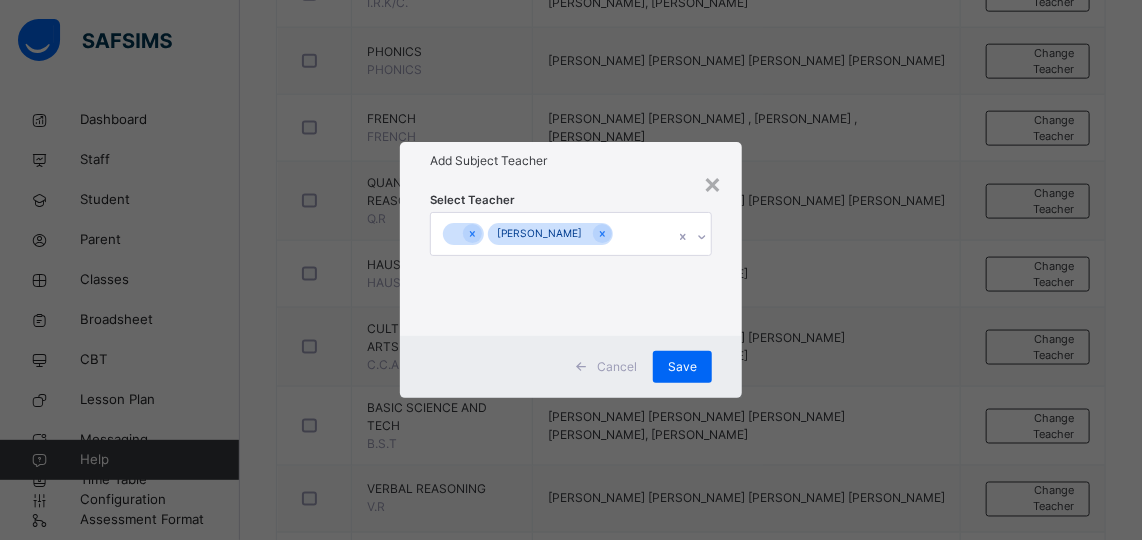 click at bounding box center (581, 367) 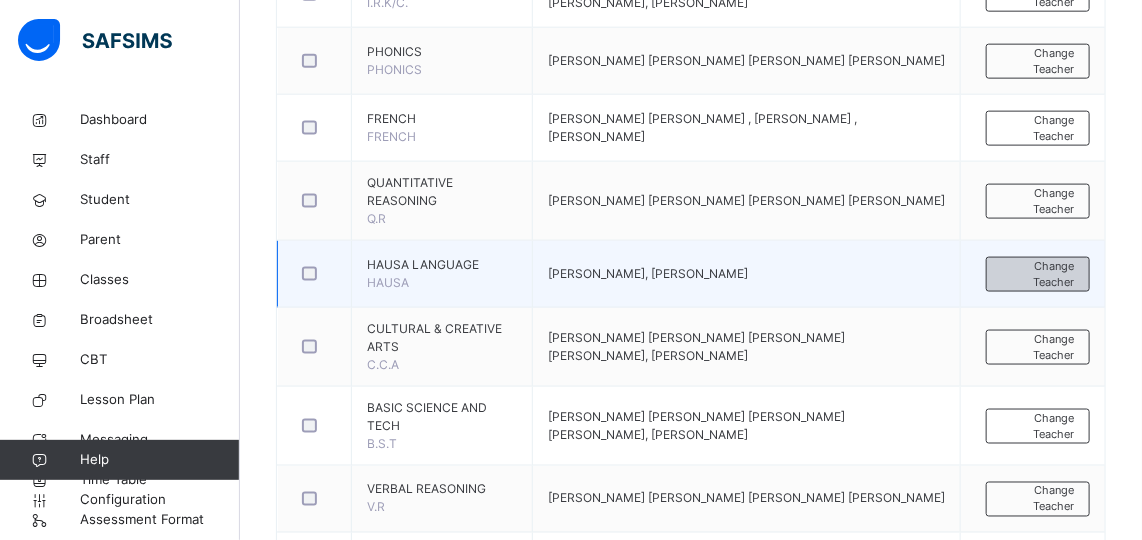 click on "Change Teacher" at bounding box center (1038, 274) 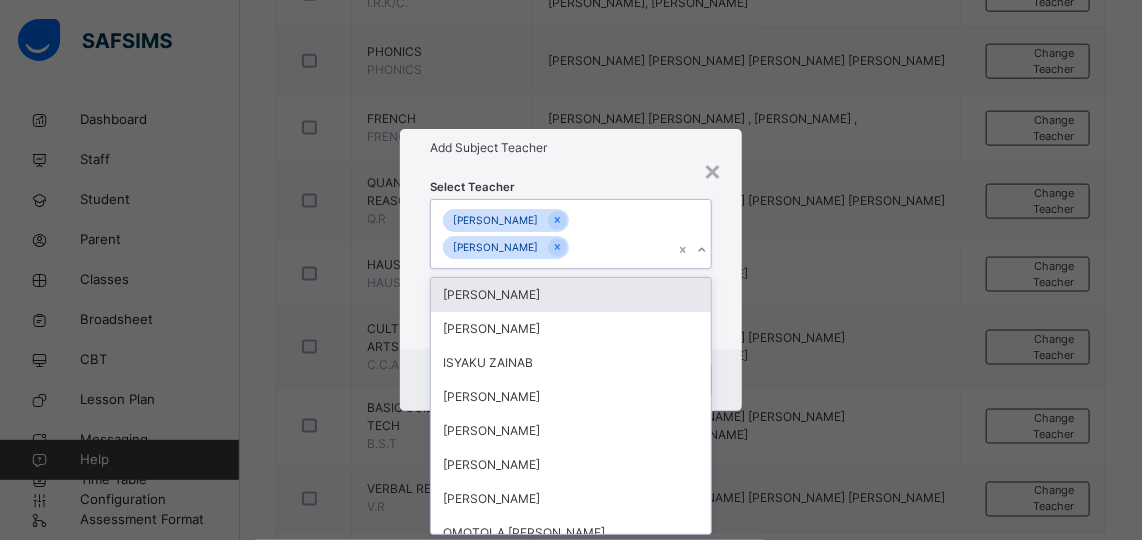 scroll, scrollTop: 0, scrollLeft: 0, axis: both 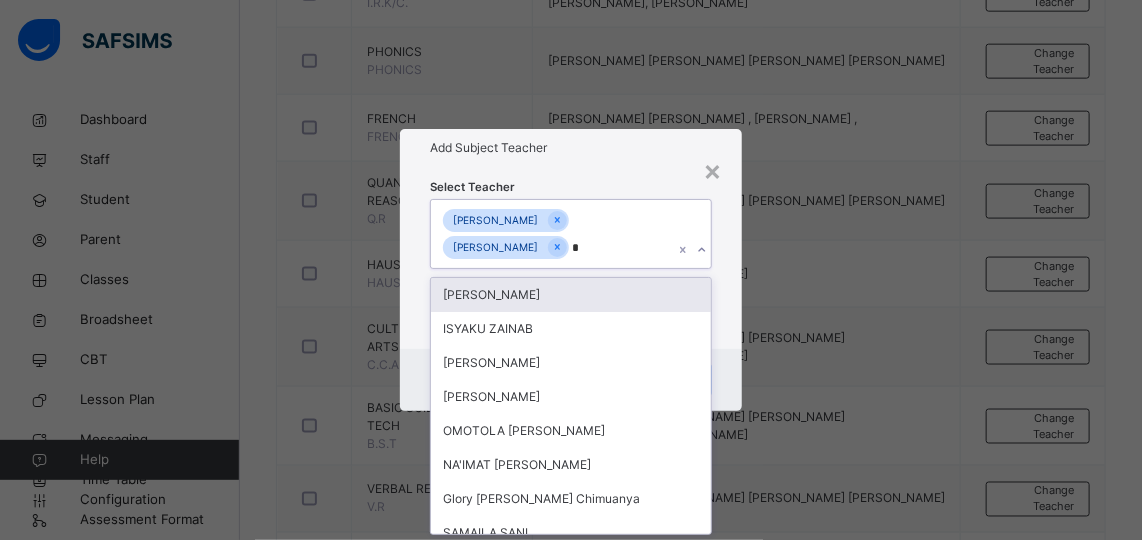 type on "**" 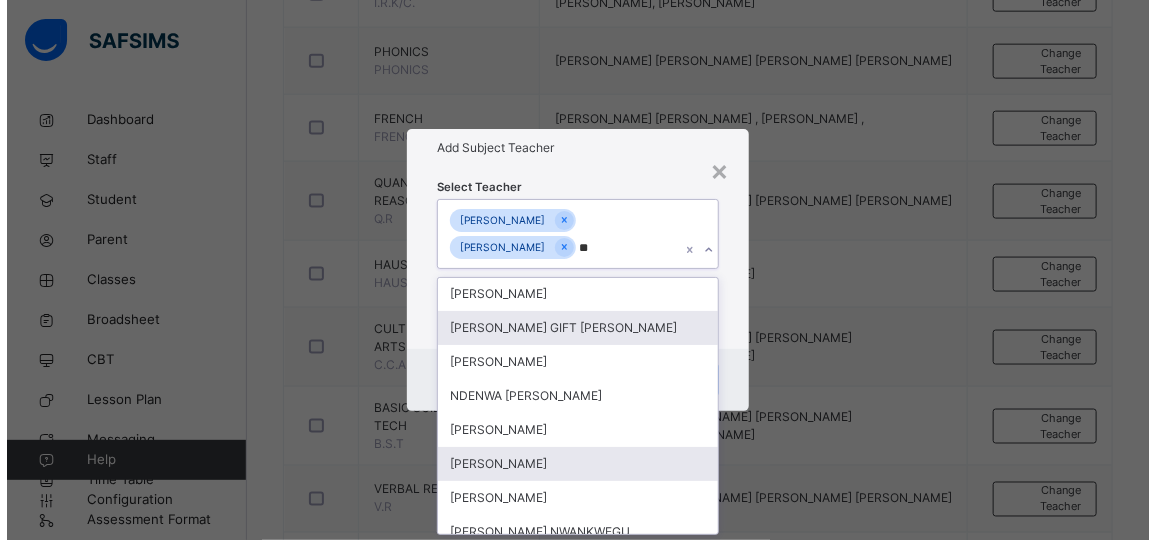 scroll, scrollTop: 138, scrollLeft: 0, axis: vertical 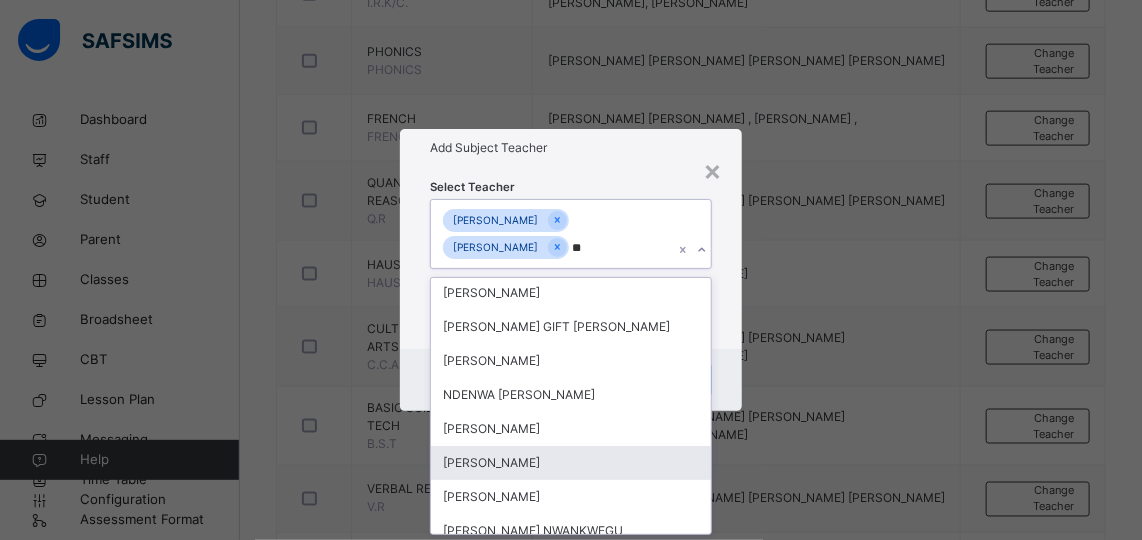 click on "[PERSON_NAME]" at bounding box center [571, 463] 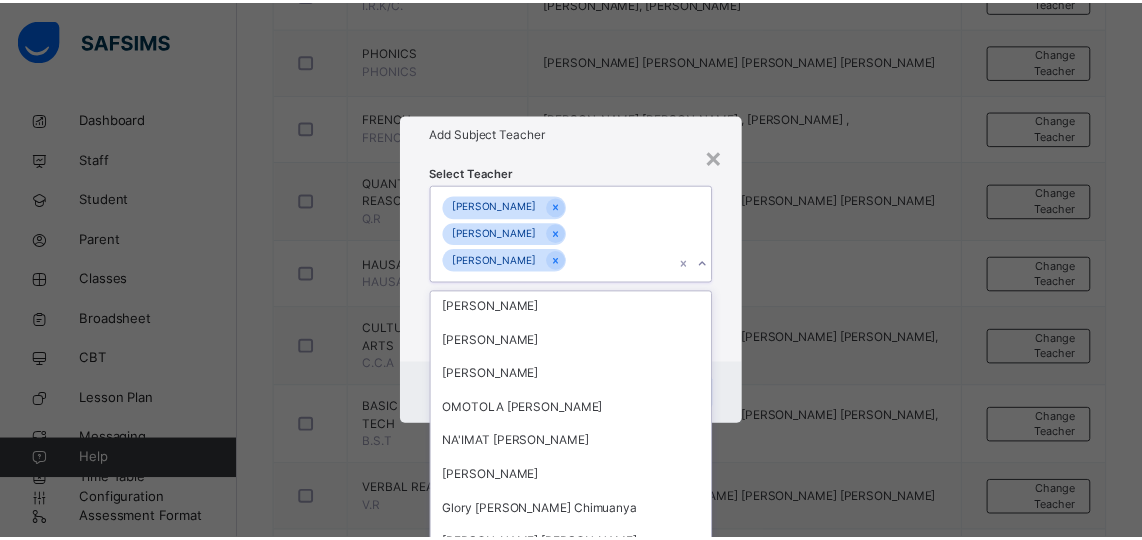 scroll, scrollTop: 4317, scrollLeft: 0, axis: vertical 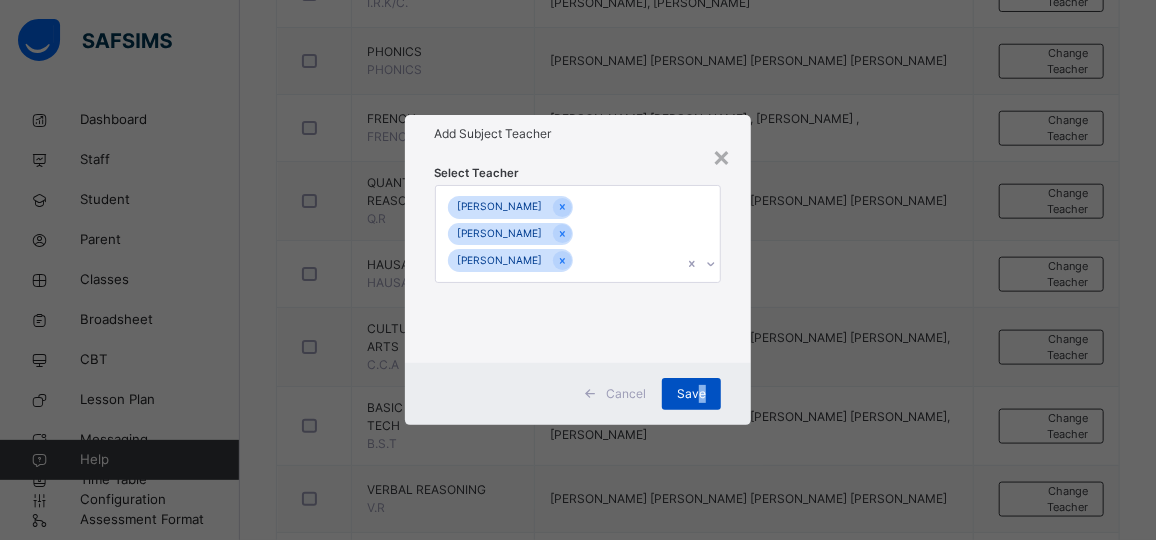 drag, startPoint x: 772, startPoint y: 455, endPoint x: 696, endPoint y: 399, distance: 94.40339 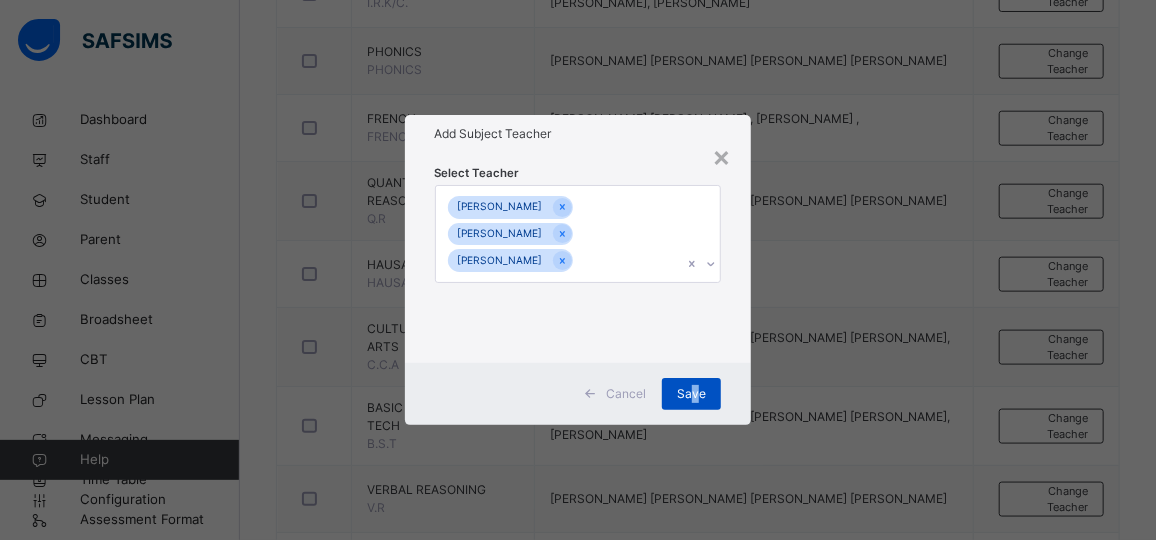 click on "Save" at bounding box center [691, 394] 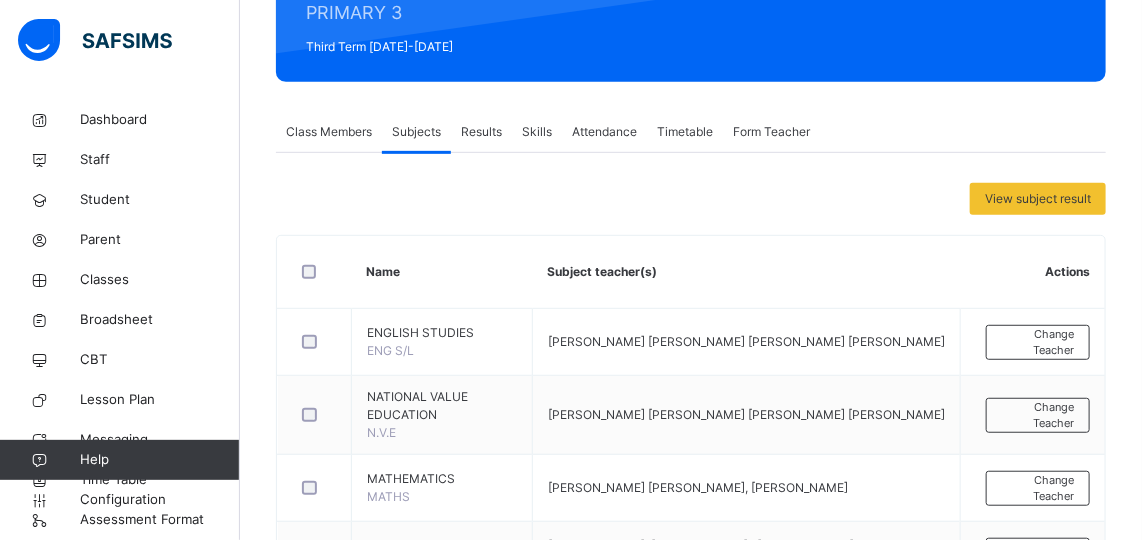 scroll, scrollTop: 263, scrollLeft: 0, axis: vertical 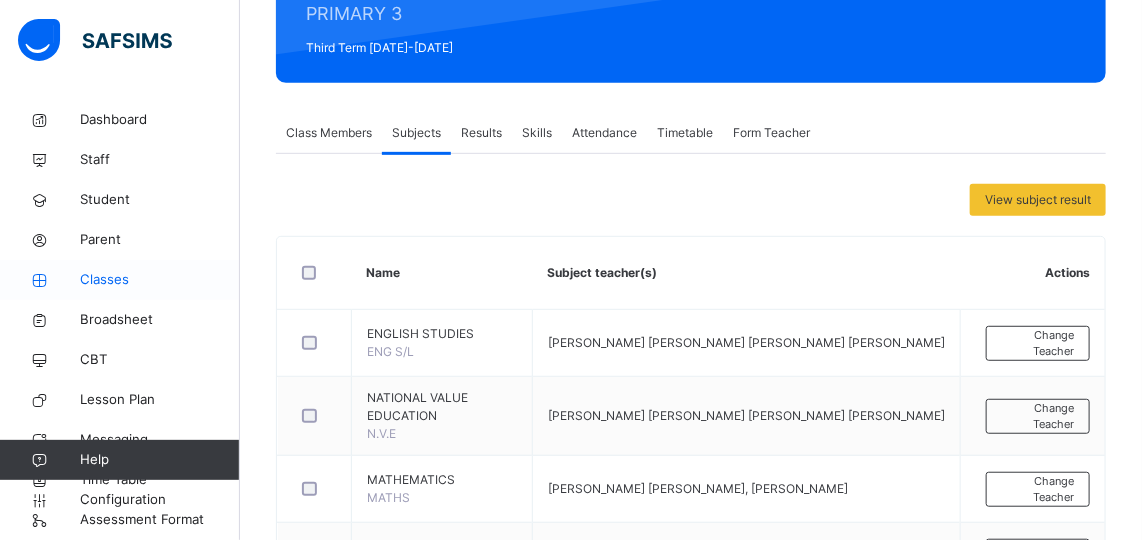 click on "Classes" at bounding box center [160, 280] 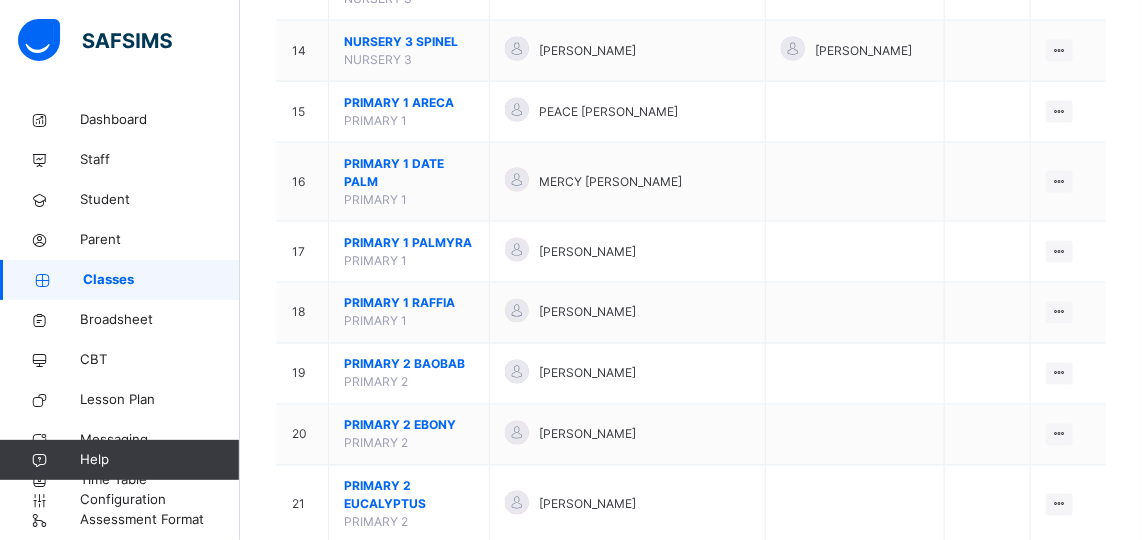 scroll, scrollTop: 1068, scrollLeft: 0, axis: vertical 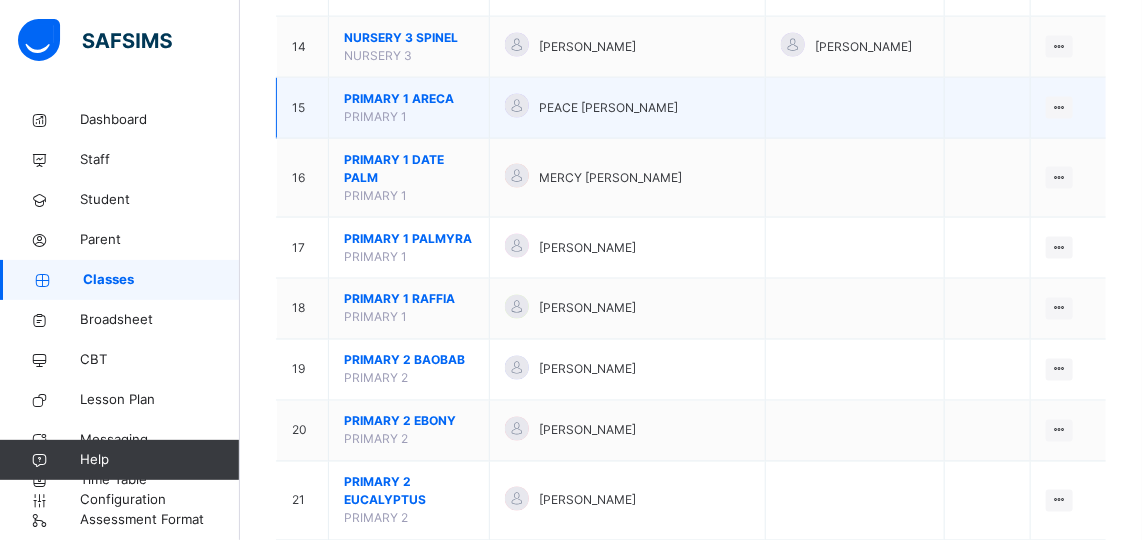 click on "PRIMARY 1   ARECA" at bounding box center (409, 99) 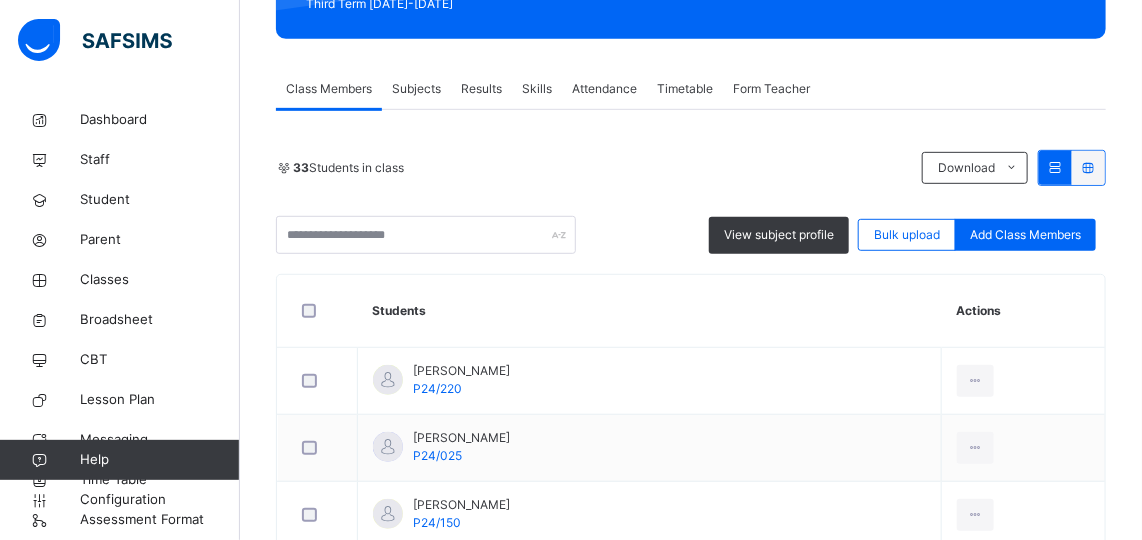 scroll, scrollTop: 306, scrollLeft: 0, axis: vertical 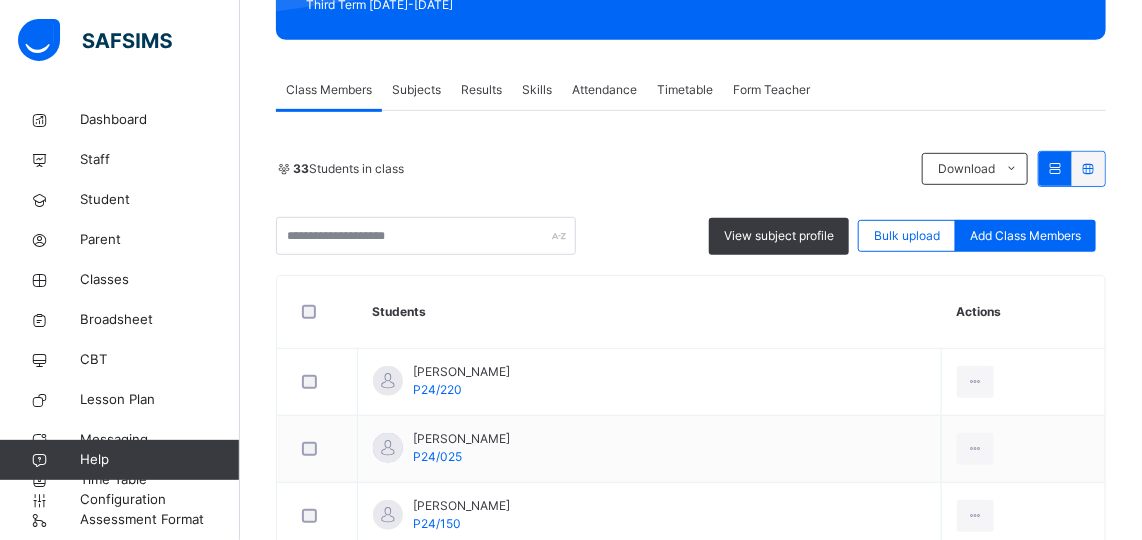 click on "Subjects" at bounding box center (416, 90) 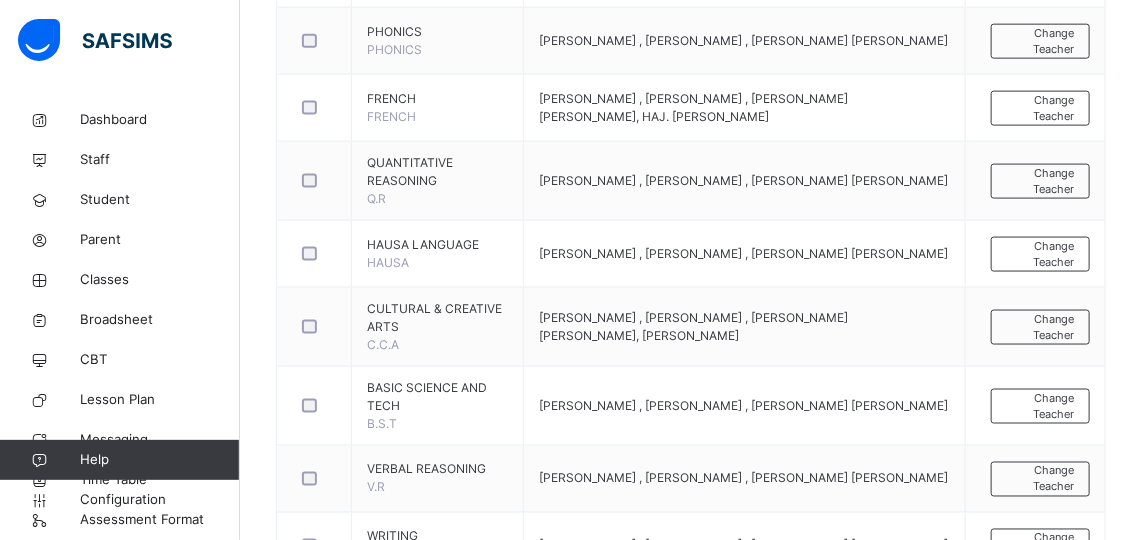 scroll, scrollTop: 914, scrollLeft: 0, axis: vertical 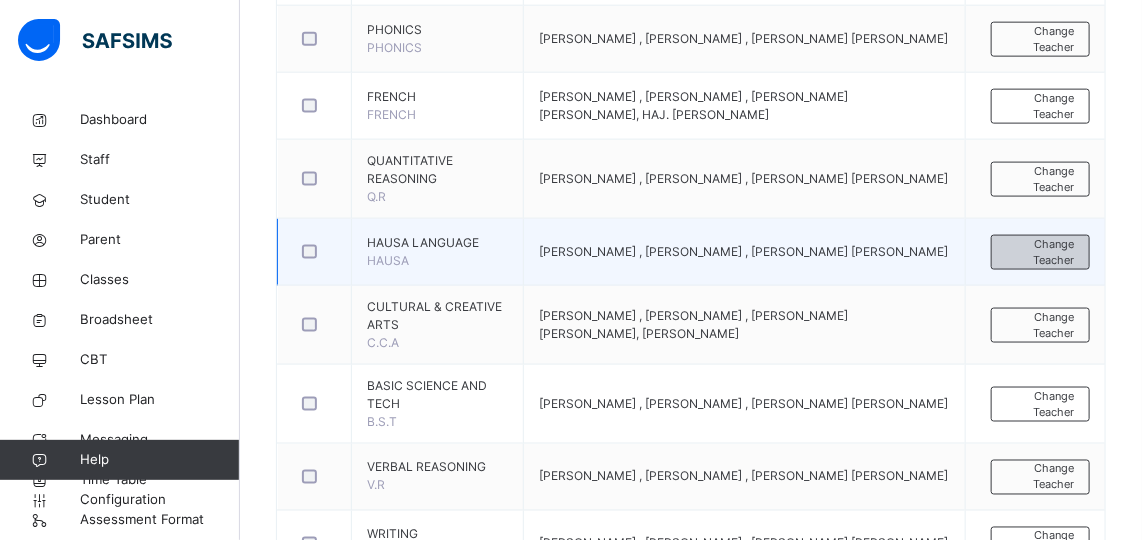 click on "Change Teacher" at bounding box center [1041, 252] 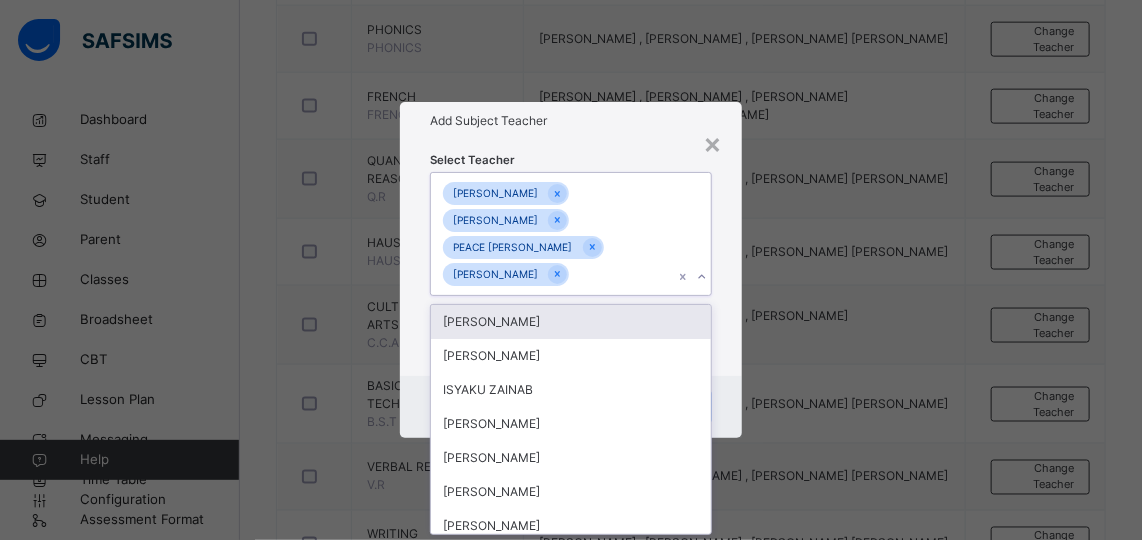 click on "[PERSON_NAME]  [PERSON_NAME]  PEACE [PERSON_NAME] [PERSON_NAME]" at bounding box center [552, 234] 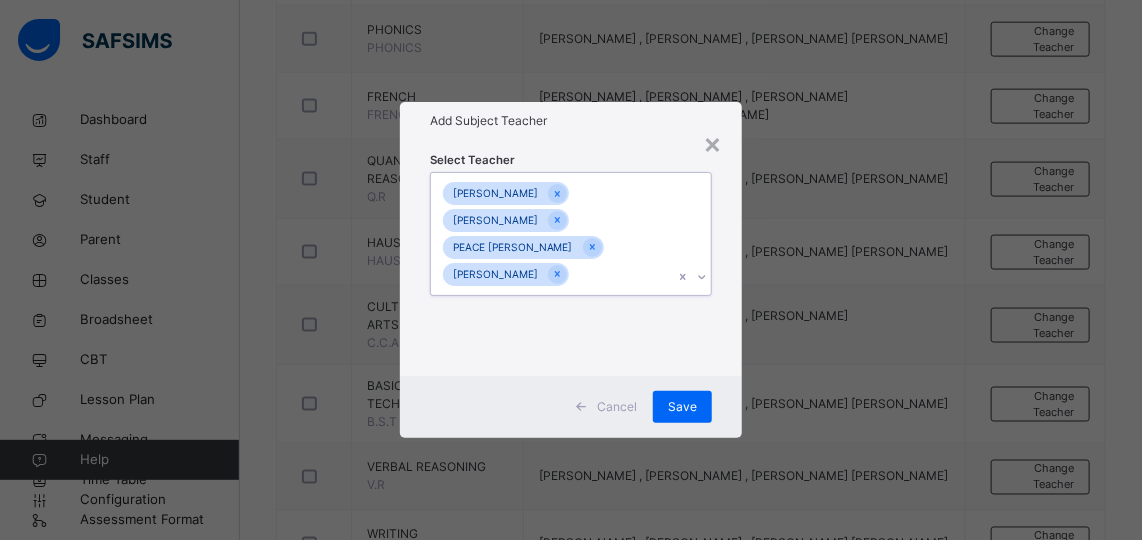 click on "[PERSON_NAME]  [PERSON_NAME]  PEACE [PERSON_NAME] [PERSON_NAME]" at bounding box center [552, 234] 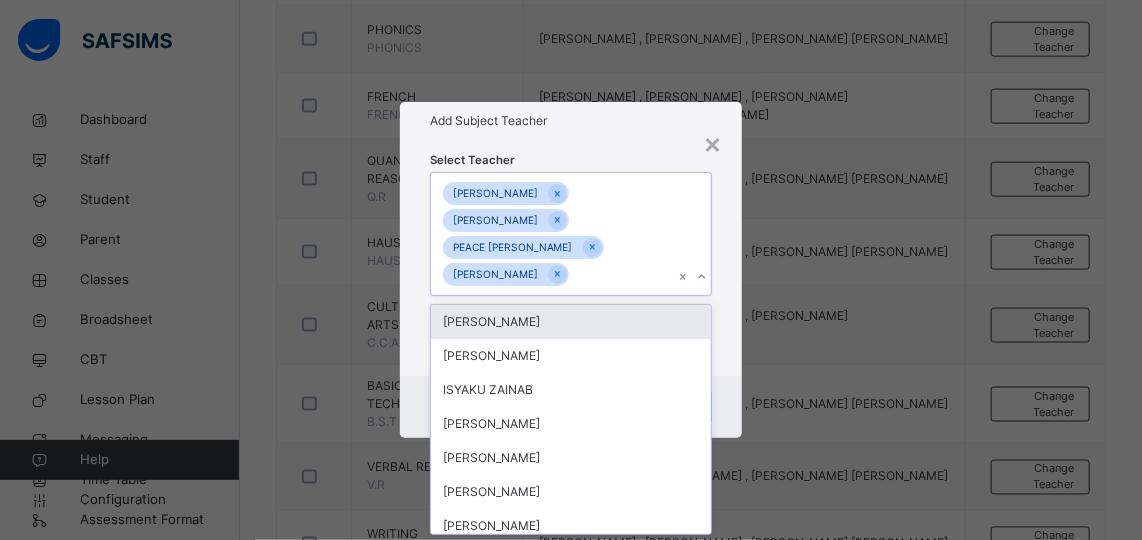 scroll, scrollTop: 0, scrollLeft: 0, axis: both 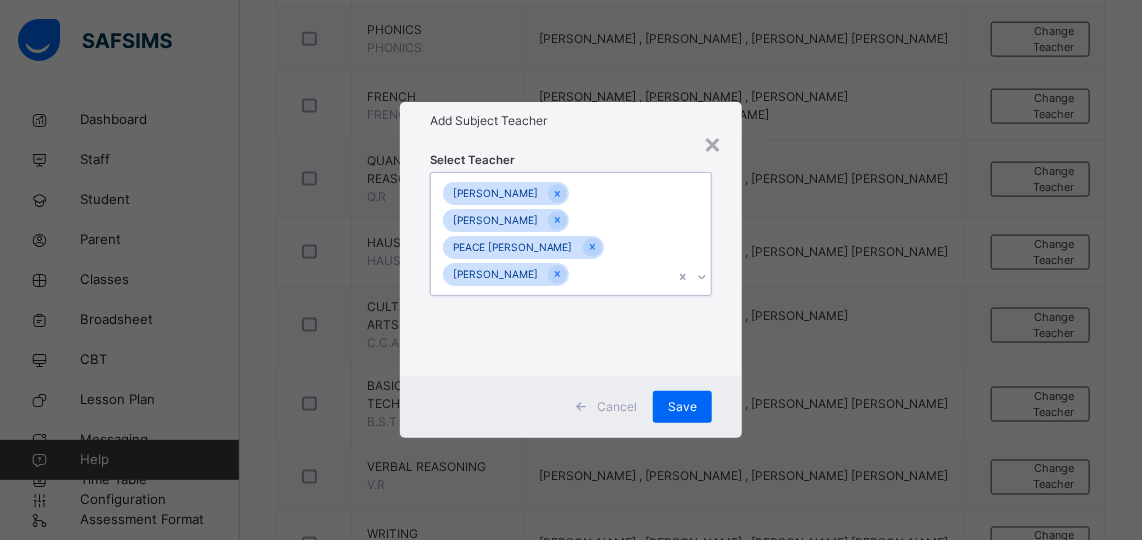 click on "[PERSON_NAME]  [PERSON_NAME]  PEACE [PERSON_NAME] [PERSON_NAME]" at bounding box center (552, 234) 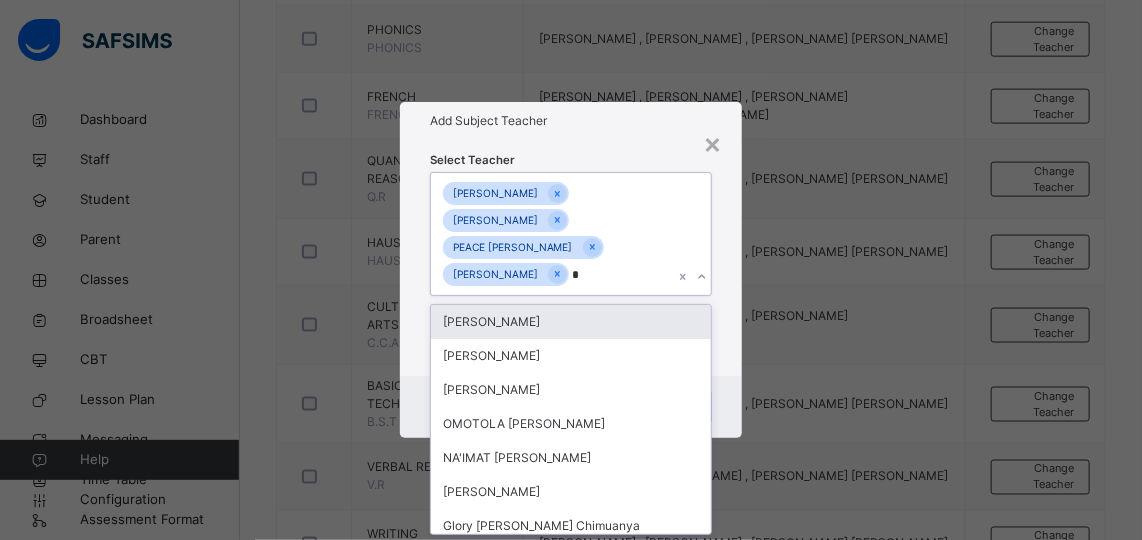 scroll, scrollTop: 0, scrollLeft: 0, axis: both 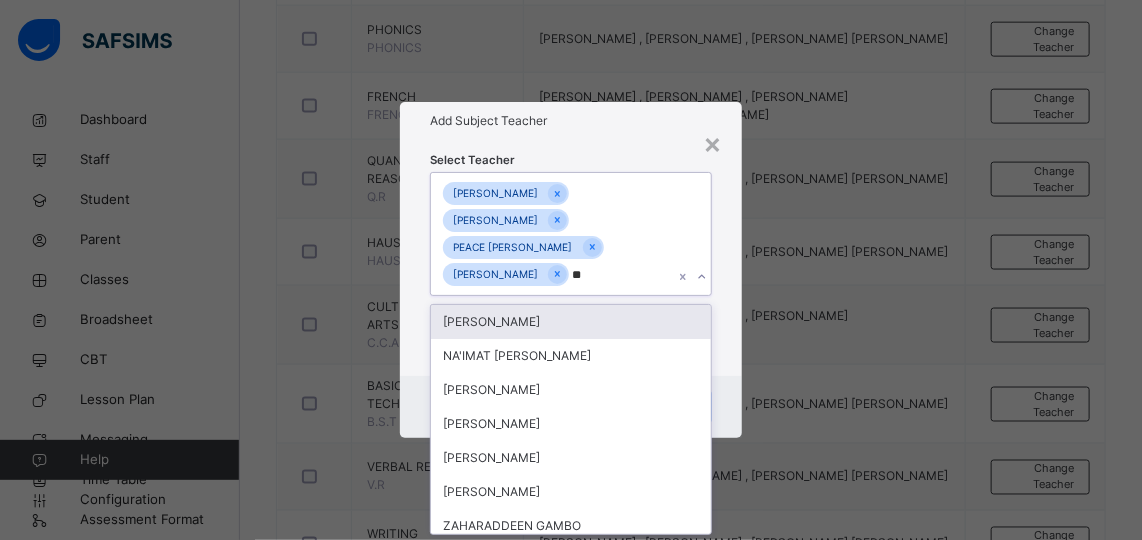 type on "***" 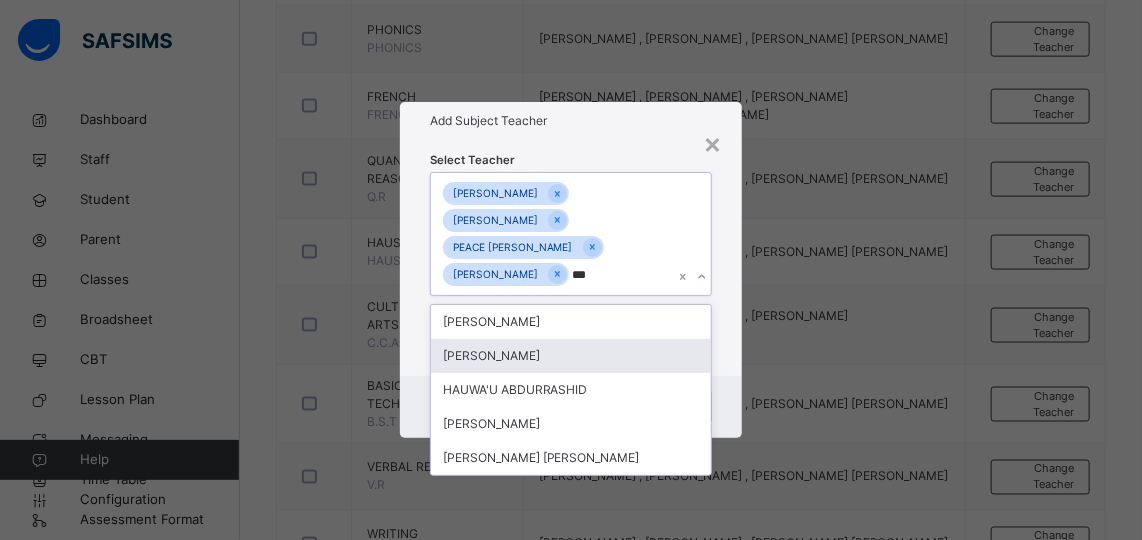 click on "[PERSON_NAME]" at bounding box center (571, 356) 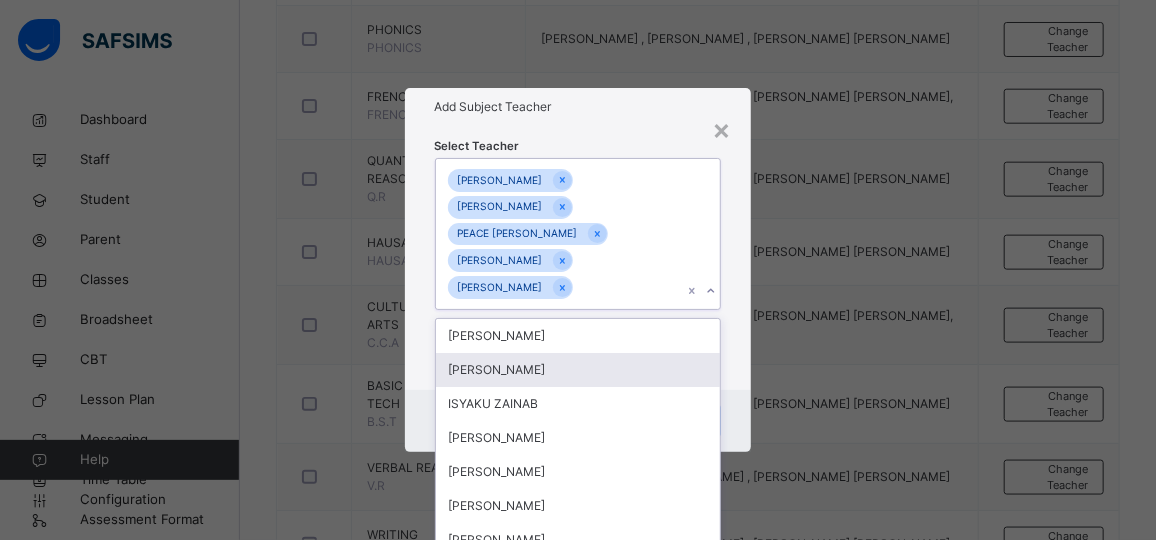 click on "× Add Subject Teacher Select Teacher   option [PERSON_NAME], selected.    option [PERSON_NAME] focused, 2 of 261. 256 results available. Select is focused ,type to refine list, press Down to open the menu,  press left to focus selected values [PERSON_NAME]  [PERSON_NAME]  PEACE [PERSON_NAME] [PERSON_NAME] [PERSON_NAME] [PERSON_NAME] [PERSON_NAME] [PERSON_NAME] [PERSON_NAME] [PERSON_NAME] ADAMU  [PERSON_NAME]  DAHIRU OMOTOLA [PERSON_NAME] NA'IMAT DAURA [PERSON_NAME] Glory [PERSON_NAME] Chimuanya [PERSON_NAME] [PERSON_NAME] [PERSON_NAME] [PERSON_NAME] [PERSON_NAME] Support  Team [PERSON_NAME] [PERSON_NAME] [PERSON_NAME] ISHAKU [PERSON_NAME] [PERSON_NAME] [PERSON_NAME] [PERSON_NAME] ASOH  [PERSON_NAME] RISIKATU OLADUNI [PERSON_NAME]  [PERSON_NAME] [PERSON_NAME] DIKKO  Tsauri SUPER  ADMIN [PERSON_NAME] [PERSON_NAME] SADAUKI YAHAYA [PERSON_NAME] [PERSON_NAME]  YA'U RUKAYYA [PERSON_NAME] [PERSON_NAME] [PERSON_NAME] [PERSON_NAME] AHMAD Save" at bounding box center [578, 270] 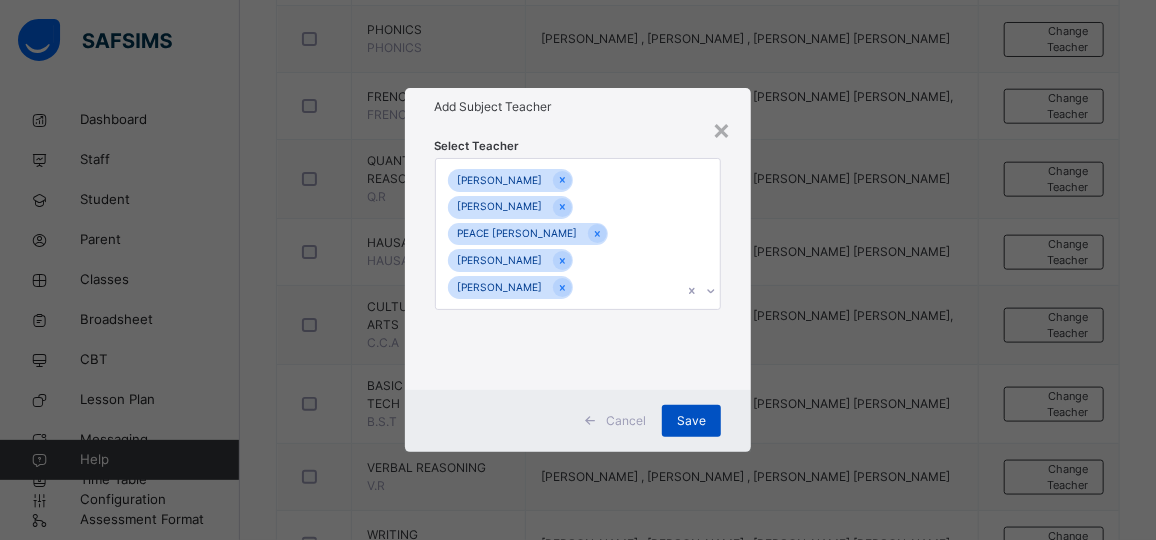 click on "Save" at bounding box center [691, 421] 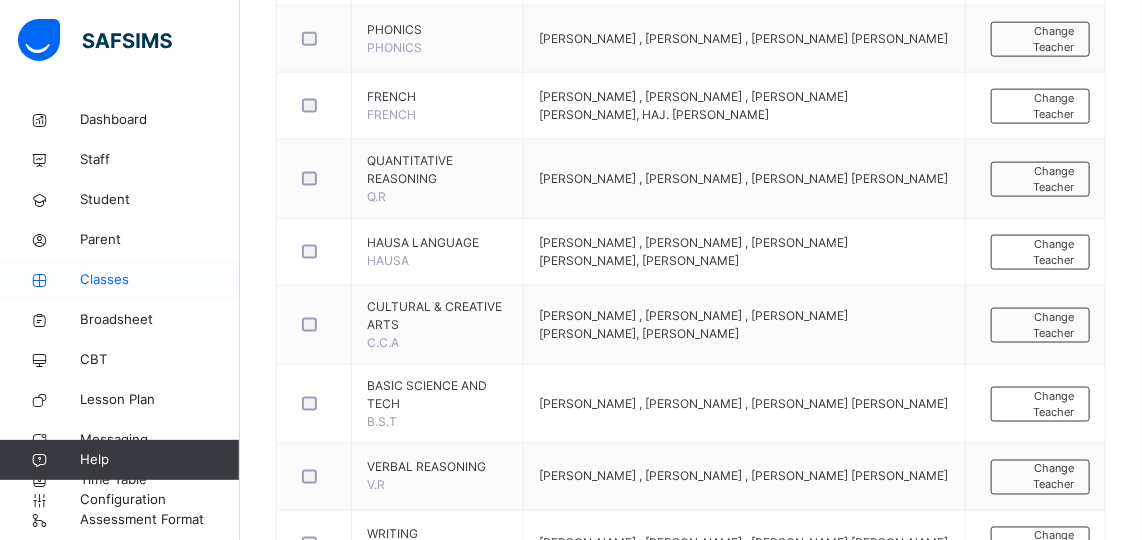 click on "Classes" at bounding box center [160, 280] 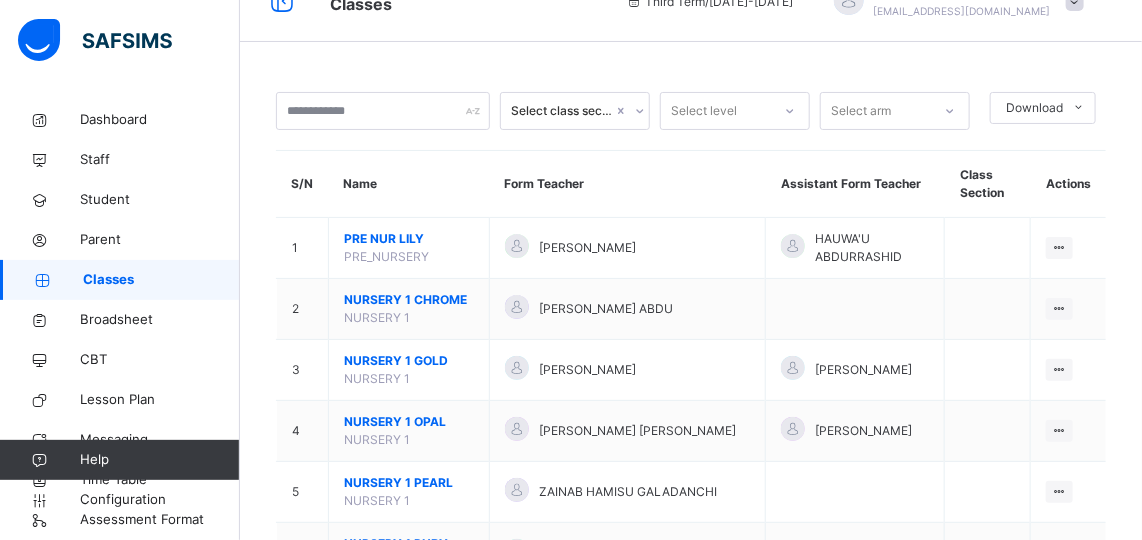 scroll, scrollTop: 914, scrollLeft: 0, axis: vertical 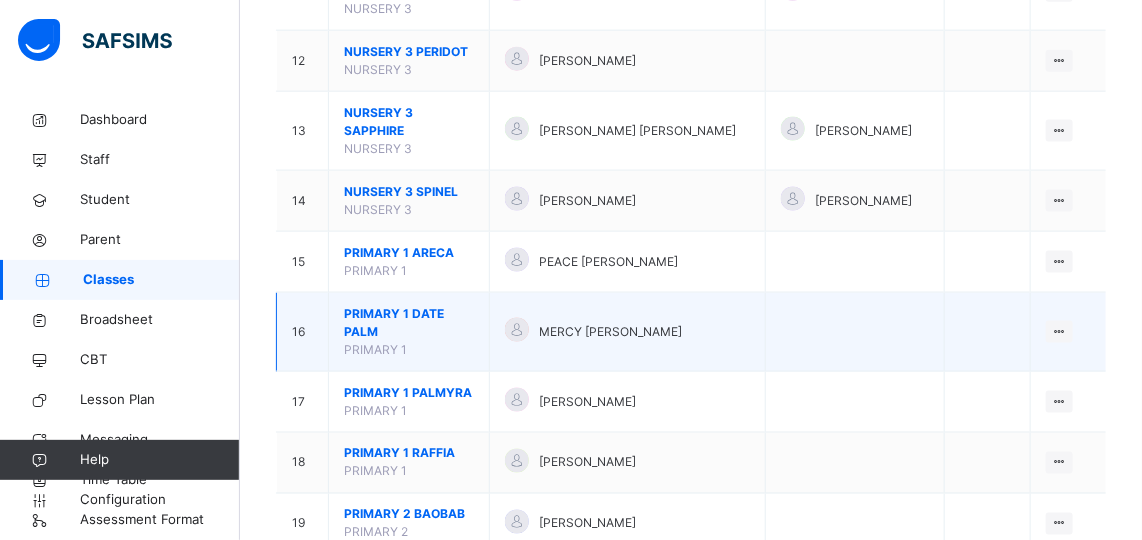 click on "PRIMARY 1   DATE PALM   PRIMARY 1" at bounding box center (409, 332) 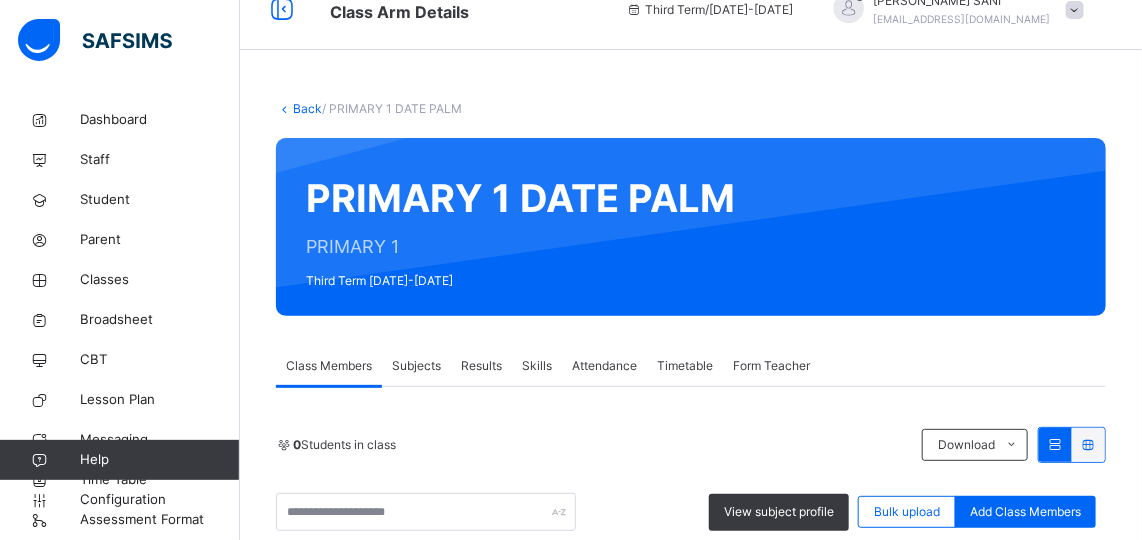 scroll, scrollTop: 0, scrollLeft: 0, axis: both 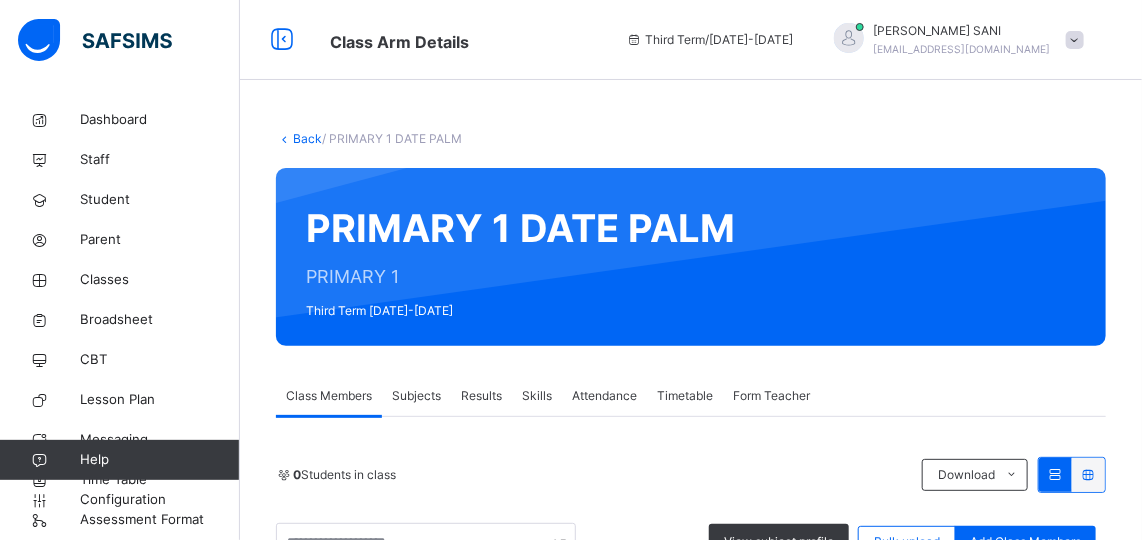 click on "Subjects" at bounding box center (416, 396) 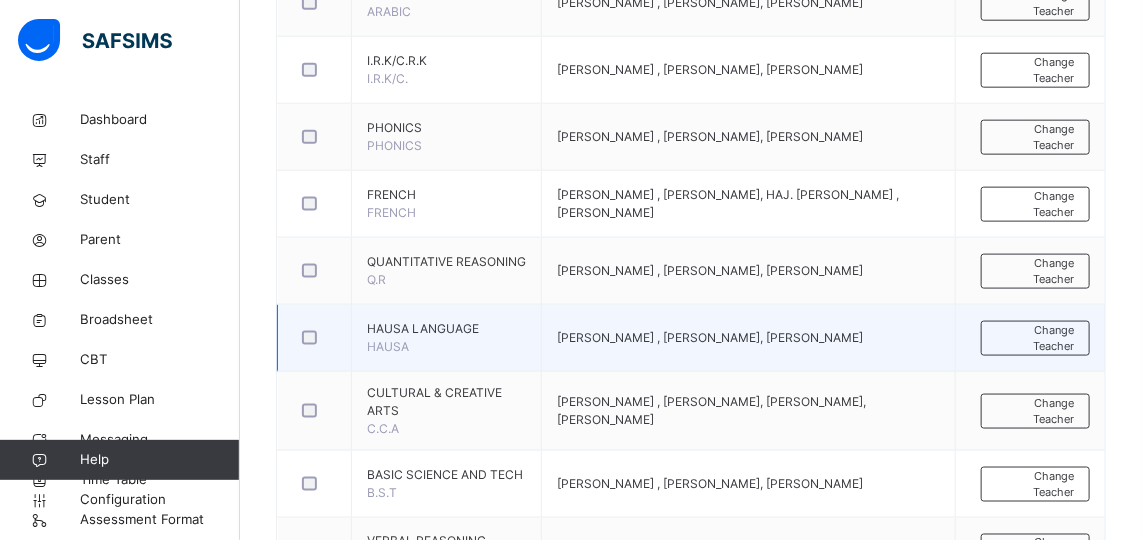 scroll, scrollTop: 817, scrollLeft: 0, axis: vertical 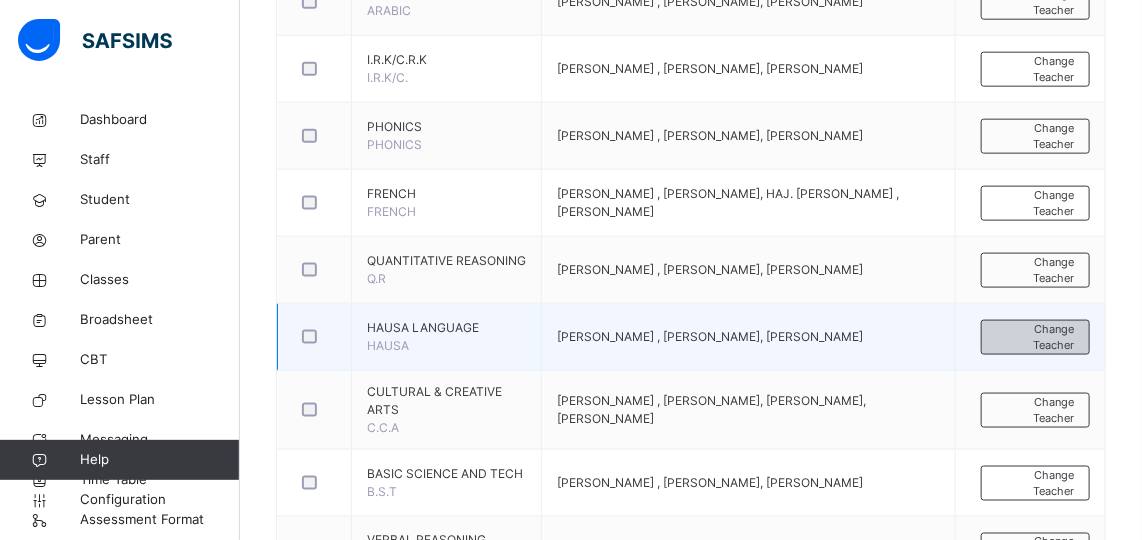 click on "Change Teacher" at bounding box center [1035, 337] 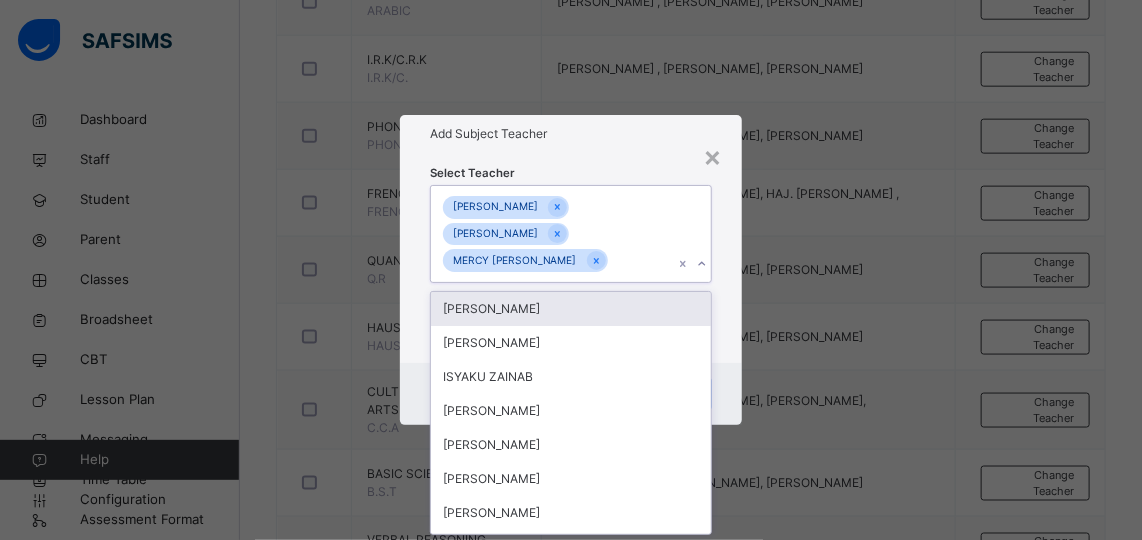 scroll, scrollTop: 0, scrollLeft: 0, axis: both 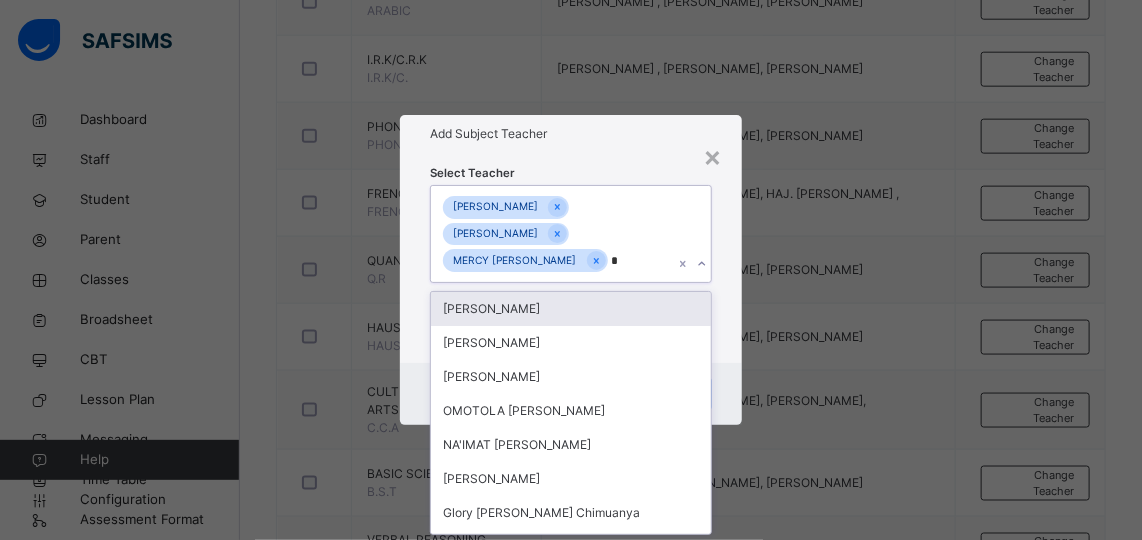 type on "**" 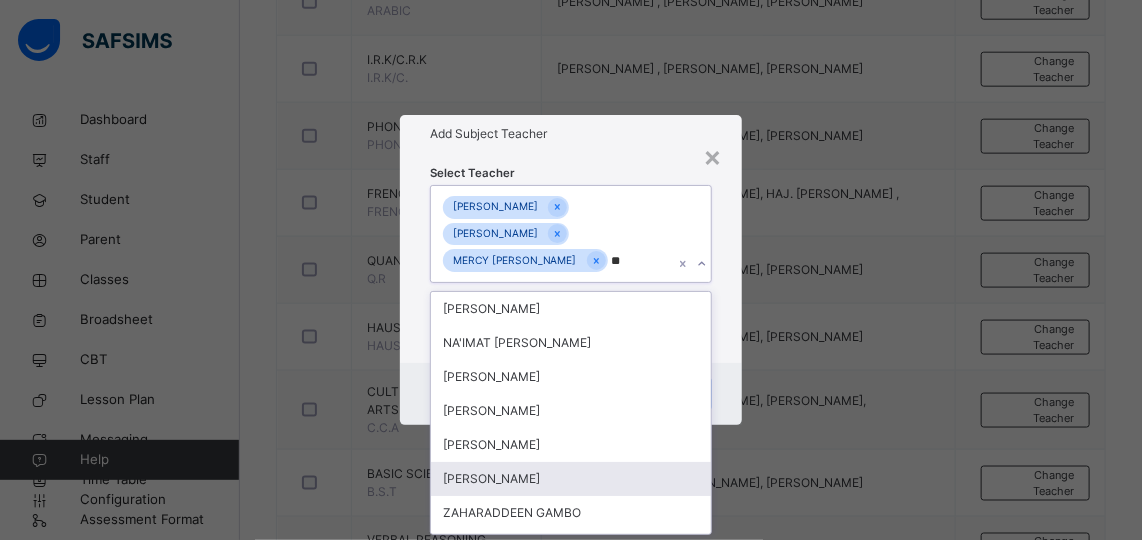 click on "[PERSON_NAME]" at bounding box center [571, 479] 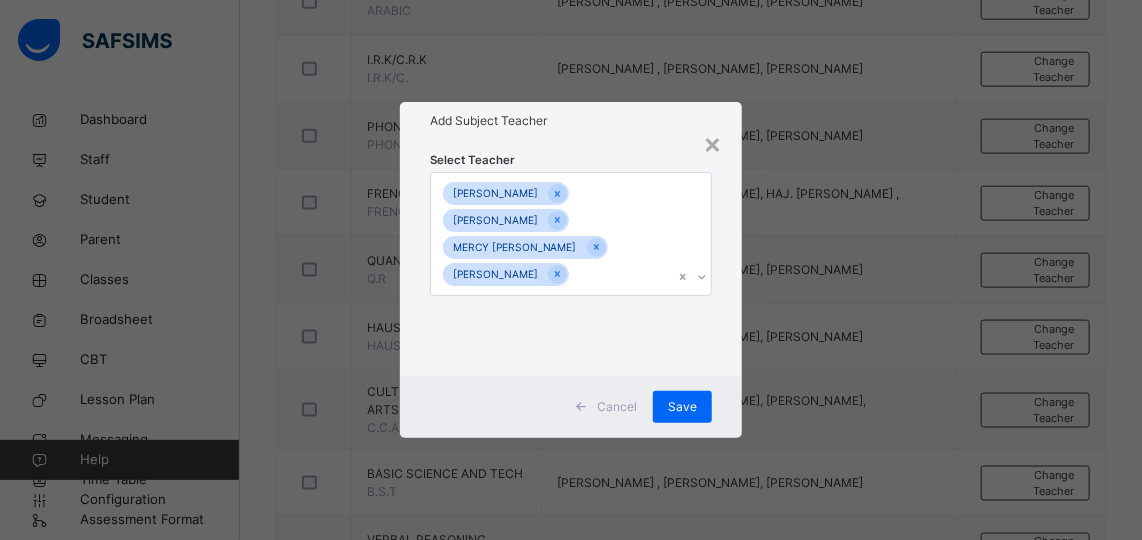 click on "× Add Subject Teacher Select Teacher [PERSON_NAME]  [PERSON_NAME] MERCY [PERSON_NAME] [PERSON_NAME] Cancel Save" at bounding box center [571, 270] 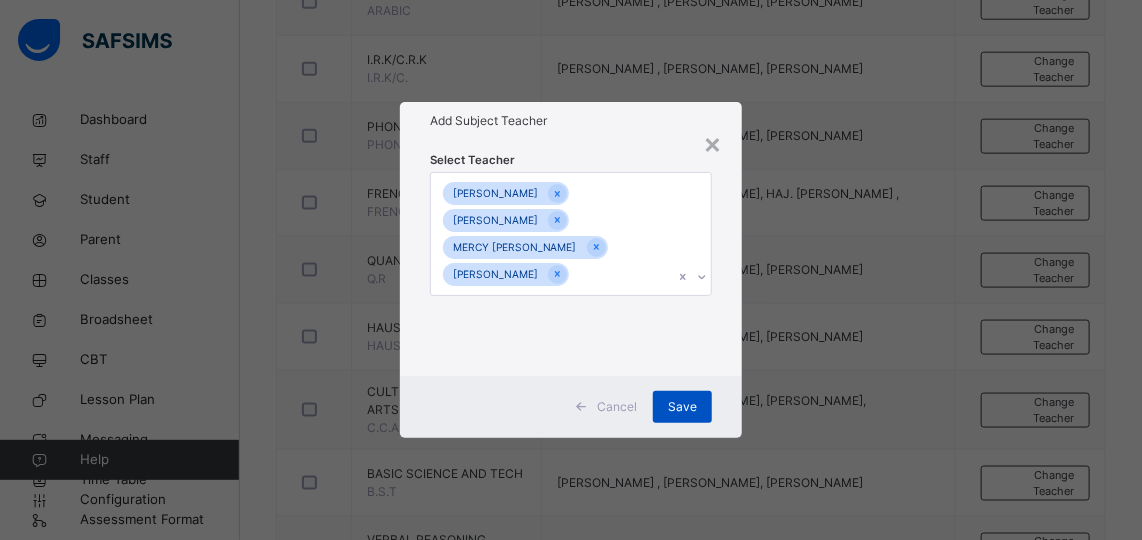 click on "Save" at bounding box center [682, 407] 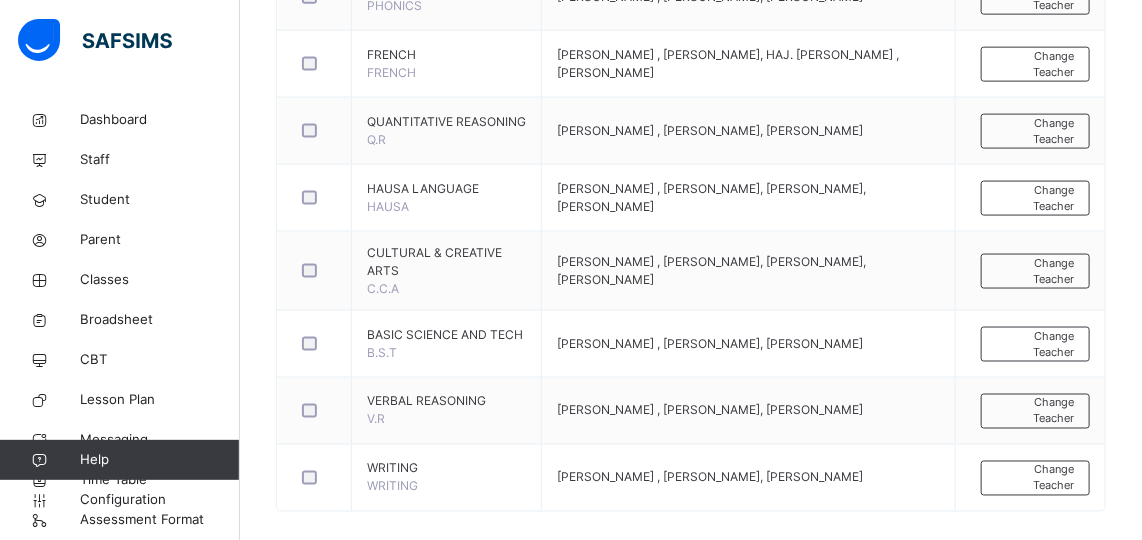 scroll, scrollTop: 995, scrollLeft: 0, axis: vertical 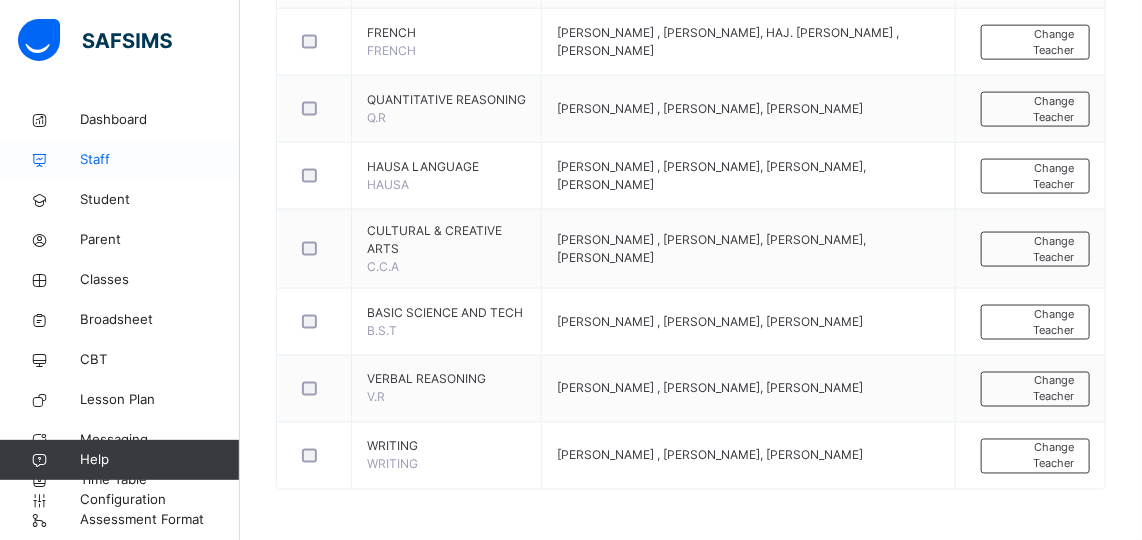 click on "Staff" at bounding box center (160, 160) 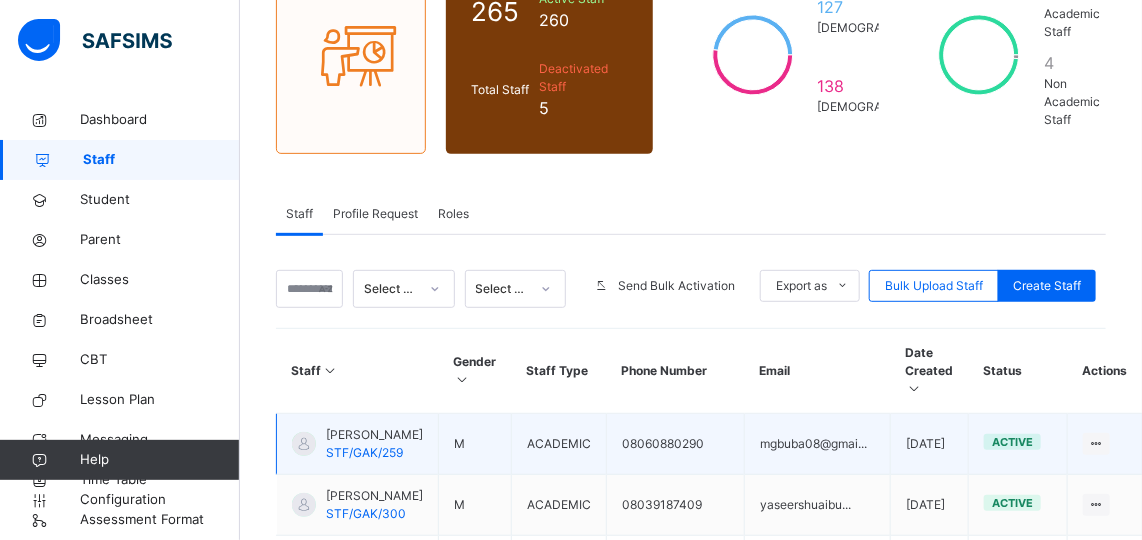 scroll, scrollTop: 202, scrollLeft: 0, axis: vertical 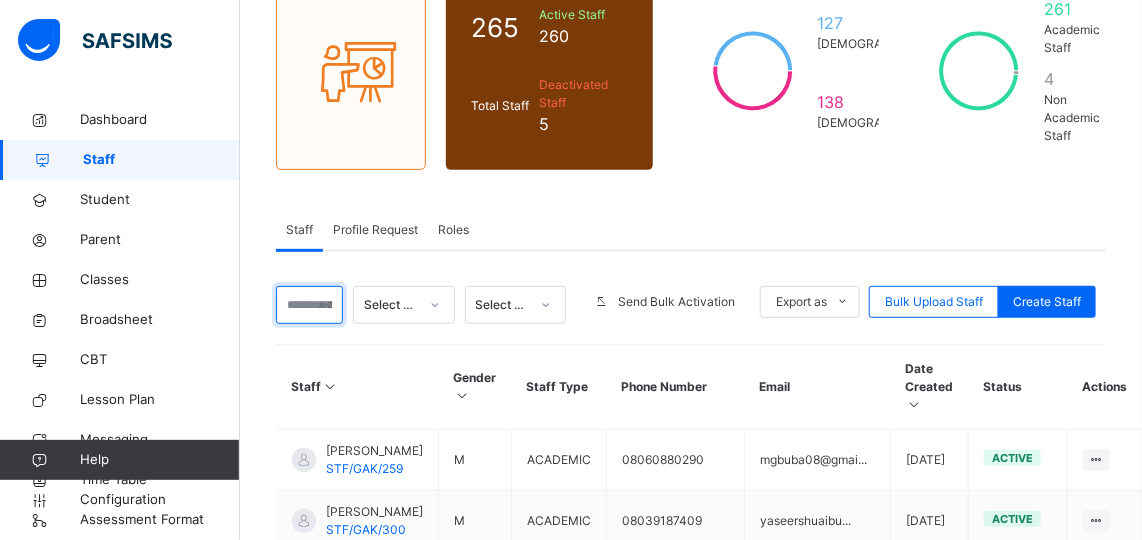 click at bounding box center (309, 305) 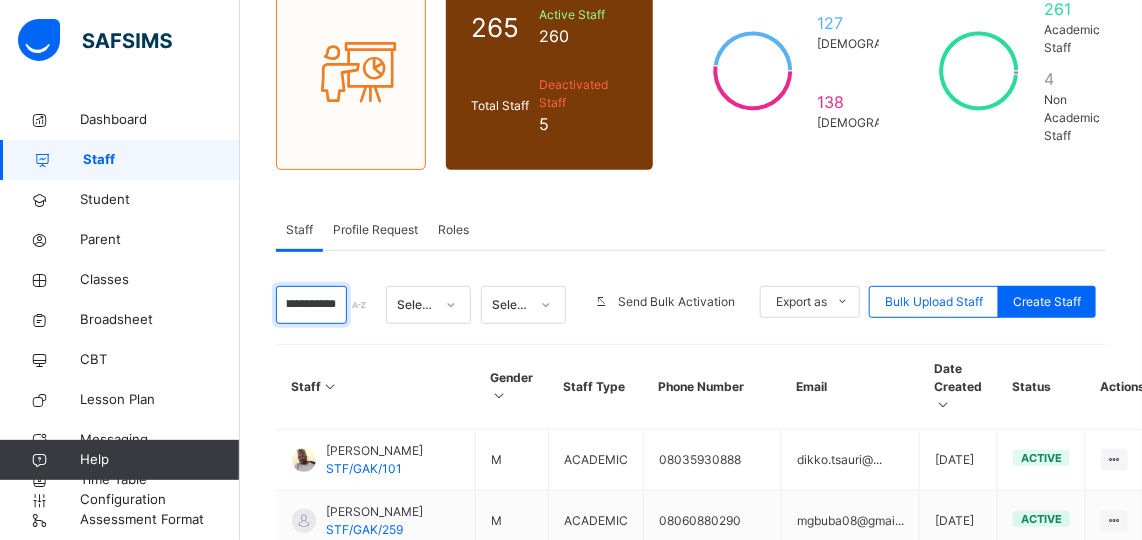 scroll, scrollTop: 0, scrollLeft: 129, axis: horizontal 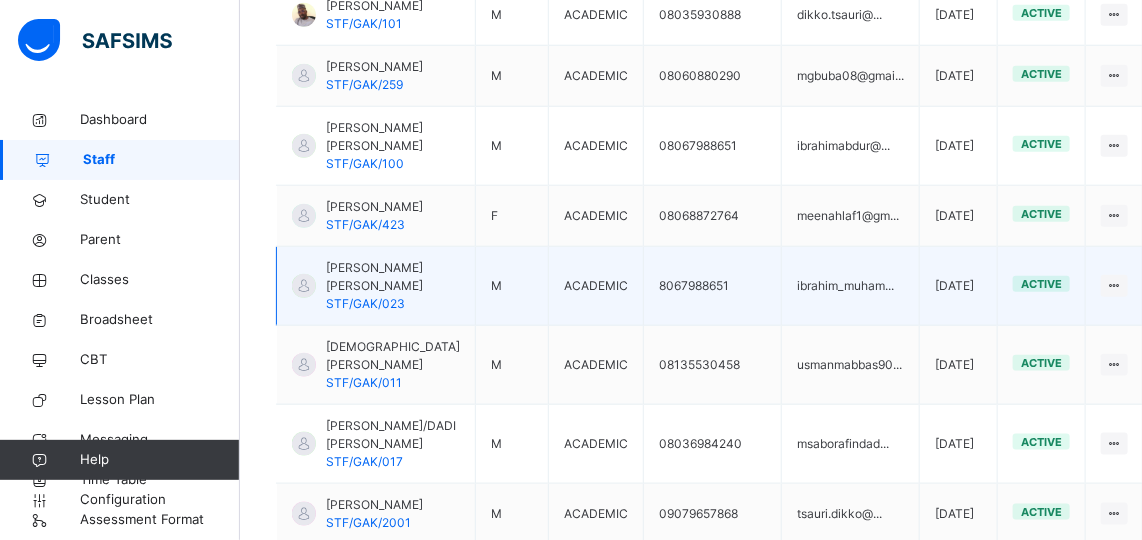 type on "**********" 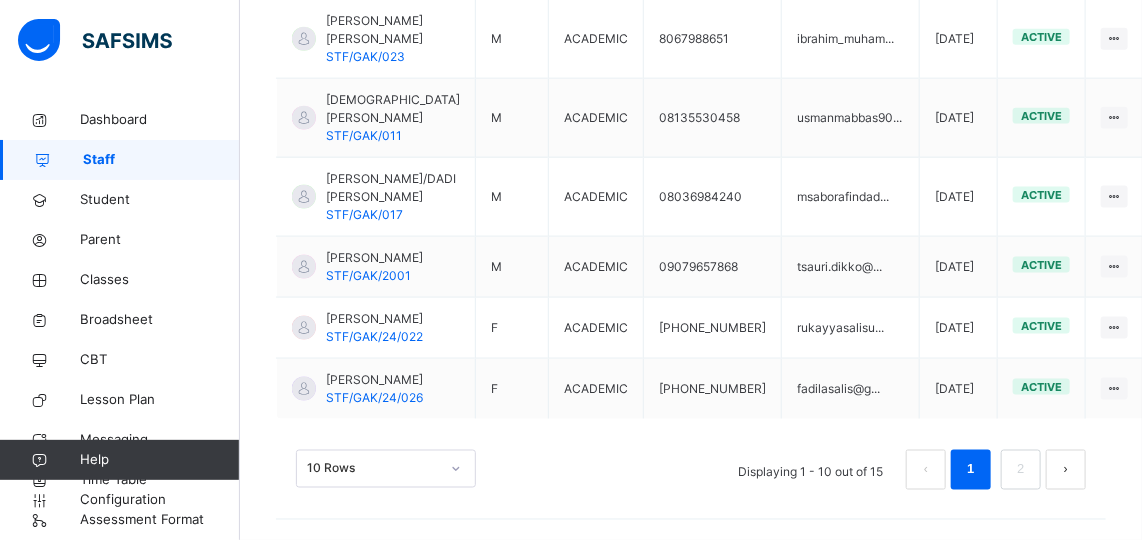 scroll, scrollTop: 1104, scrollLeft: 0, axis: vertical 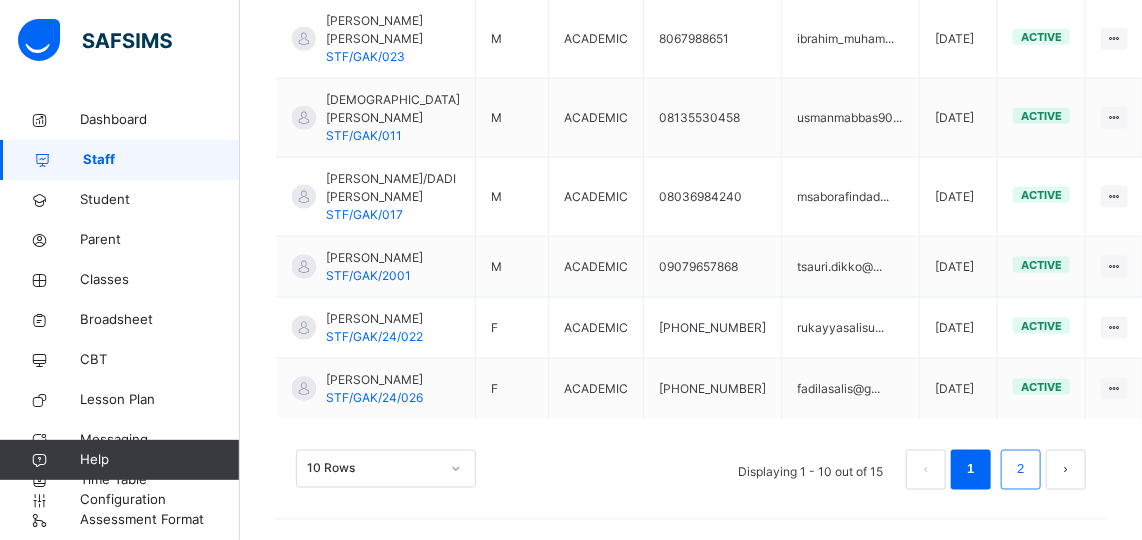 click on "2" at bounding box center (1021, 470) 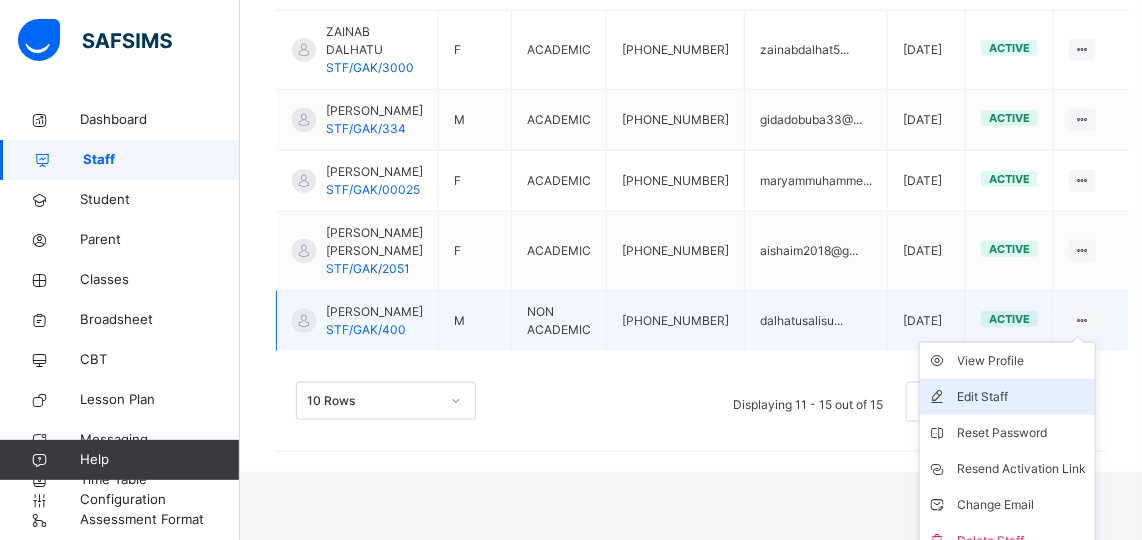 scroll, scrollTop: 690, scrollLeft: 0, axis: vertical 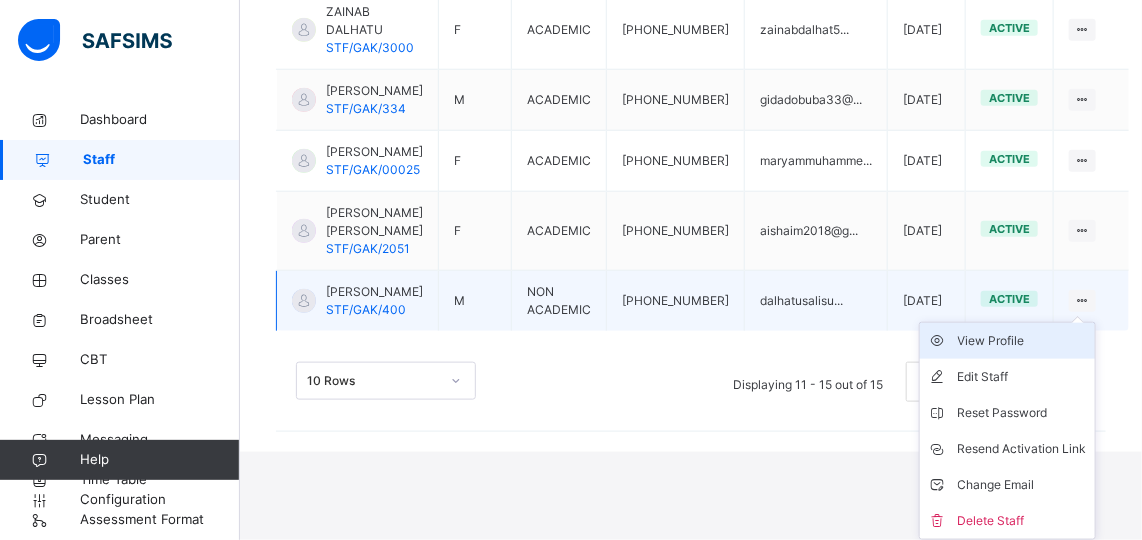 click on "View Profile" at bounding box center [1022, 341] 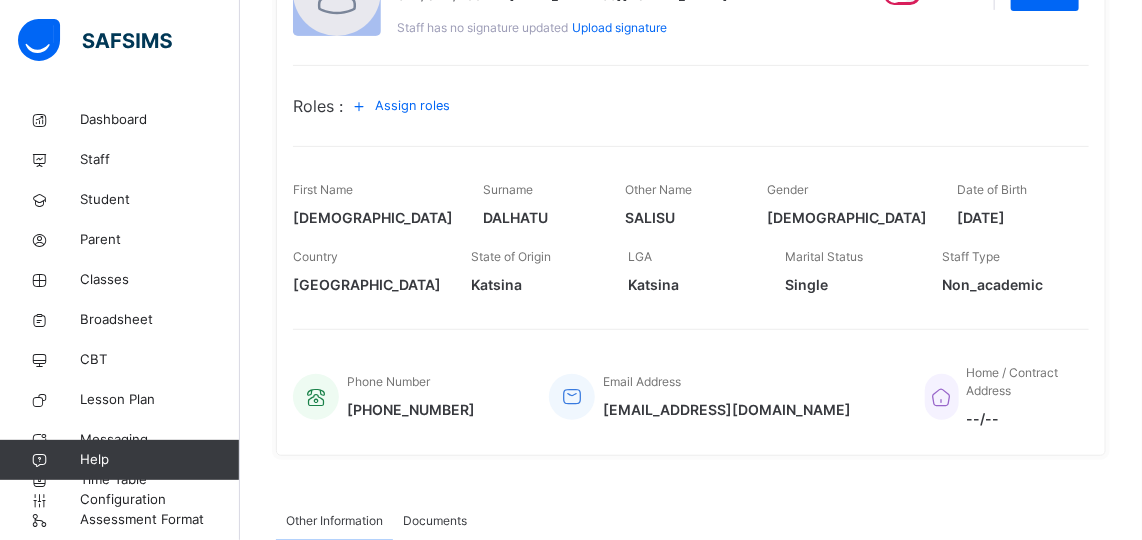 scroll, scrollTop: 255, scrollLeft: 0, axis: vertical 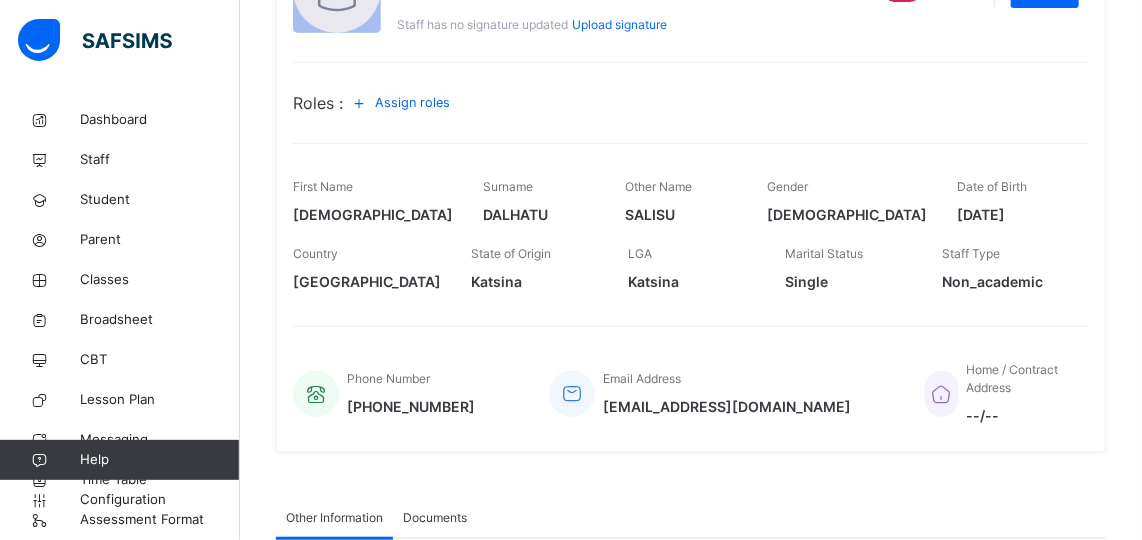 click on "[EMAIL_ADDRESS][DOMAIN_NAME]" at bounding box center (727, 406) 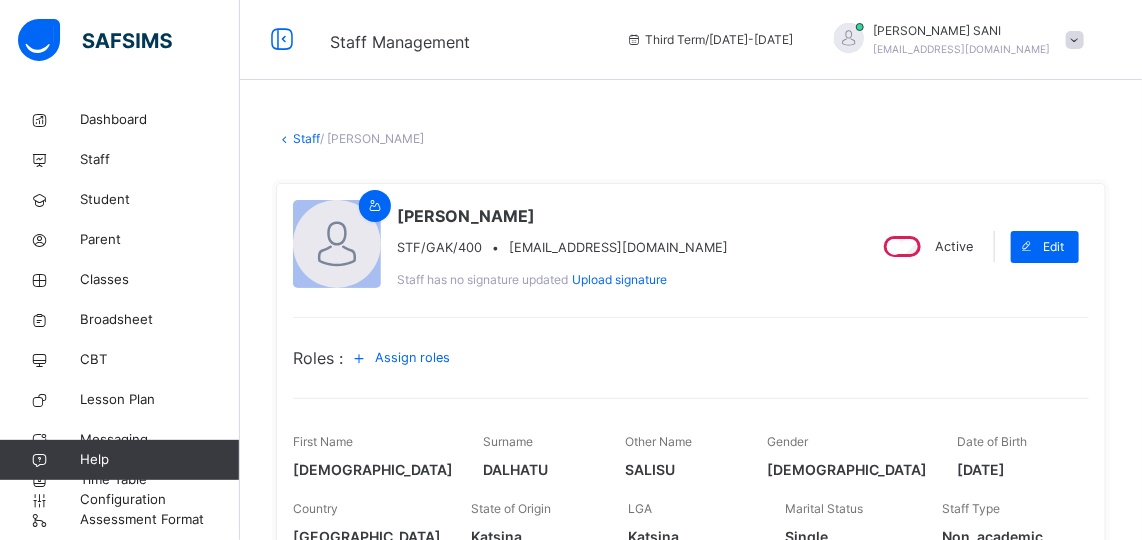 click on "Staff" at bounding box center [306, 138] 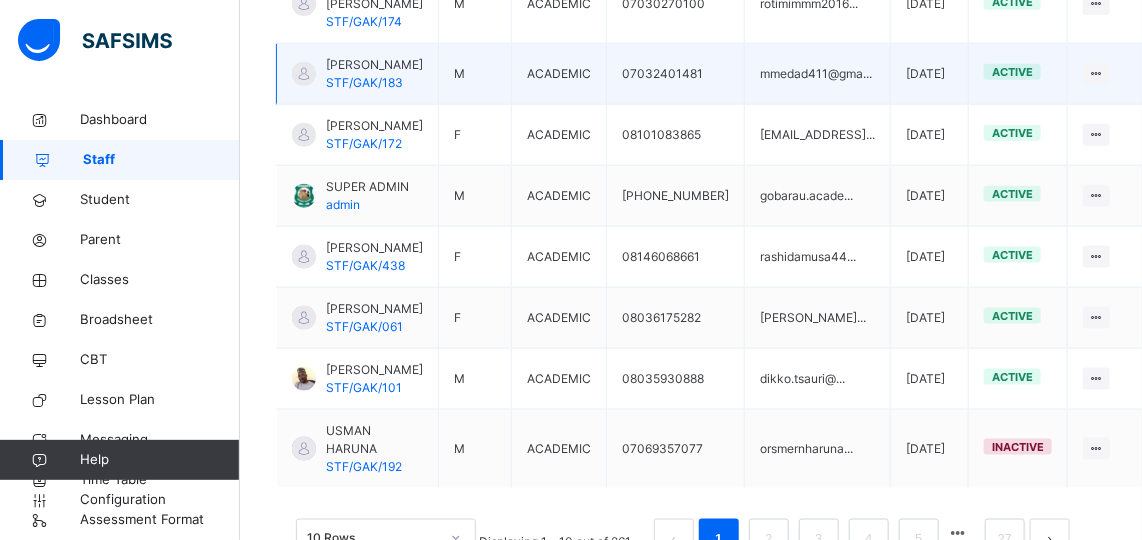 scroll, scrollTop: 978, scrollLeft: 0, axis: vertical 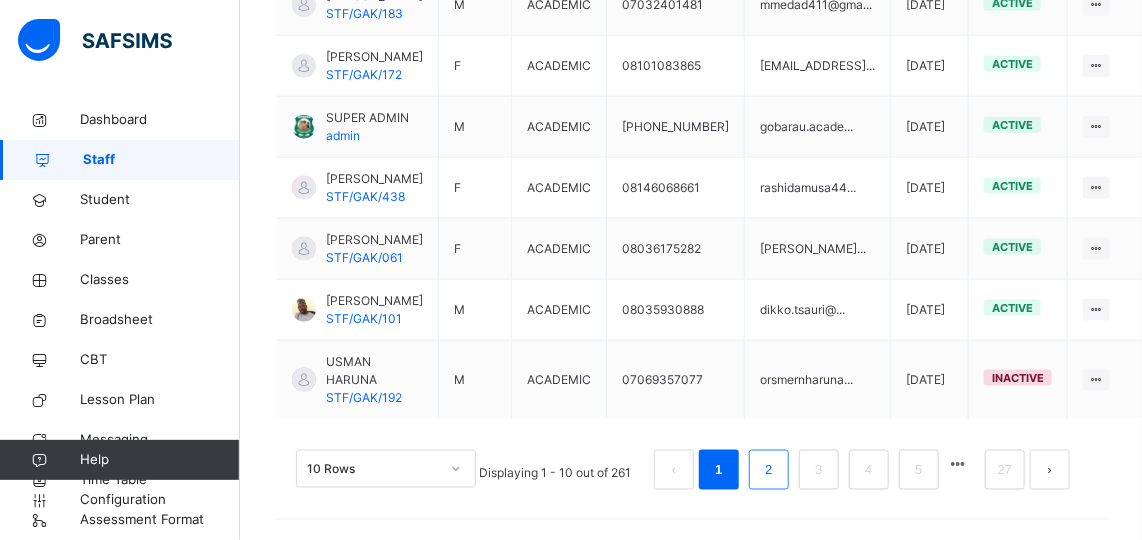 click on "2" at bounding box center (768, 470) 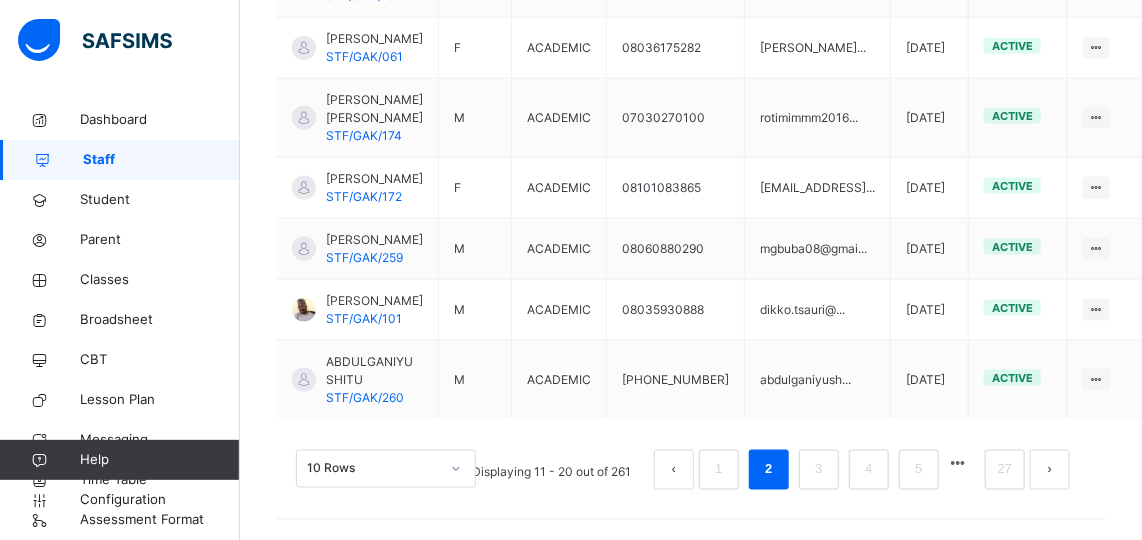 scroll, scrollTop: 995, scrollLeft: 0, axis: vertical 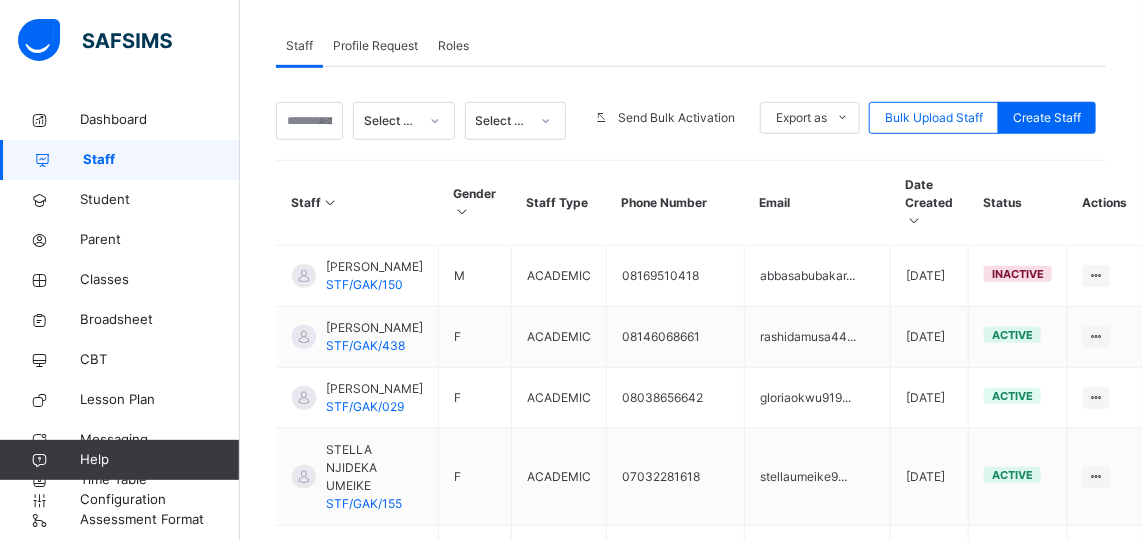 click on "08146068661" at bounding box center (676, 337) 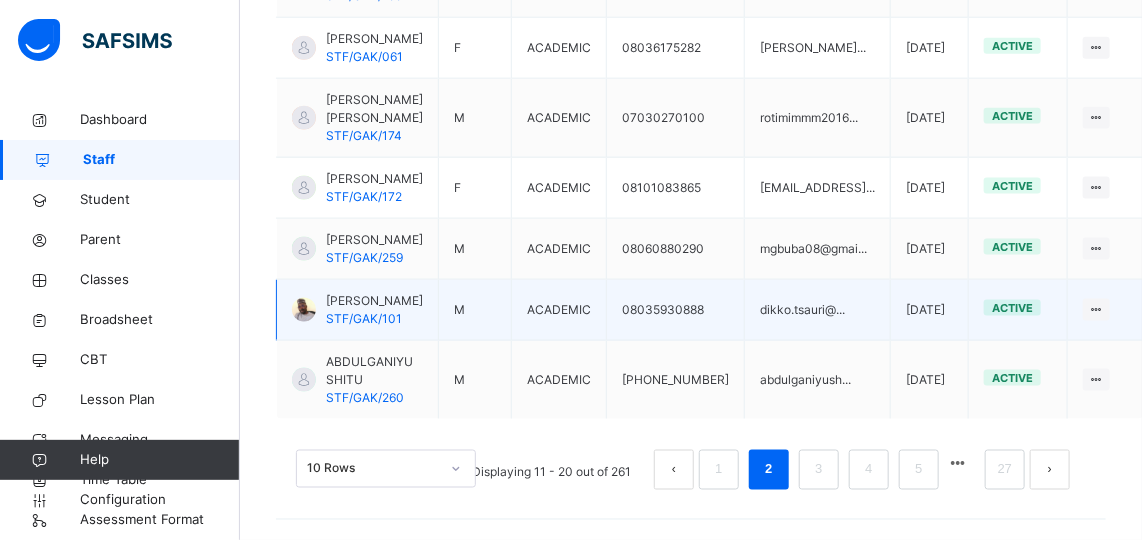 scroll, scrollTop: 1014, scrollLeft: 0, axis: vertical 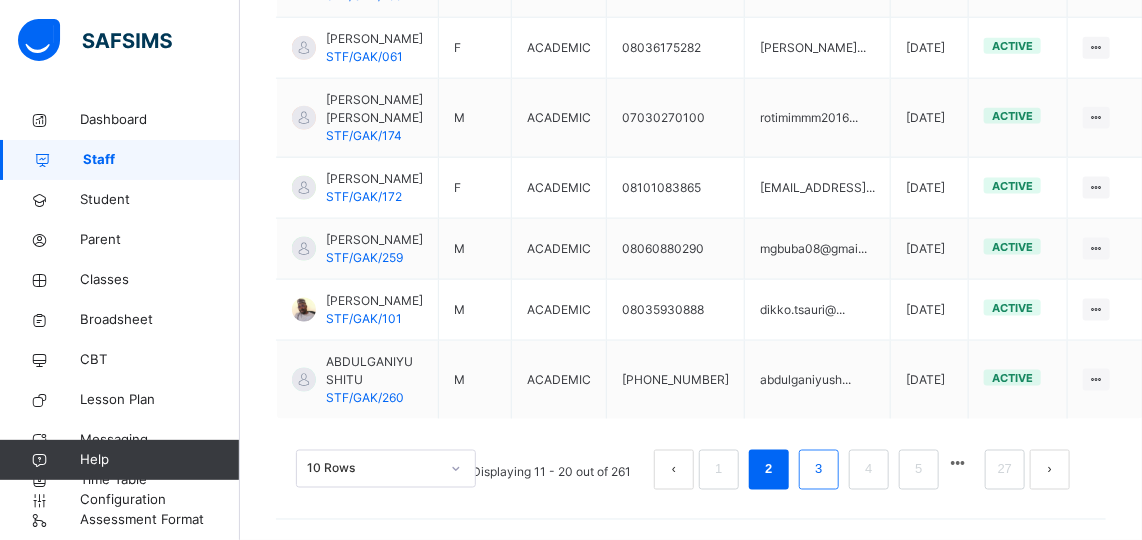 click on "3" at bounding box center (819, 470) 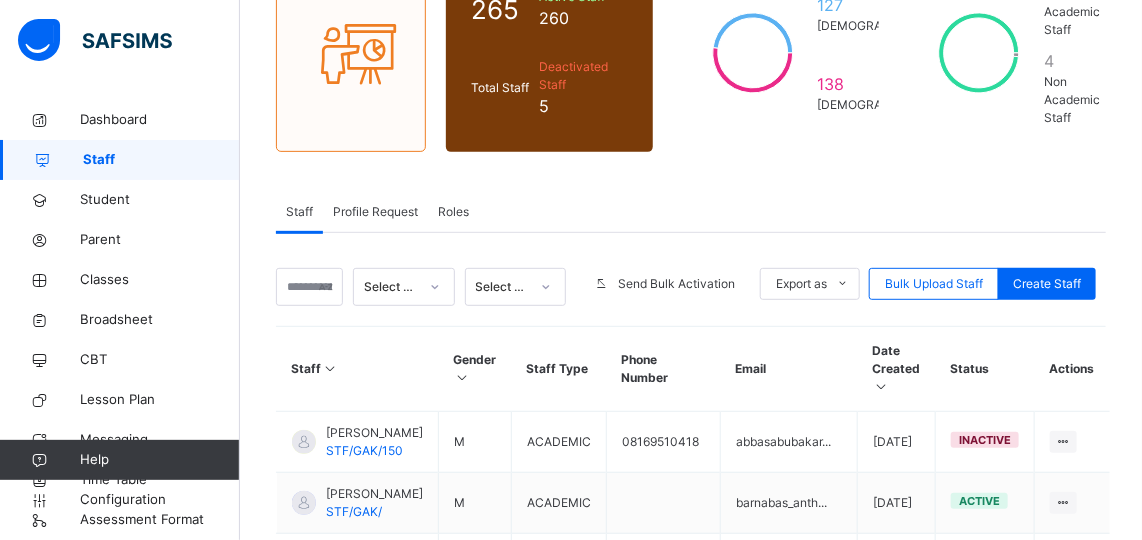 scroll, scrollTop: 222, scrollLeft: 0, axis: vertical 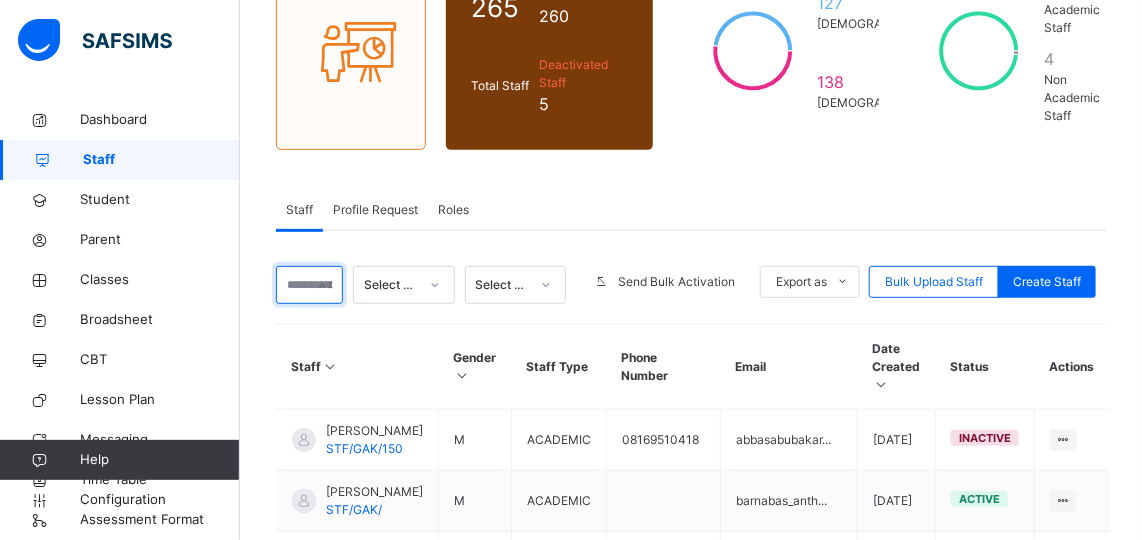 click at bounding box center (309, 285) 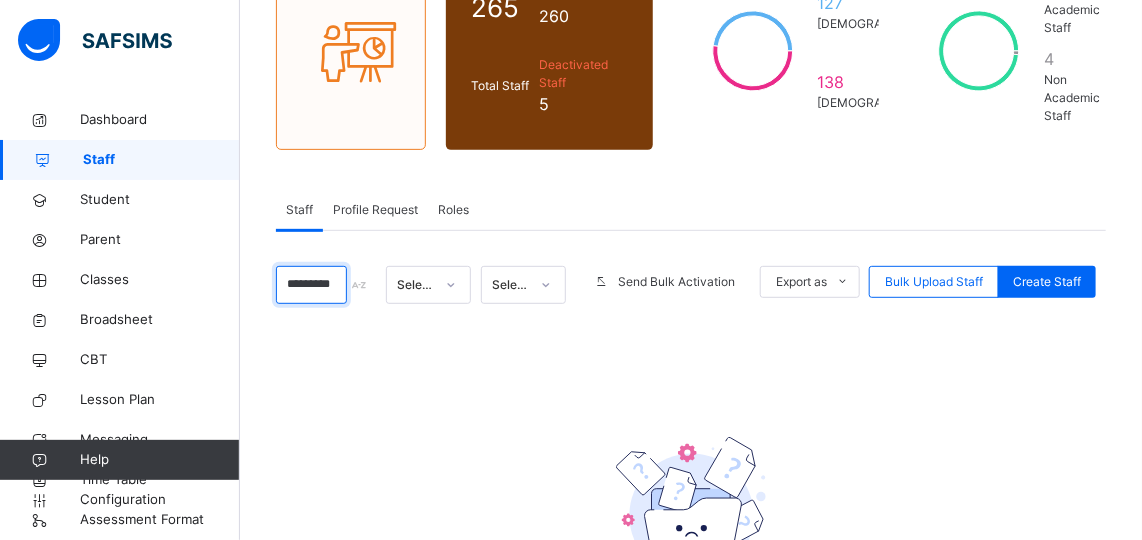 scroll, scrollTop: 0, scrollLeft: 27, axis: horizontal 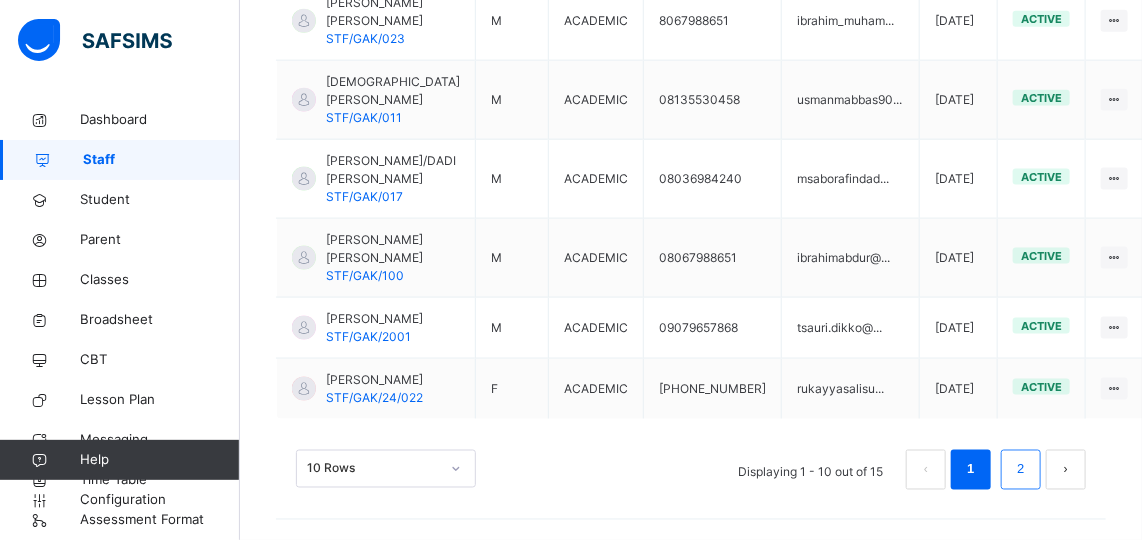 type on "********" 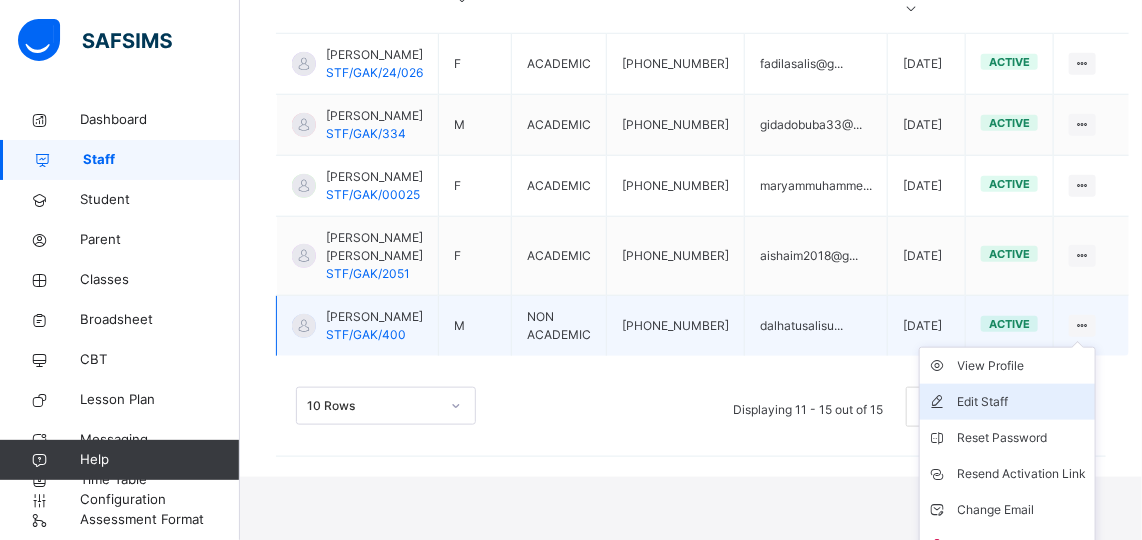 scroll, scrollTop: 709, scrollLeft: 0, axis: vertical 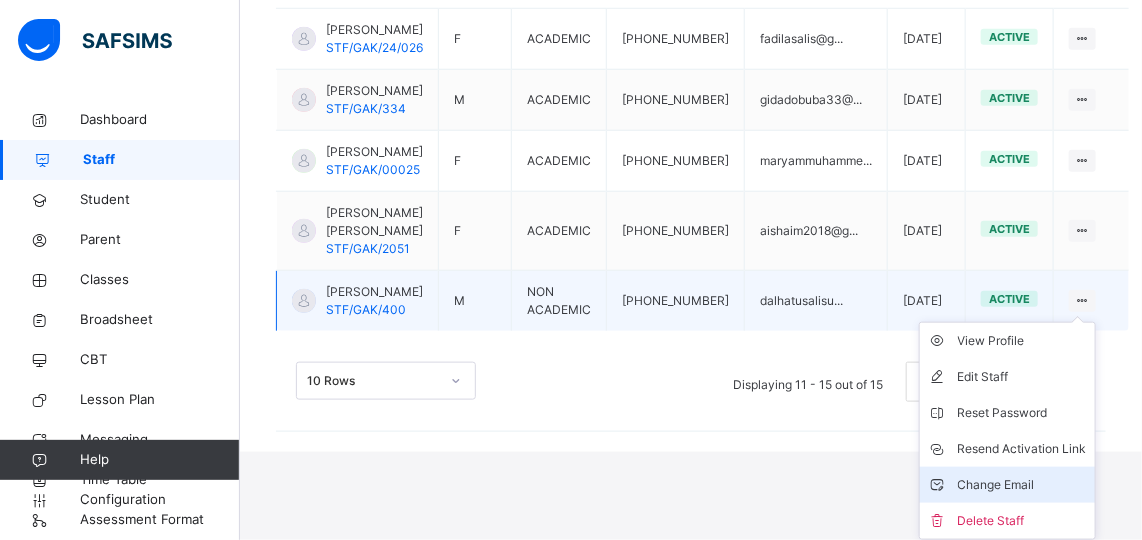 click on "Change Email" at bounding box center [1022, 485] 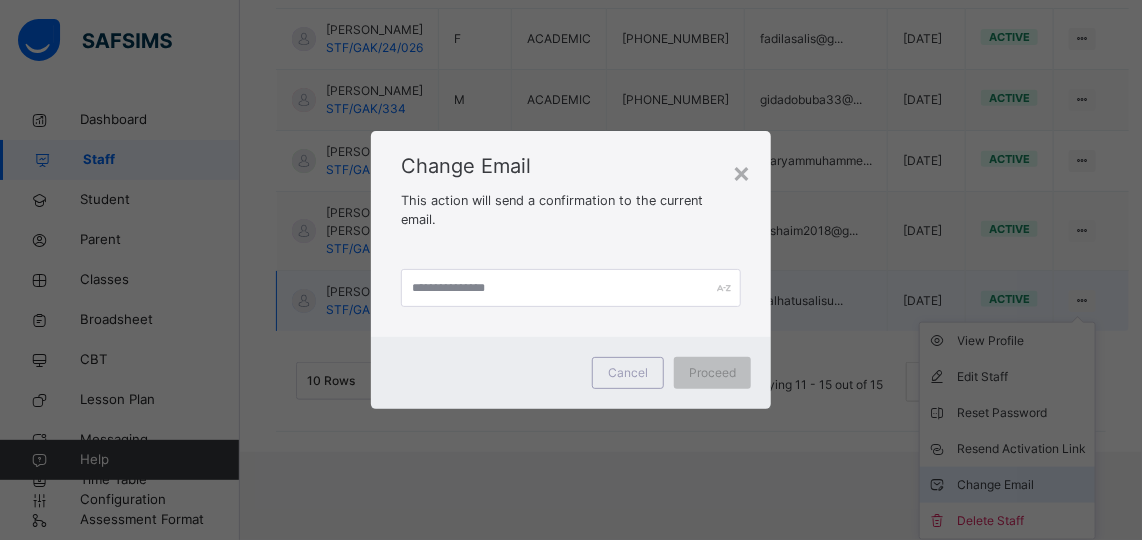 scroll, scrollTop: 639, scrollLeft: 0, axis: vertical 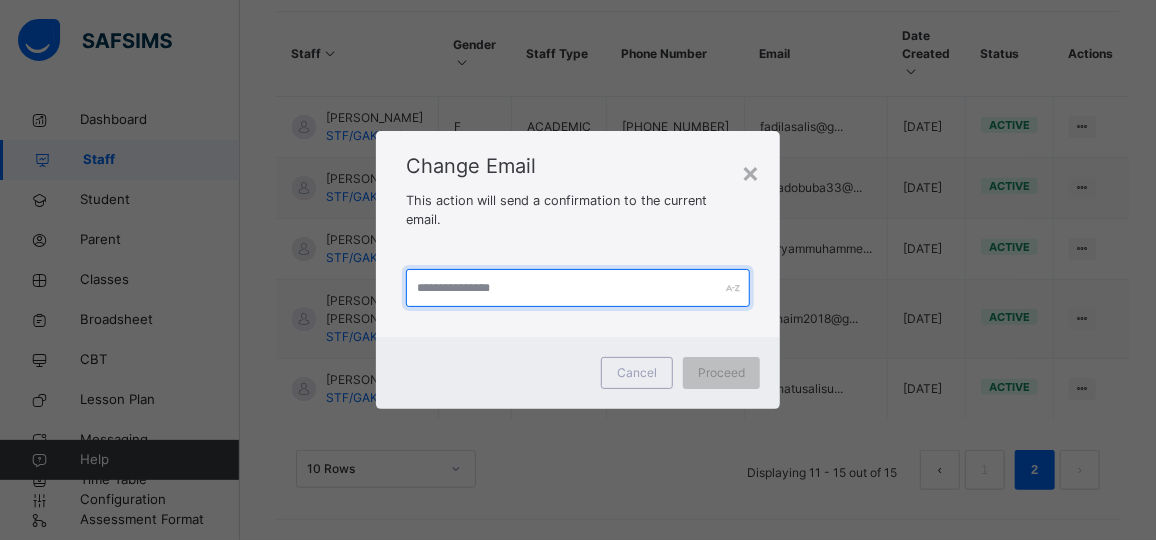 click at bounding box center (578, 288) 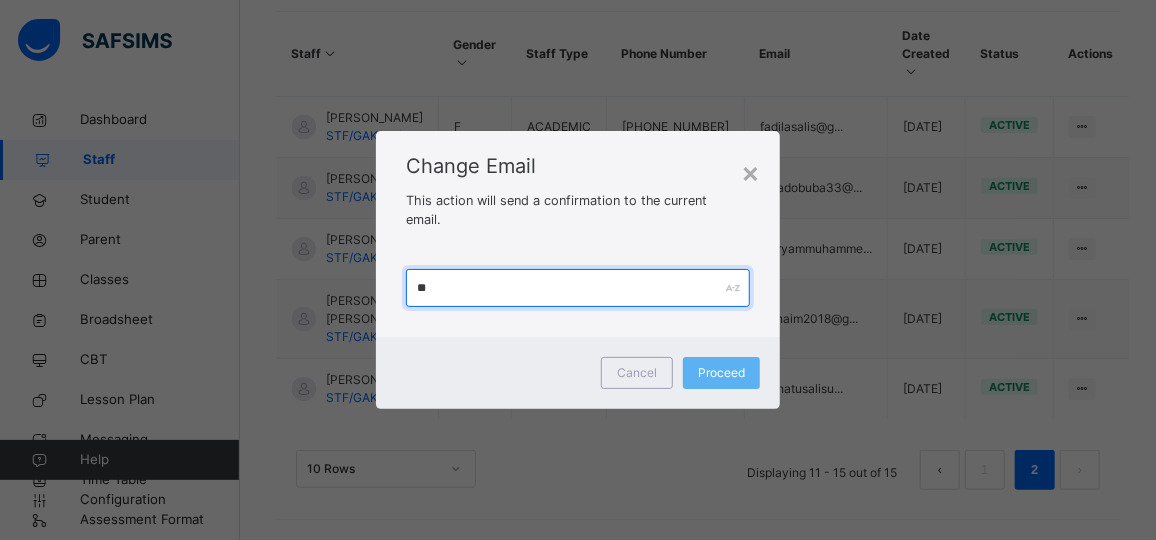 type on "*" 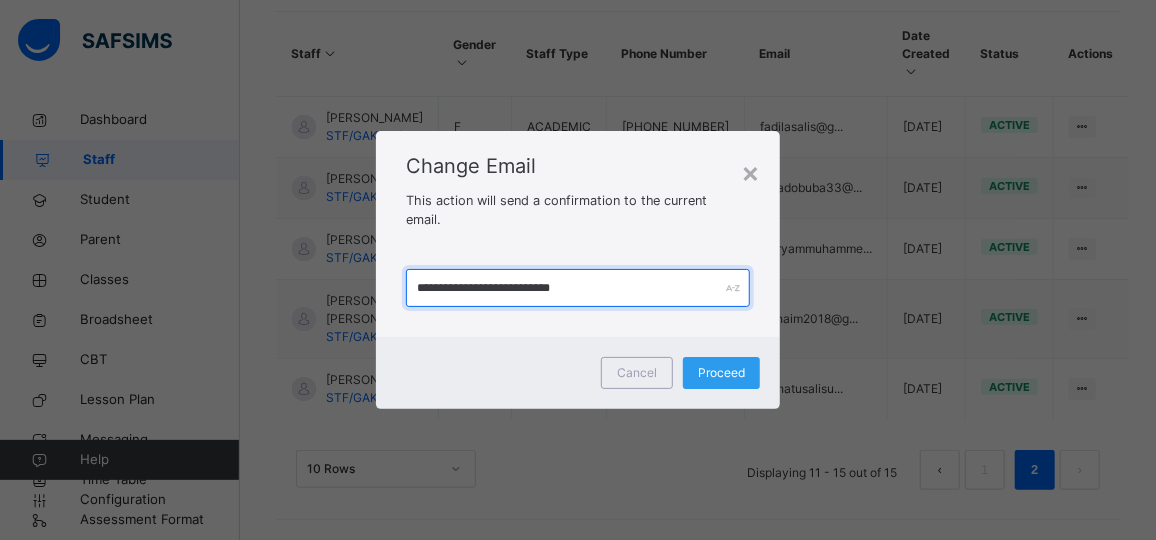type on "**********" 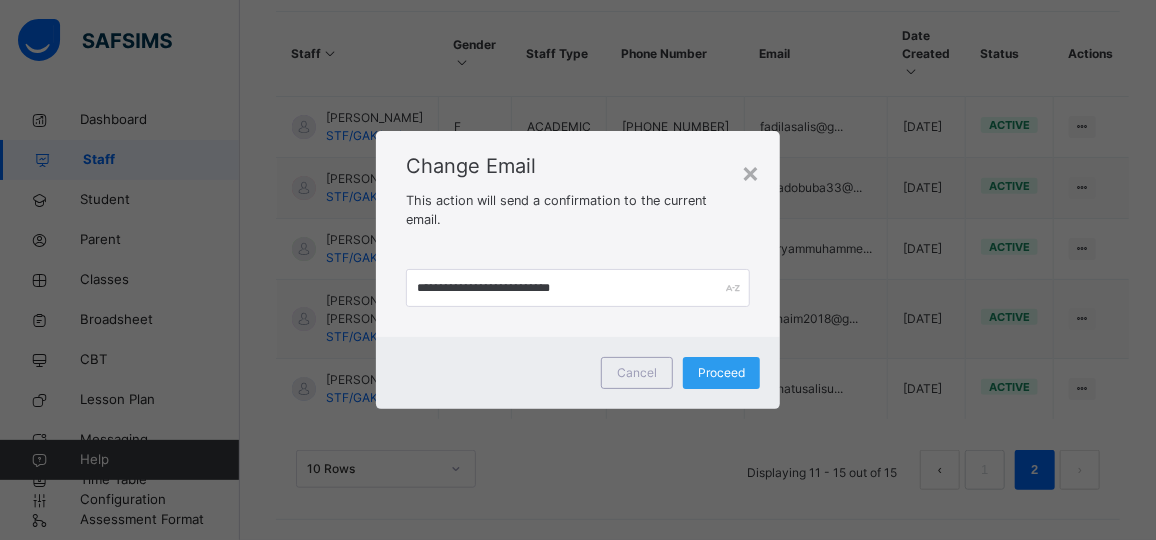 click on "Proceed" at bounding box center (721, 373) 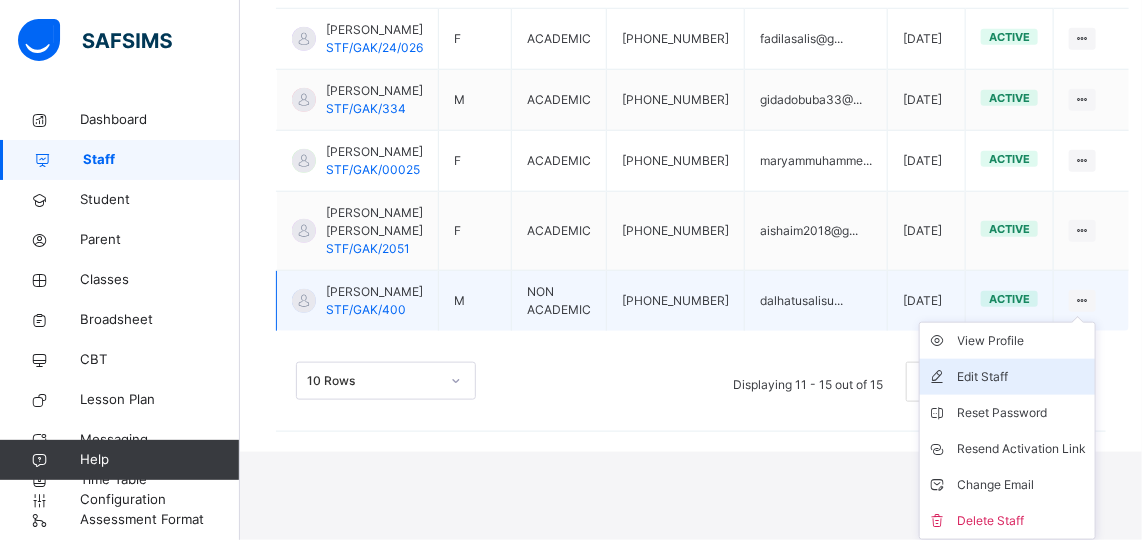 scroll, scrollTop: 709, scrollLeft: 0, axis: vertical 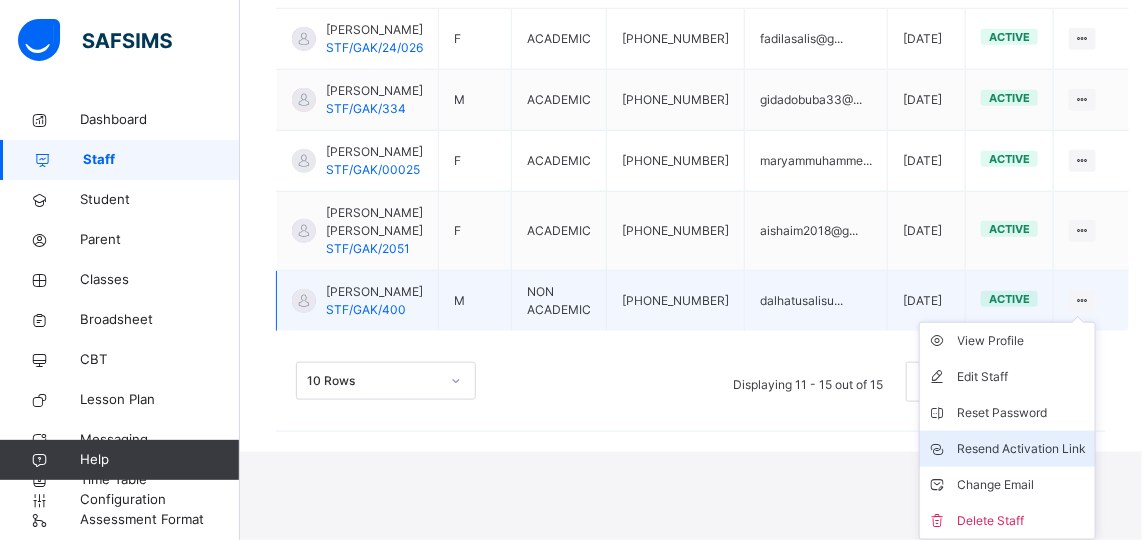 click on "Resend Activation Link" at bounding box center (1022, 449) 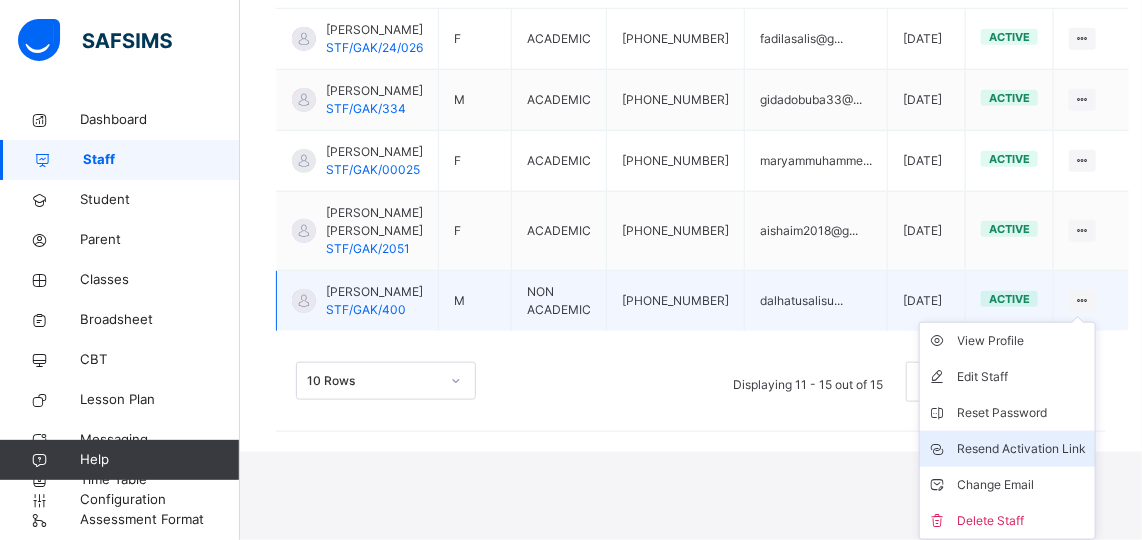click on "Resend Activation Link" at bounding box center [1022, 449] 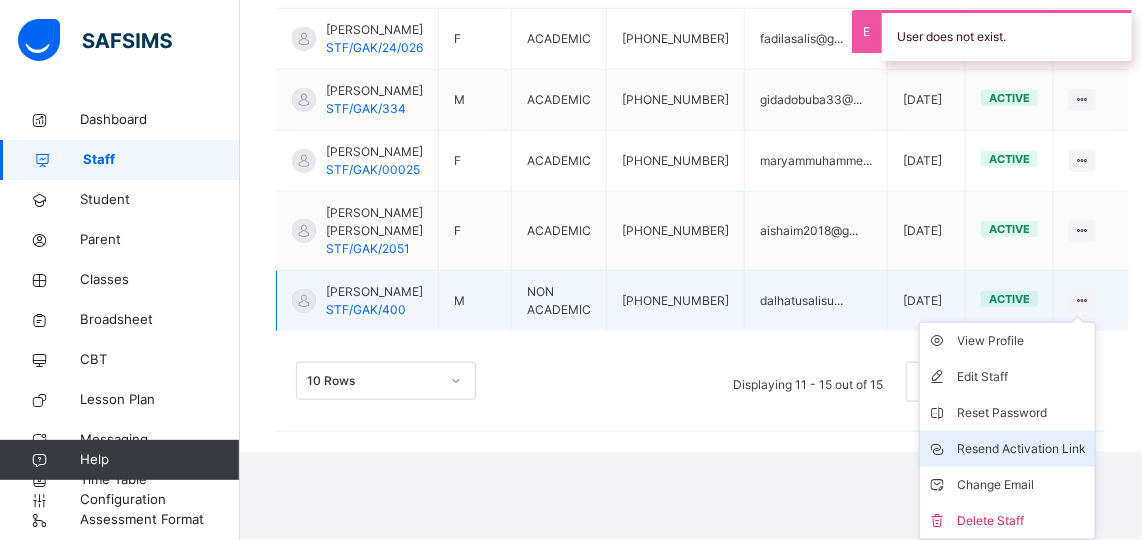 click on "Resend Activation Link" at bounding box center (1022, 449) 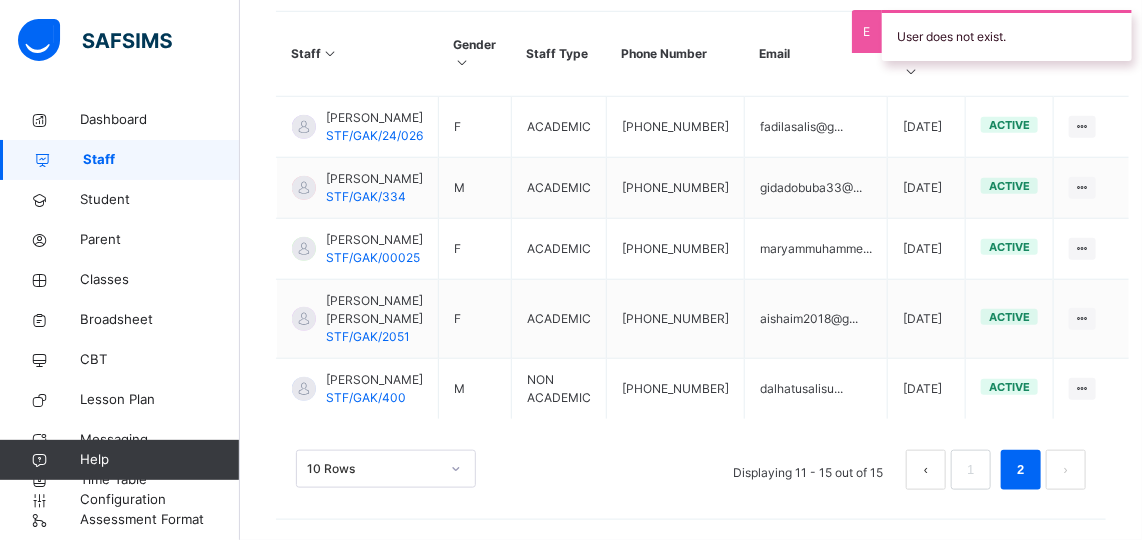 scroll, scrollTop: 639, scrollLeft: 0, axis: vertical 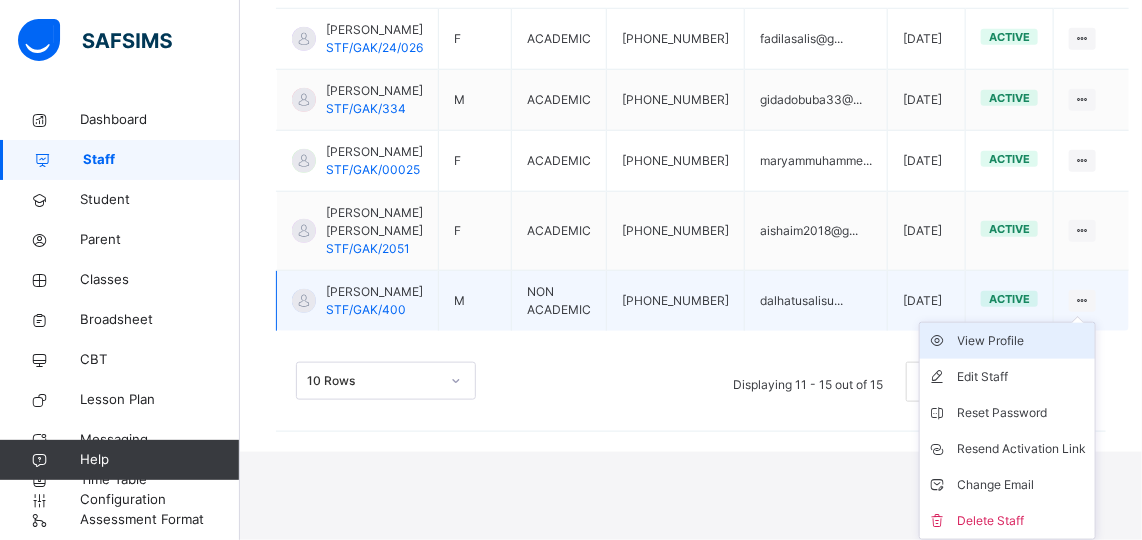 click on "View Profile" at bounding box center [1022, 341] 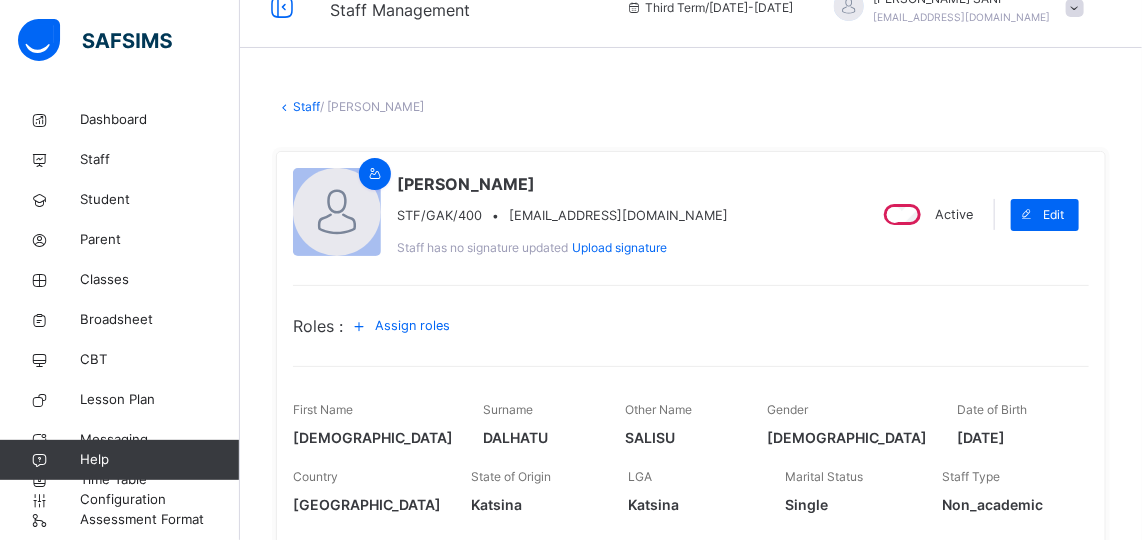 scroll, scrollTop: 0, scrollLeft: 0, axis: both 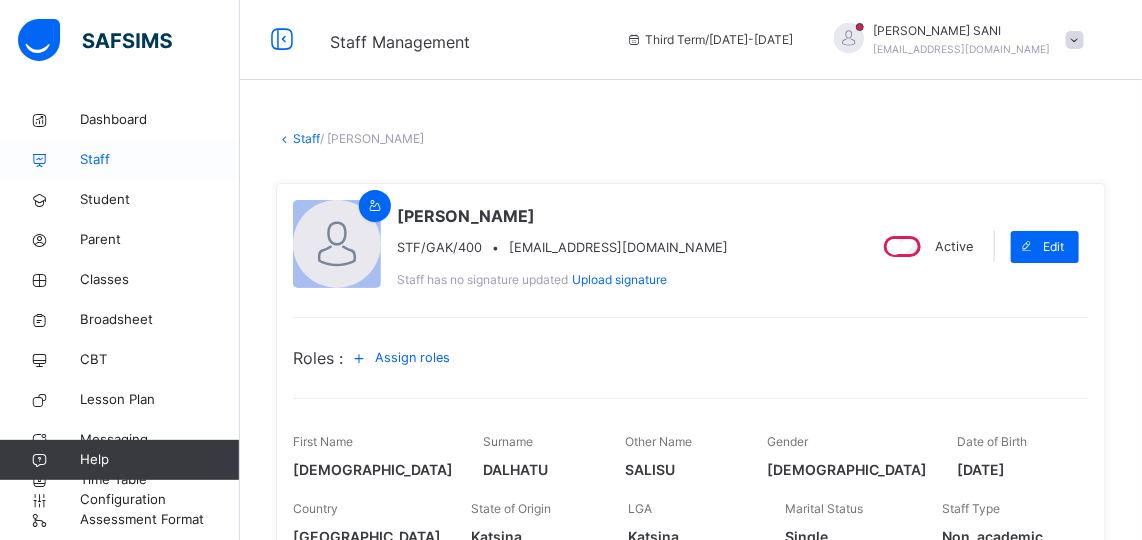 click on "Staff" at bounding box center (160, 160) 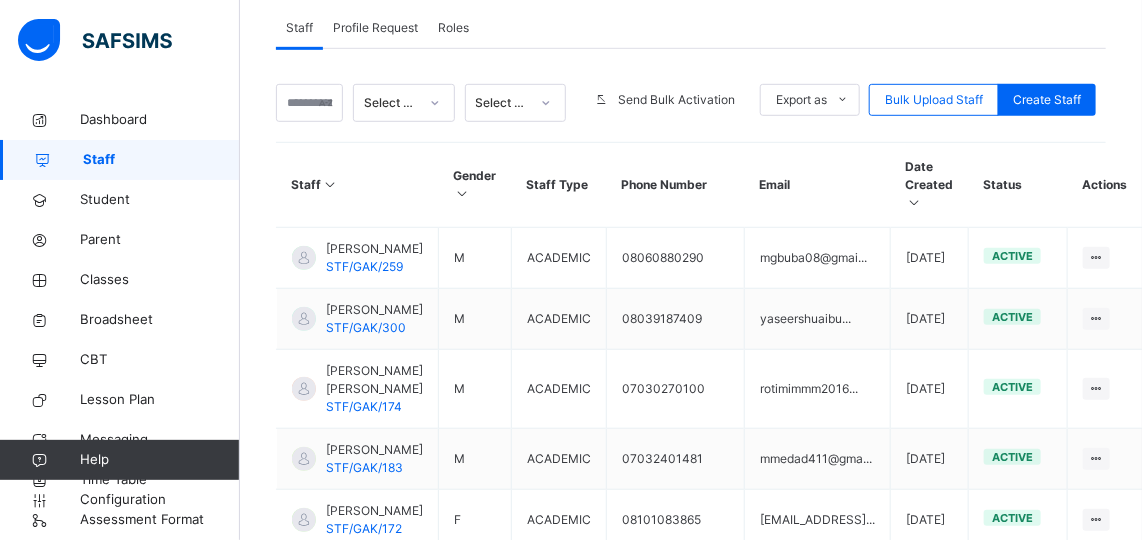 scroll, scrollTop: 403, scrollLeft: 0, axis: vertical 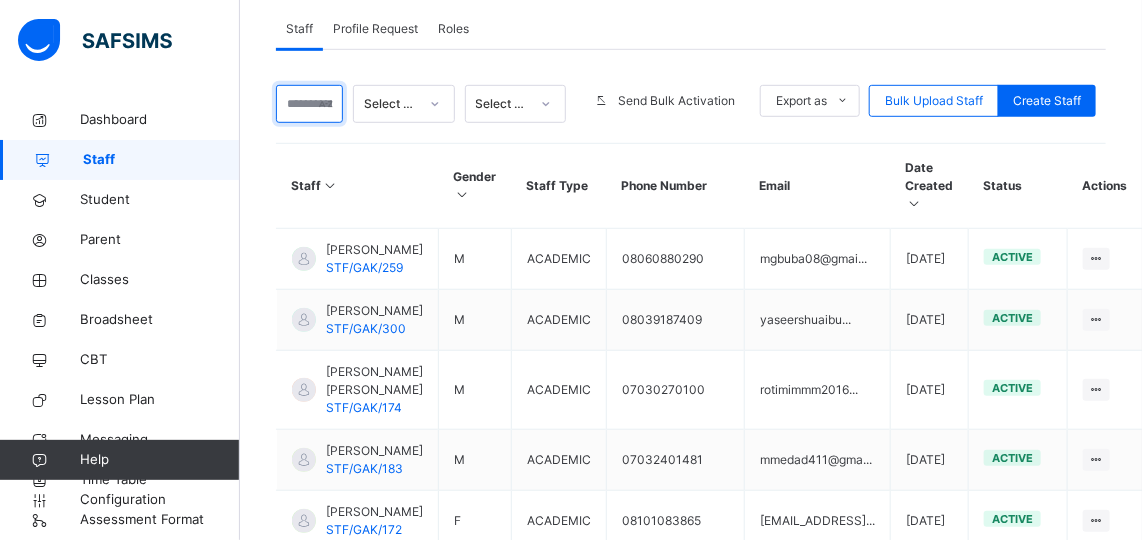 click at bounding box center (309, 104) 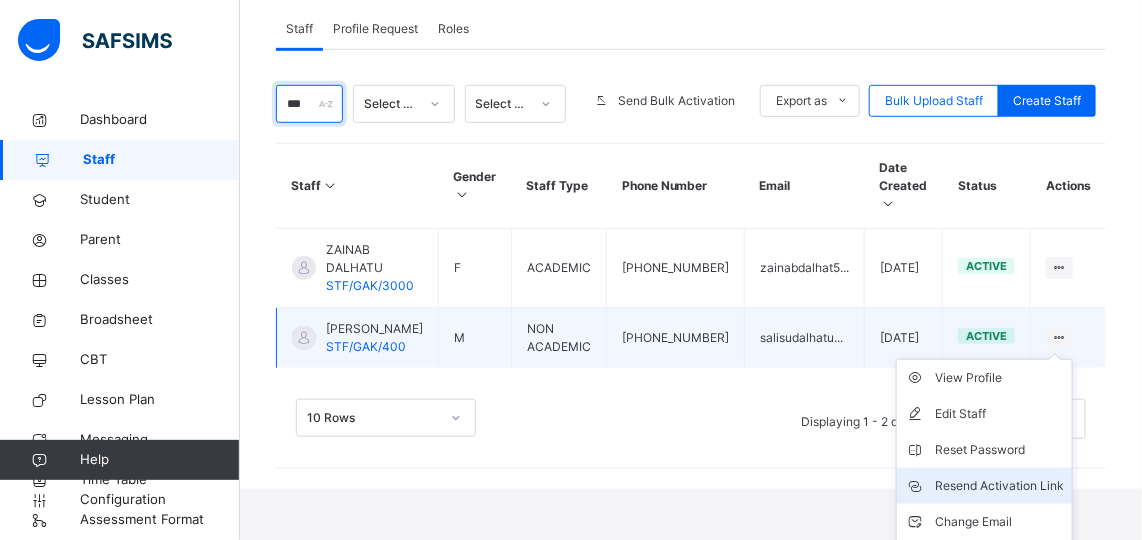 scroll, scrollTop: 446, scrollLeft: 0, axis: vertical 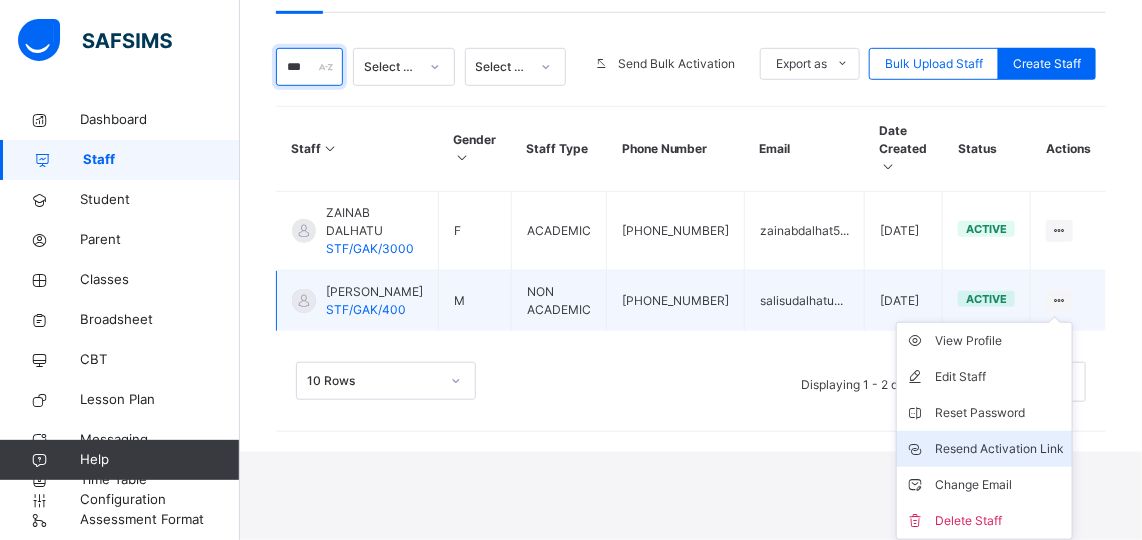 type on "***" 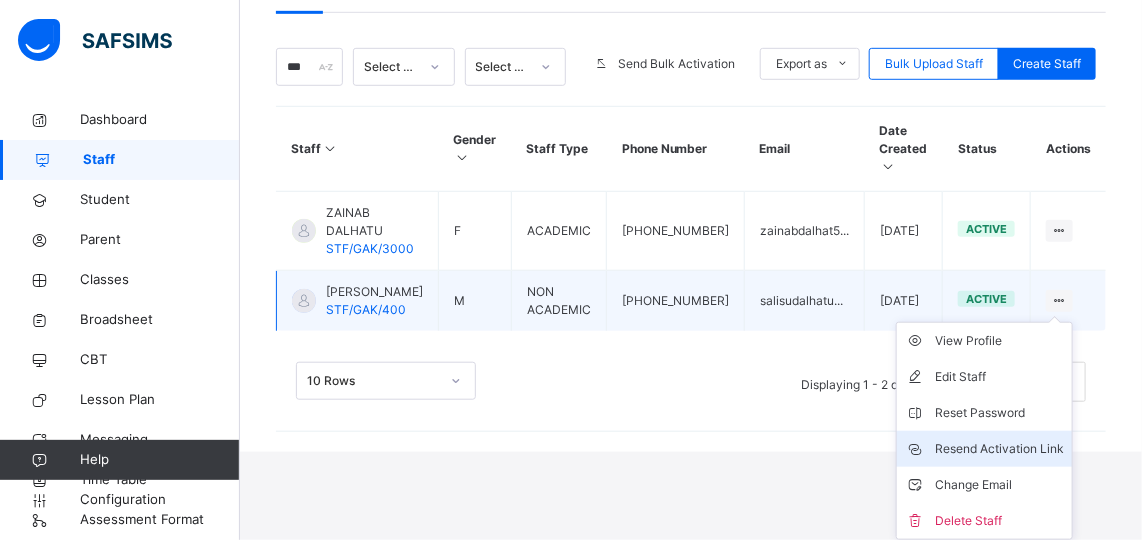 click on "Resend Activation Link" at bounding box center [999, 449] 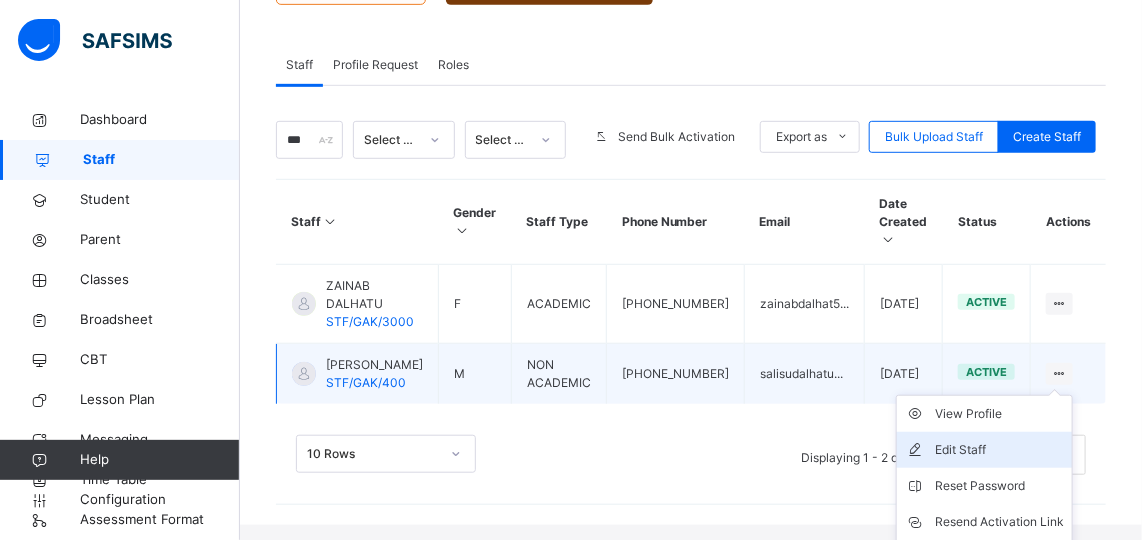 scroll, scrollTop: 446, scrollLeft: 0, axis: vertical 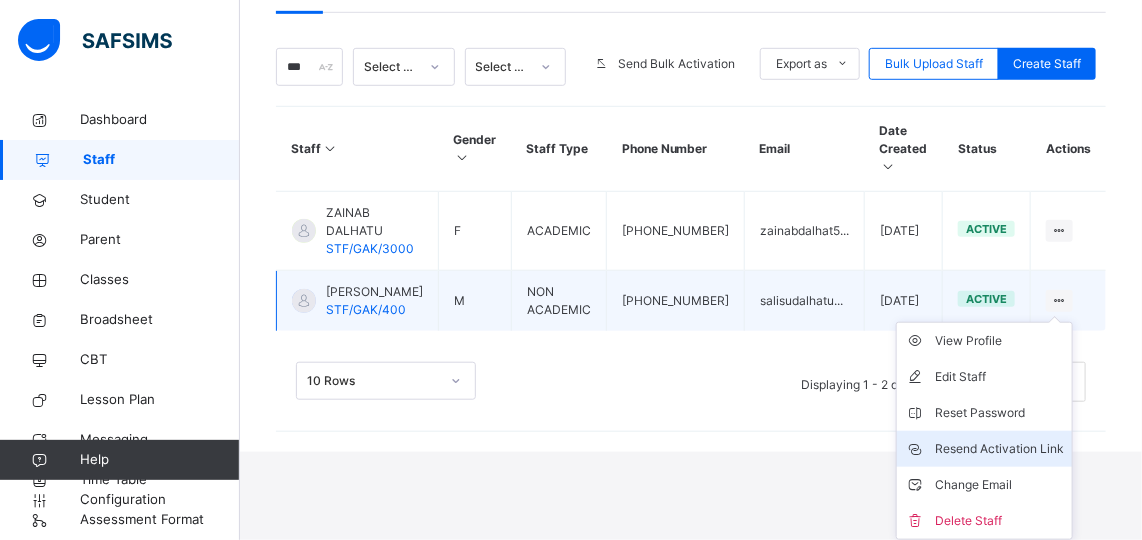 click on "Resend Activation Link" at bounding box center [999, 449] 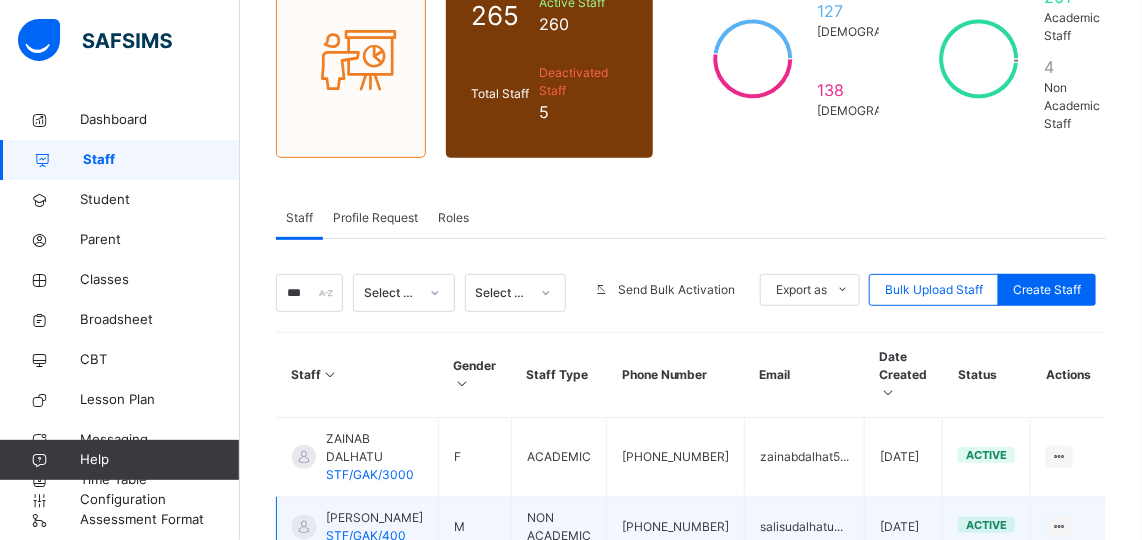 scroll, scrollTop: 367, scrollLeft: 0, axis: vertical 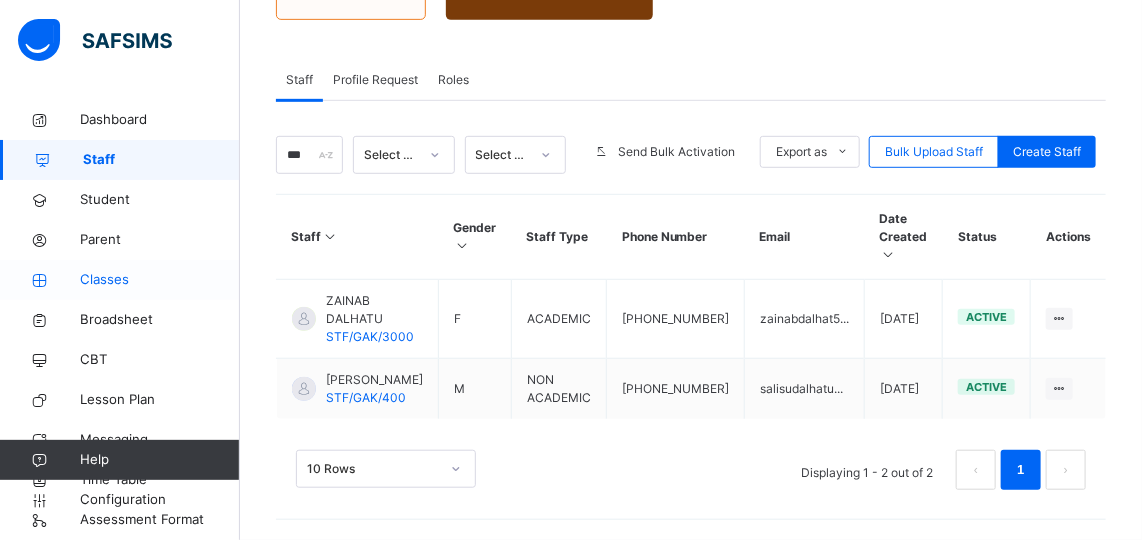 click on "Classes" at bounding box center [160, 280] 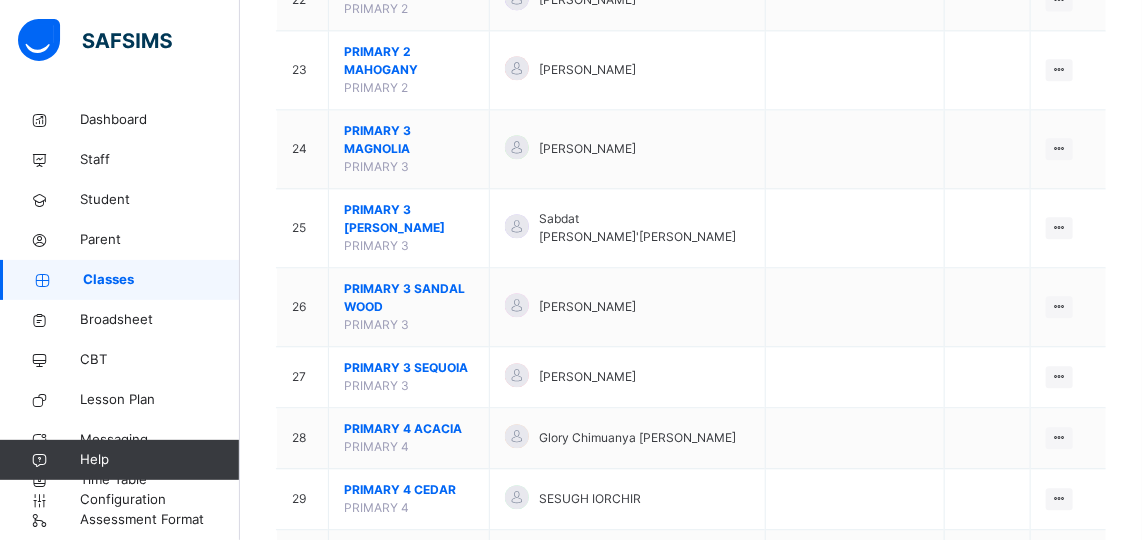 scroll, scrollTop: 1662, scrollLeft: 0, axis: vertical 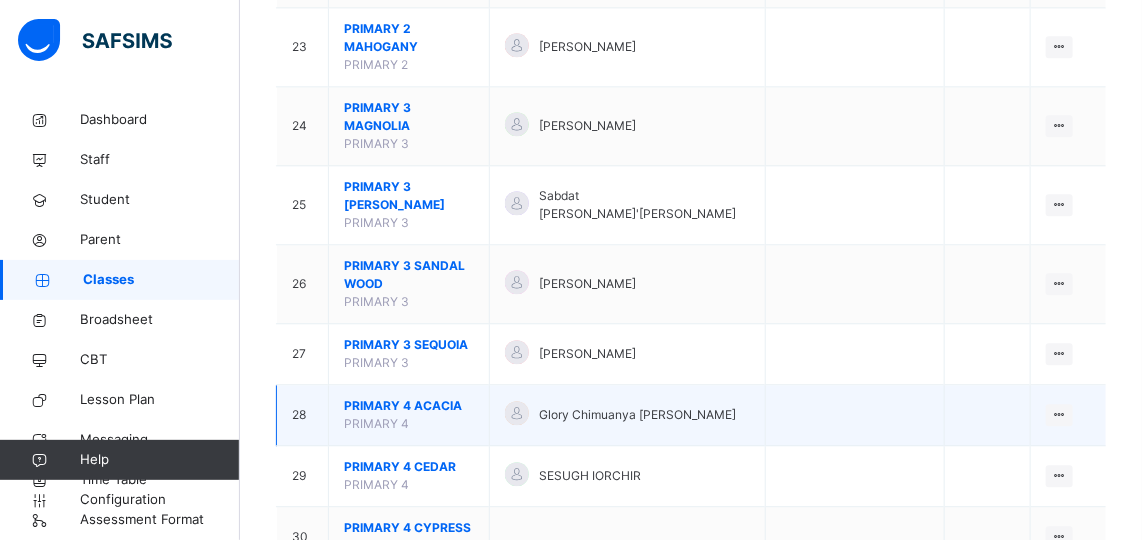 click on "PRIMARY 4   ACACIA" at bounding box center (409, 406) 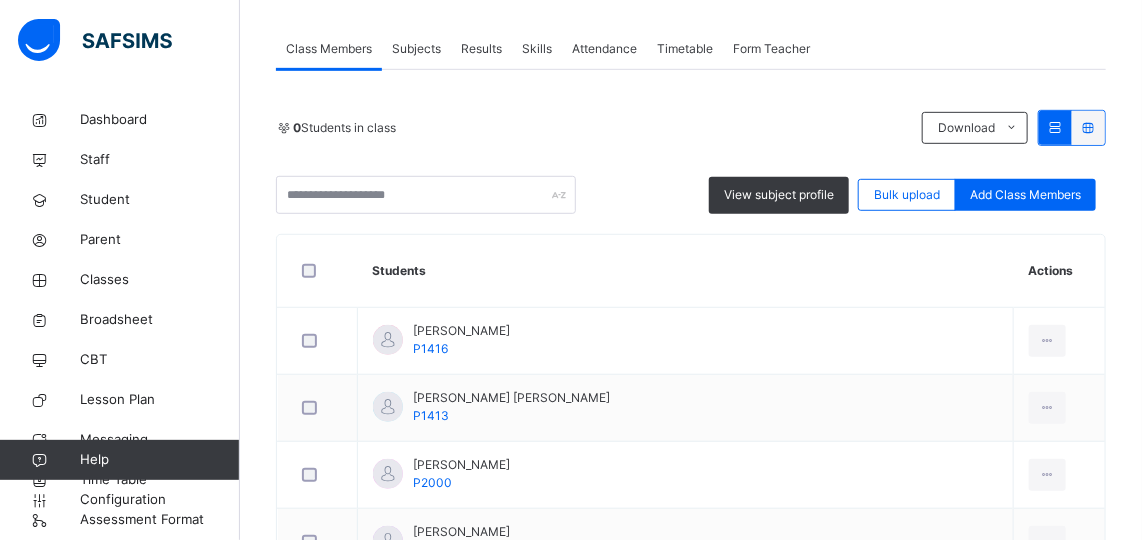 scroll, scrollTop: 346, scrollLeft: 0, axis: vertical 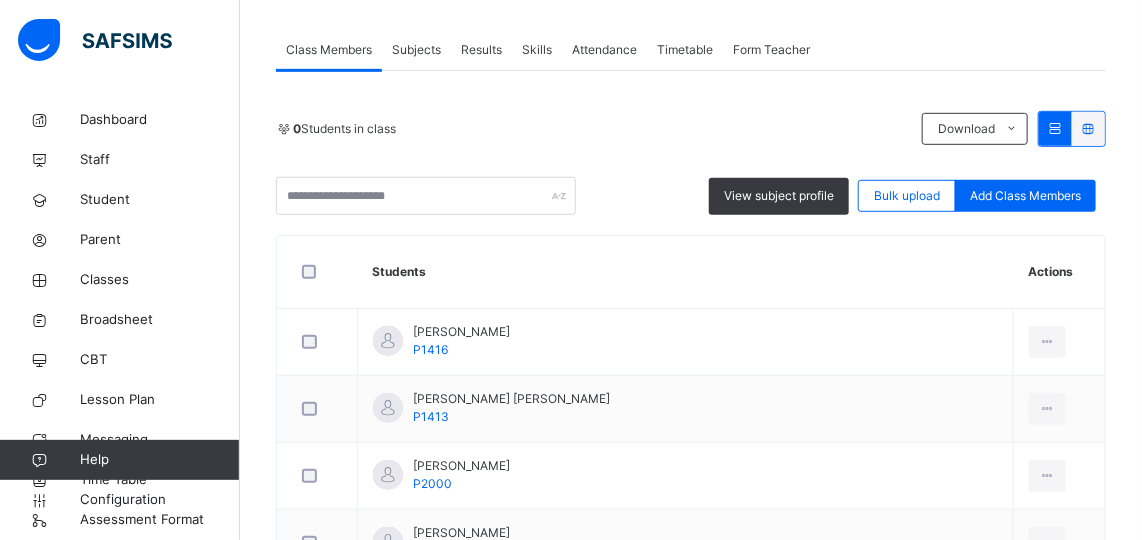 click on "Subjects" at bounding box center [416, 50] 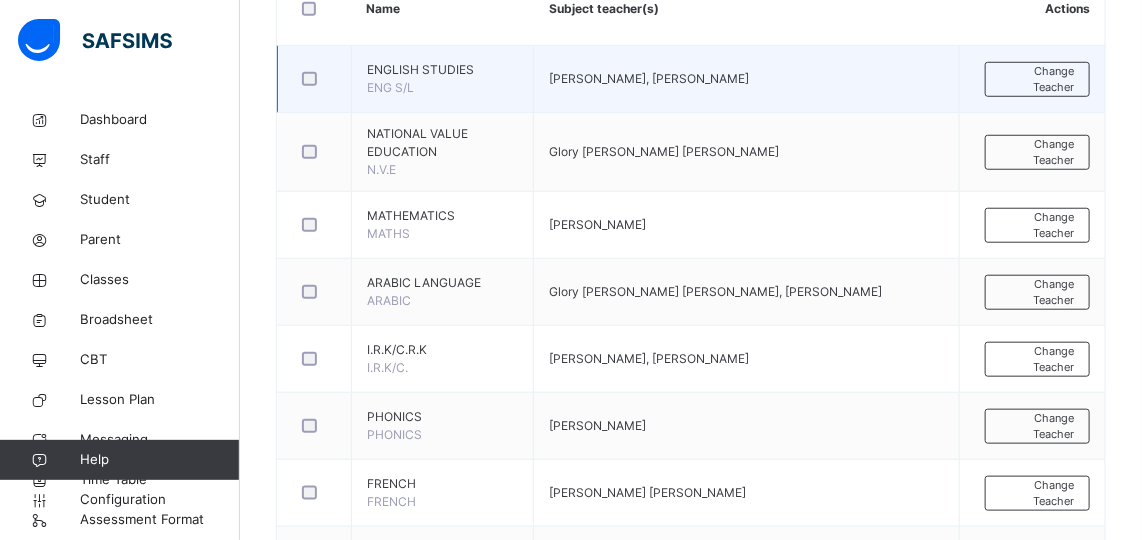 scroll, scrollTop: 520, scrollLeft: 0, axis: vertical 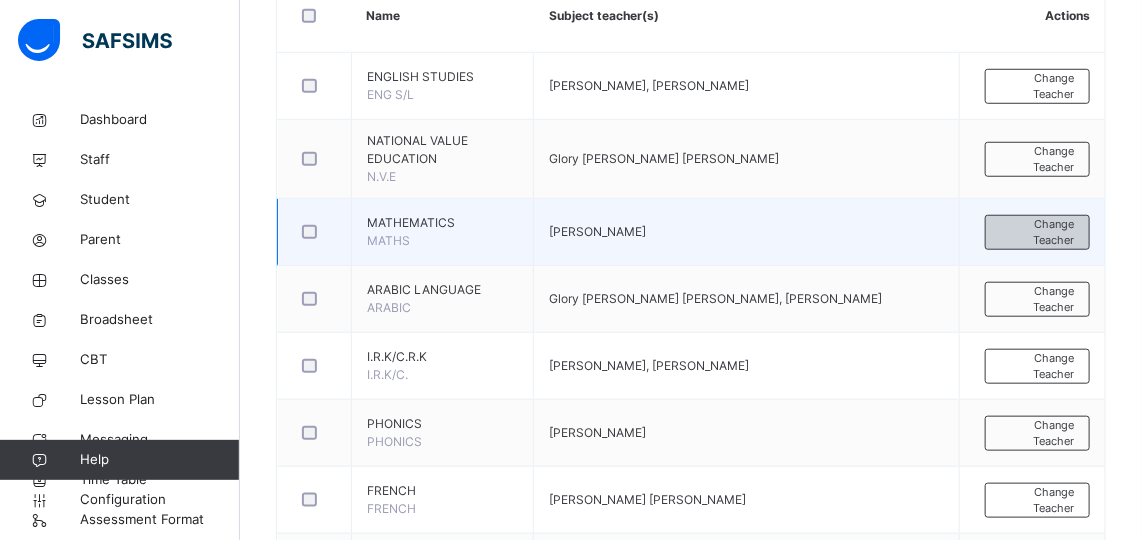 click on "Change Teacher" at bounding box center (1037, 232) 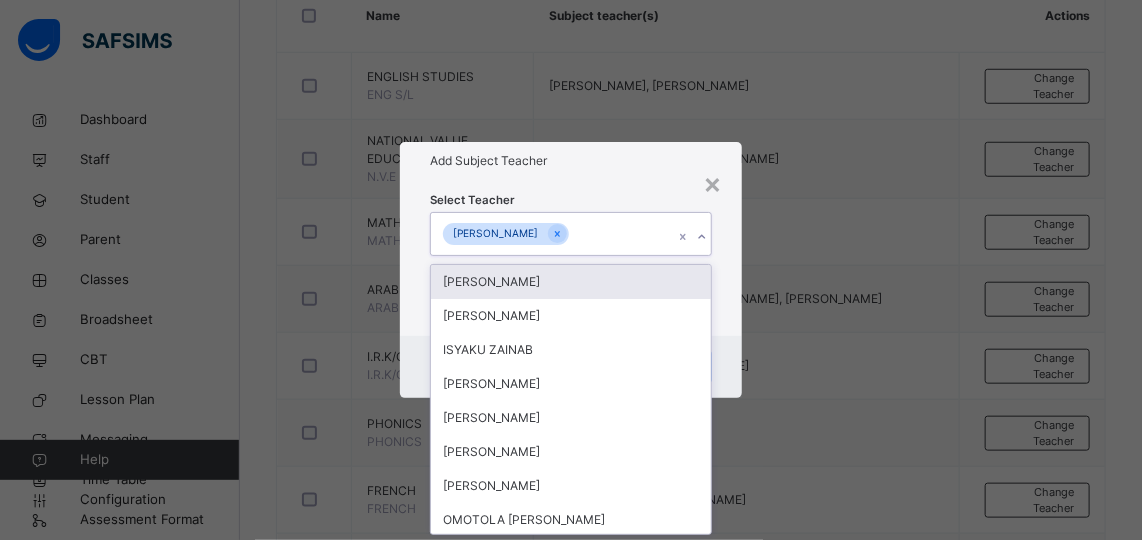 scroll, scrollTop: 0, scrollLeft: 0, axis: both 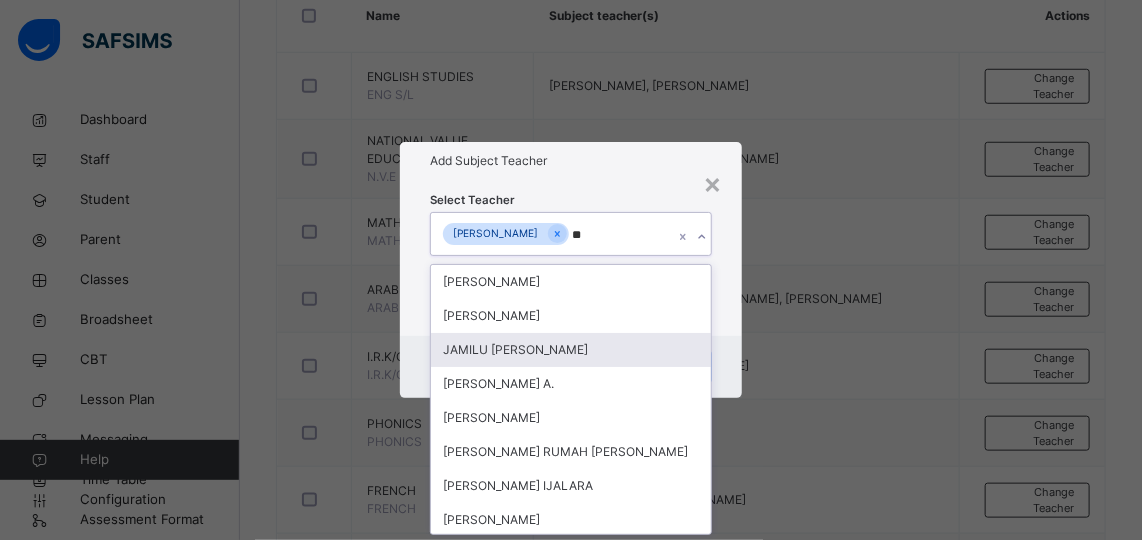 type on "*" 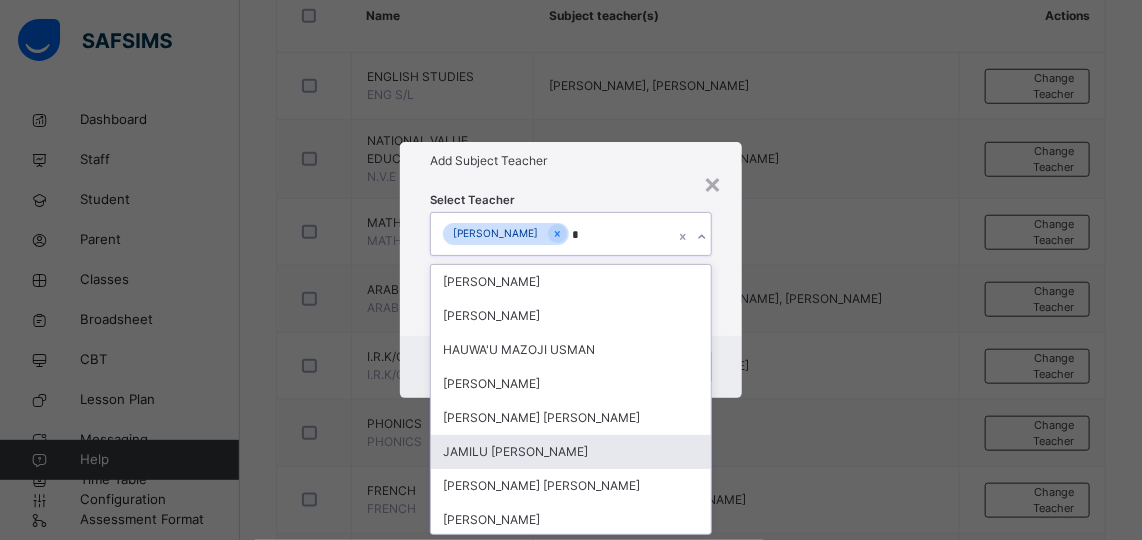 type 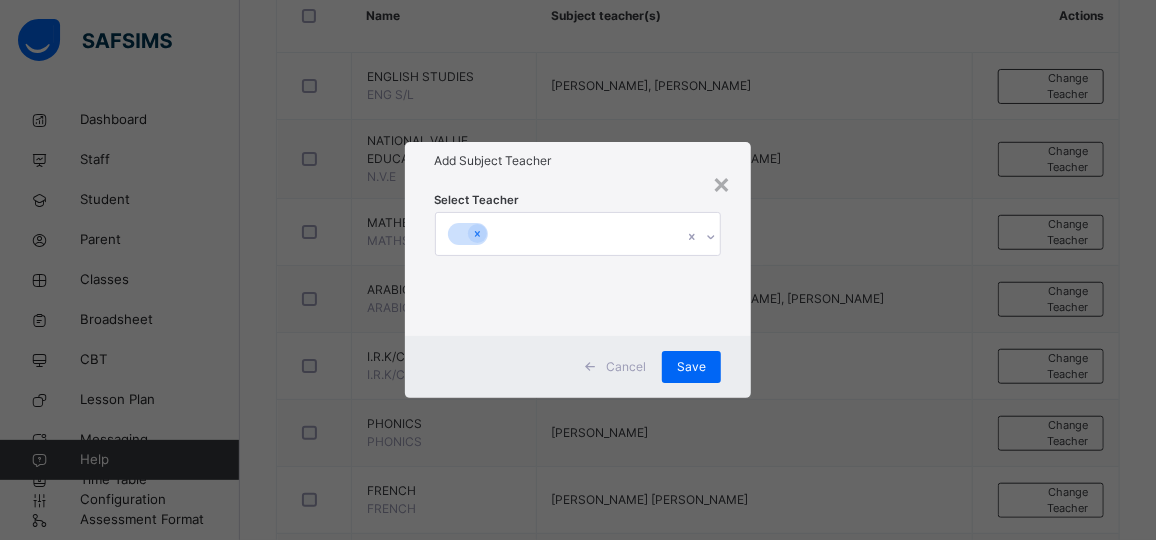 click on "× Add Subject Teacher Select Teacher Cancel Save" at bounding box center (578, 270) 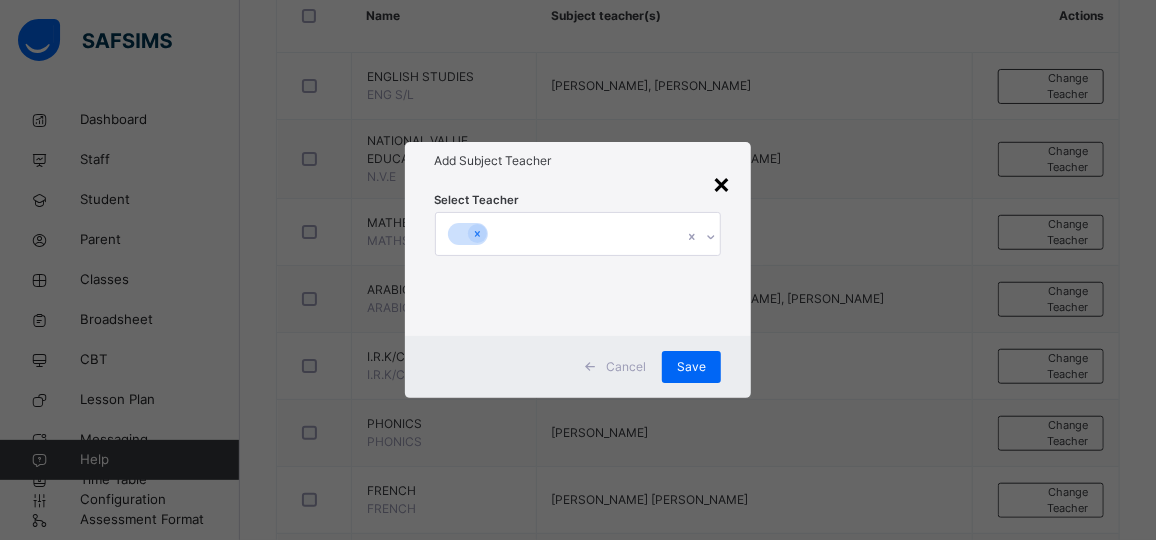 click on "×" at bounding box center (721, 183) 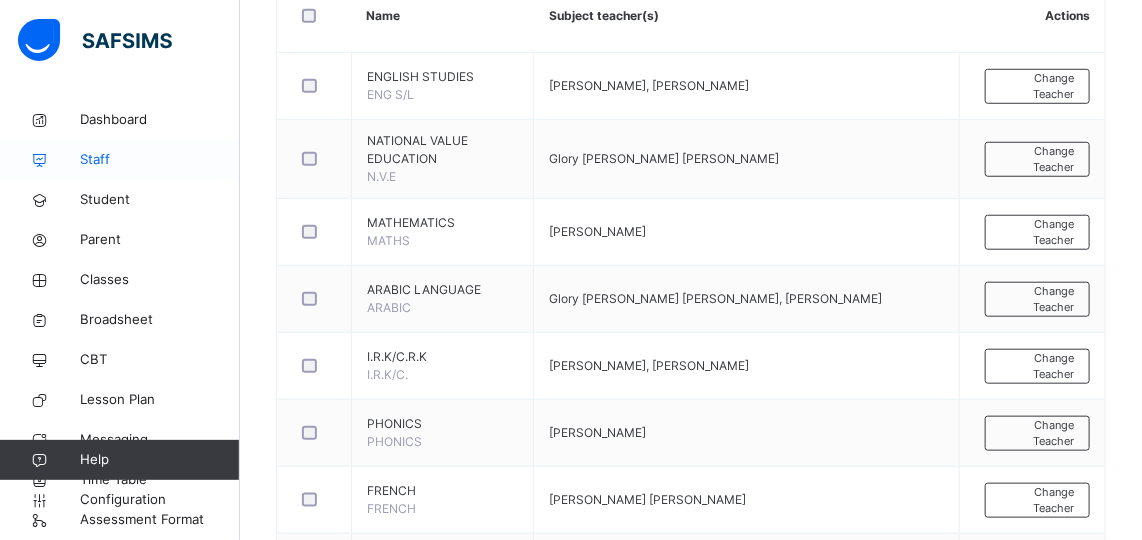 click on "Staff" at bounding box center [160, 160] 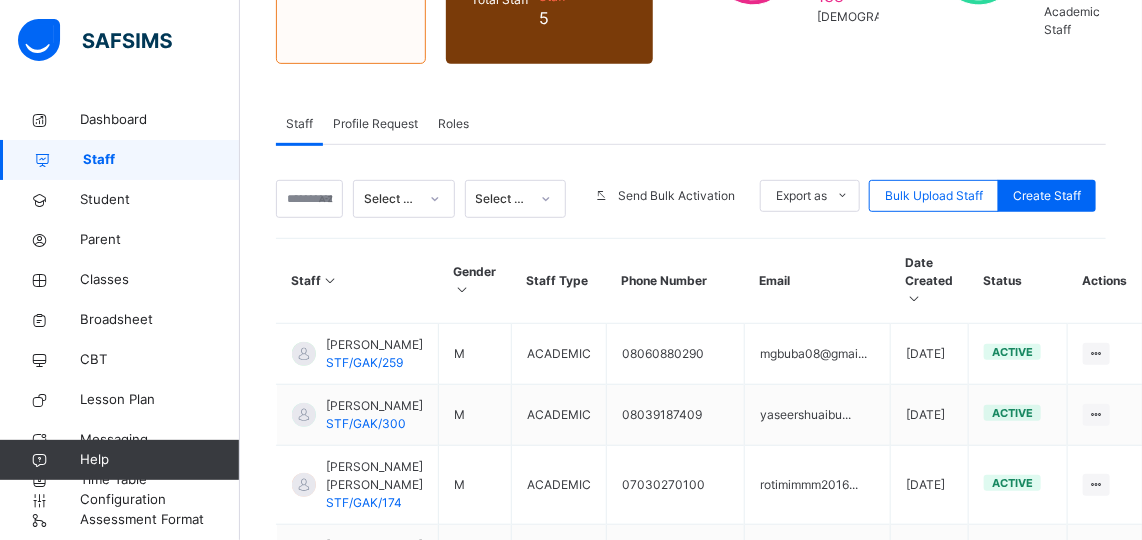scroll, scrollTop: 307, scrollLeft: 0, axis: vertical 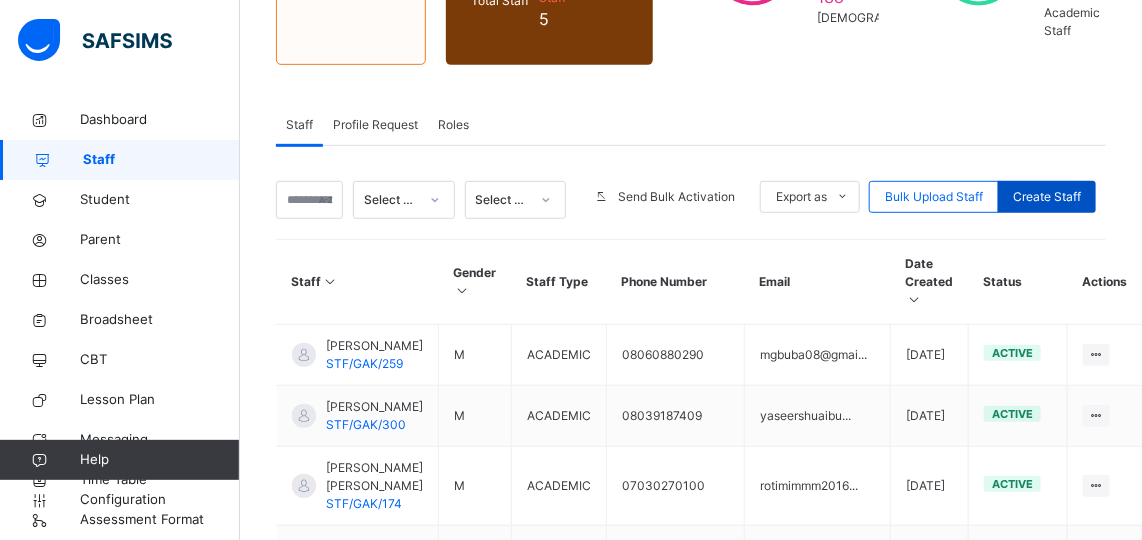 click on "Create Staff" at bounding box center [1047, 197] 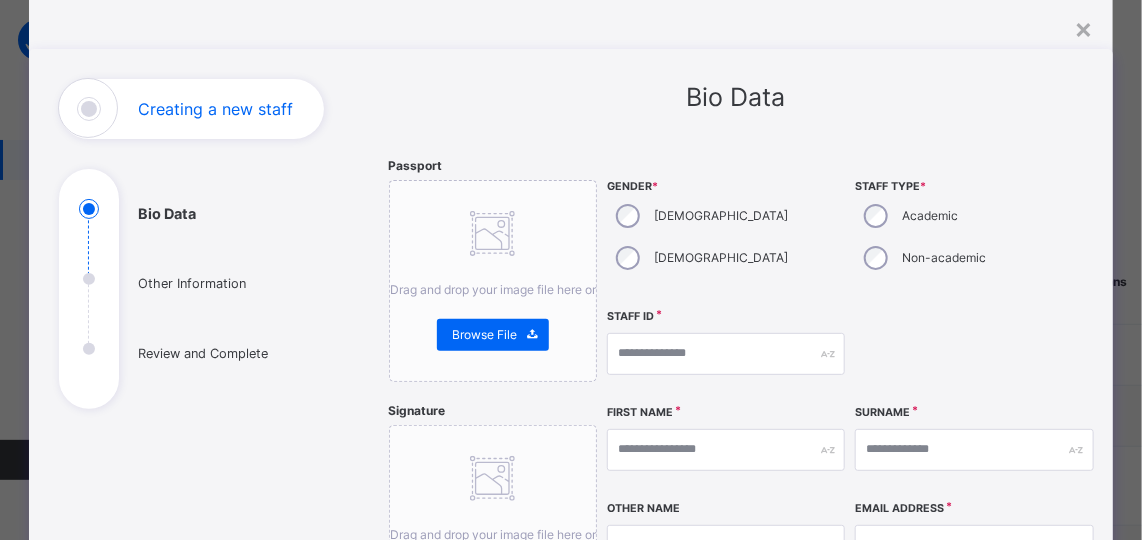 scroll, scrollTop: 72, scrollLeft: 0, axis: vertical 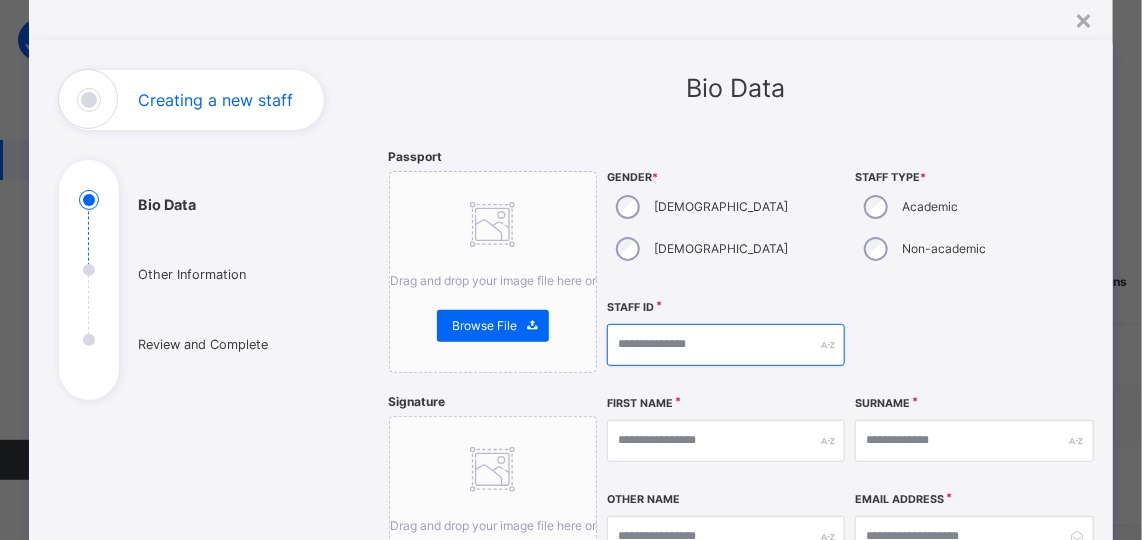 click at bounding box center (726, 345) 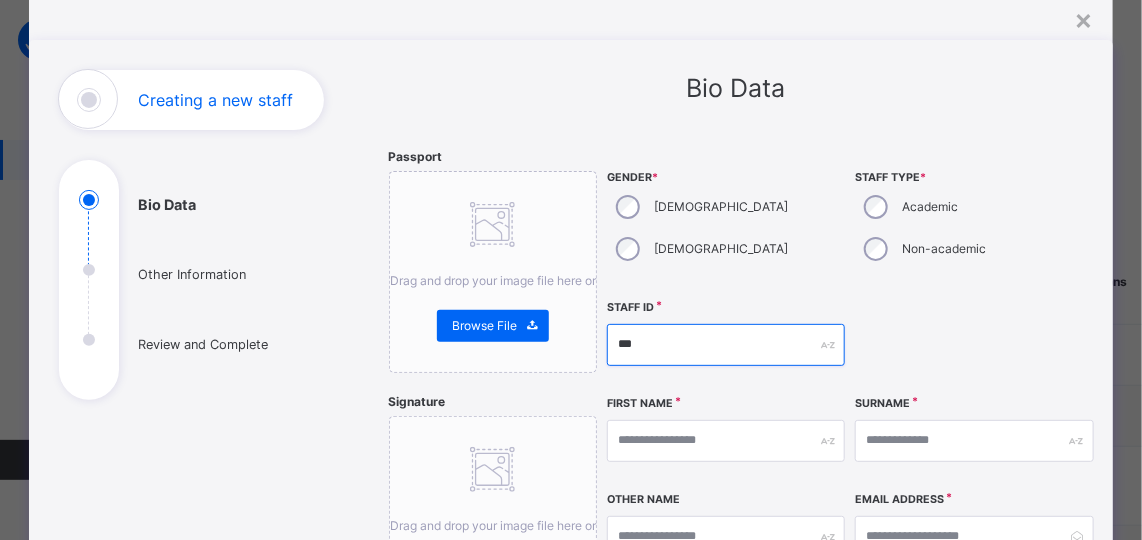 click on "***" at bounding box center (726, 345) 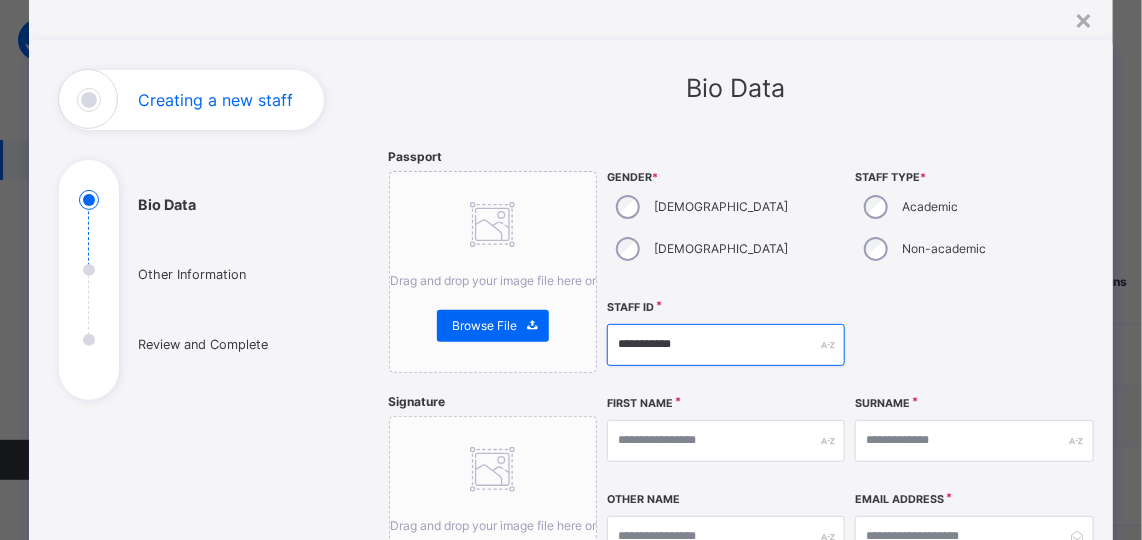 type on "**********" 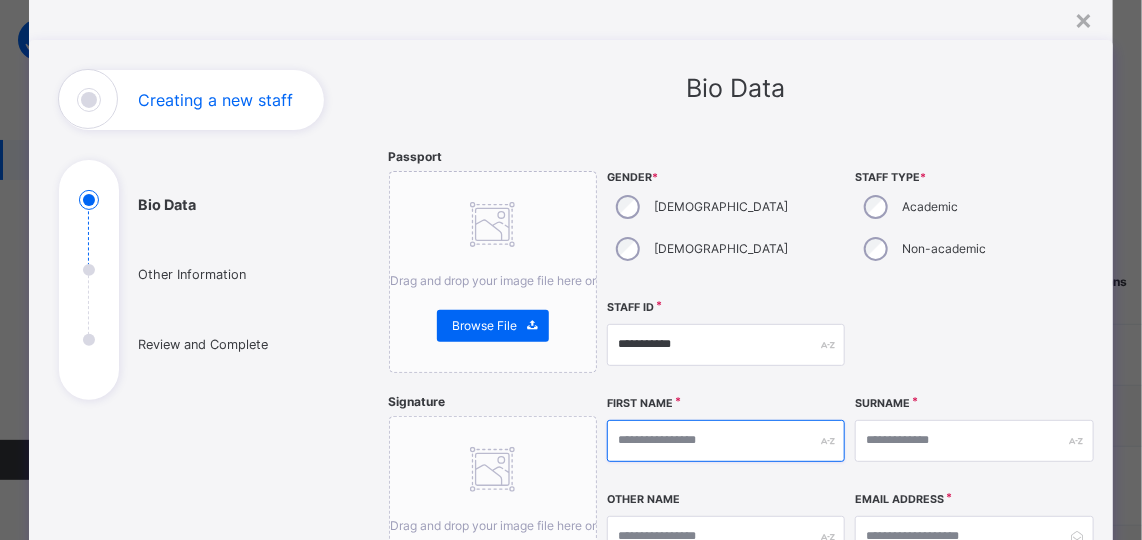 click at bounding box center [726, 441] 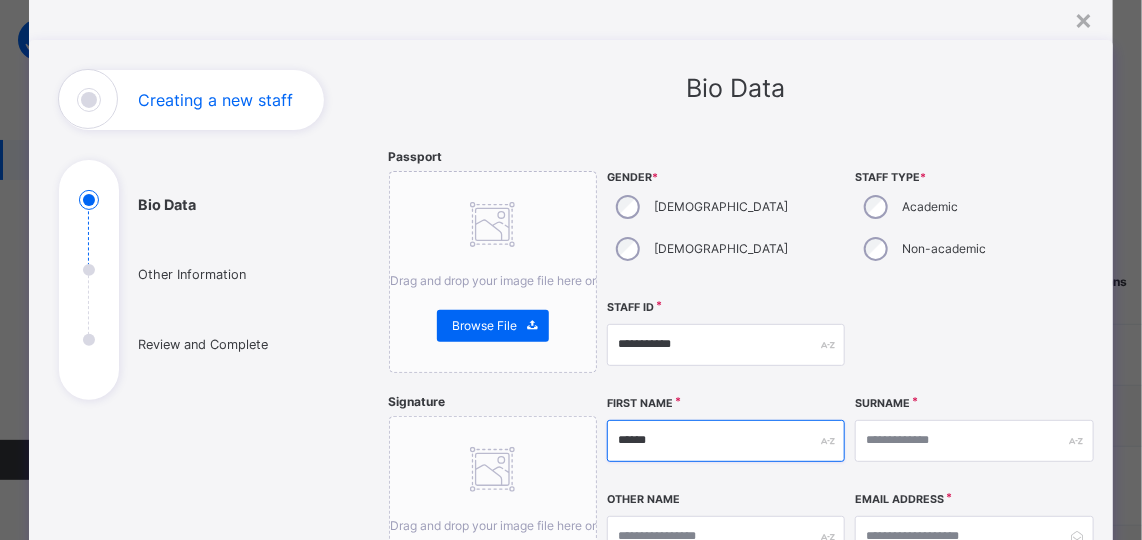 type on "******" 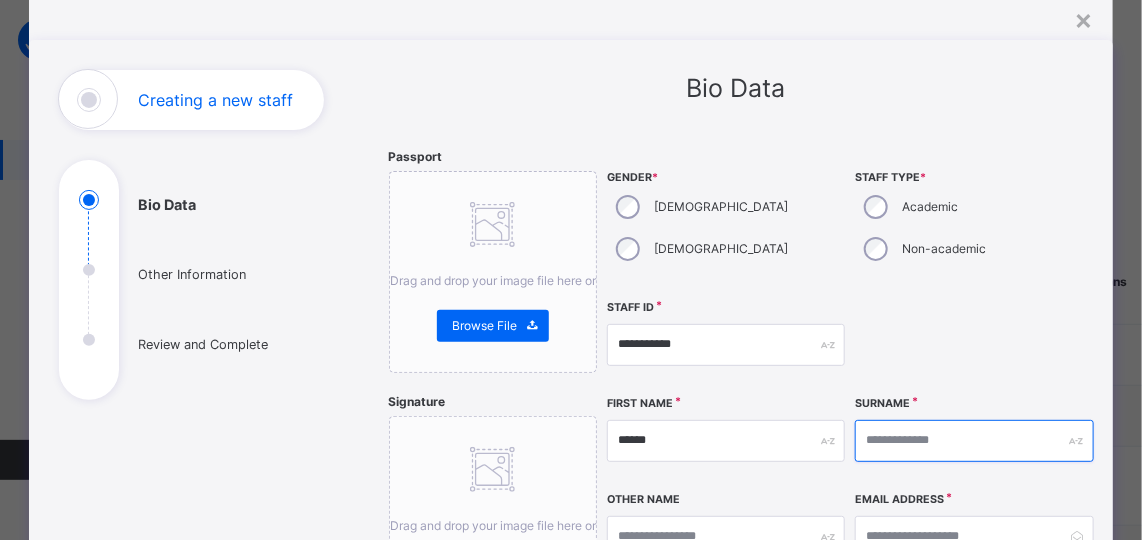 click at bounding box center [974, 441] 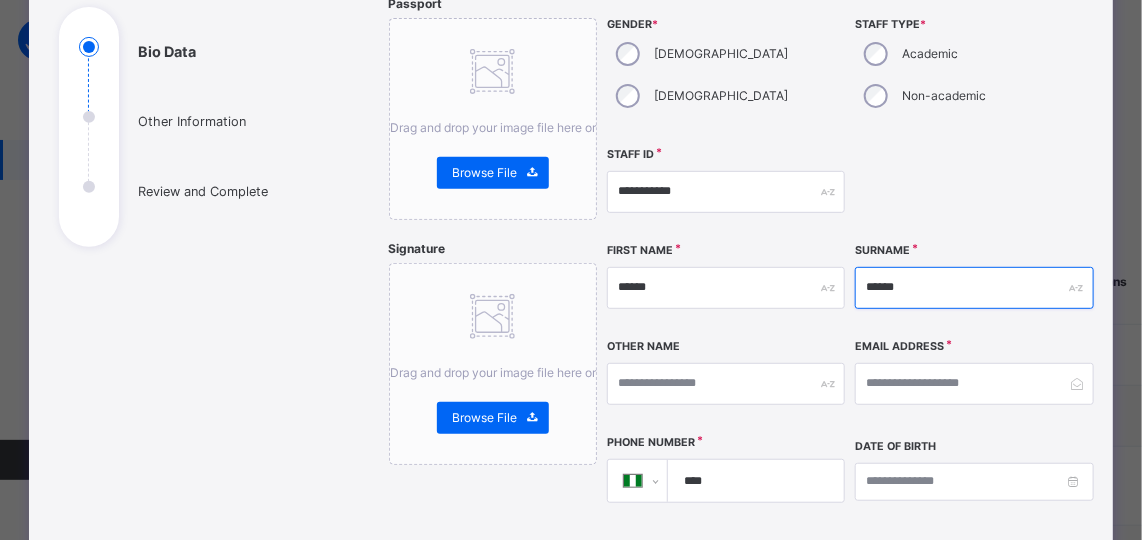 scroll, scrollTop: 230, scrollLeft: 0, axis: vertical 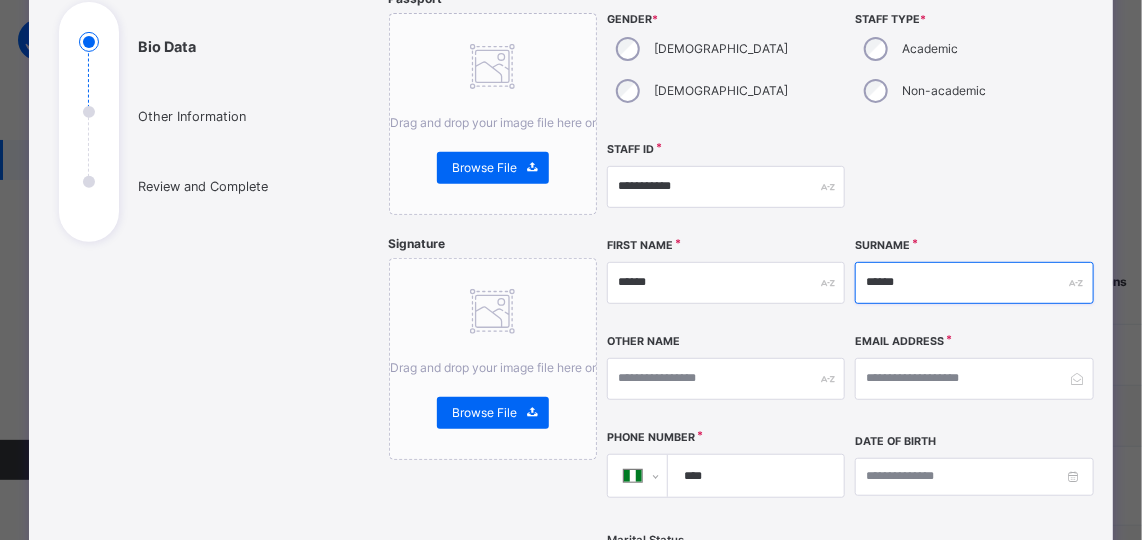 type on "******" 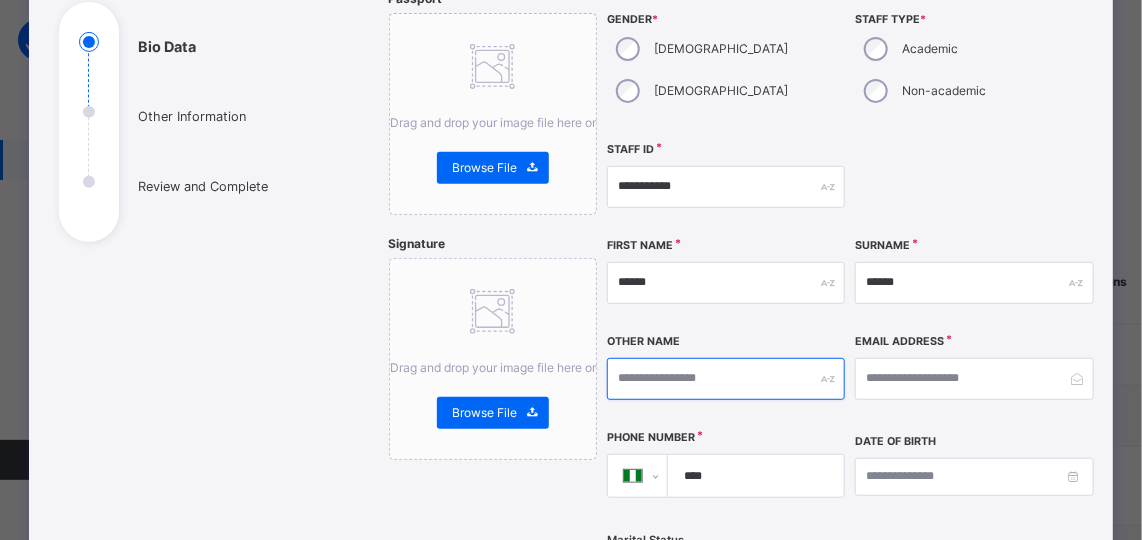 click at bounding box center [726, 379] 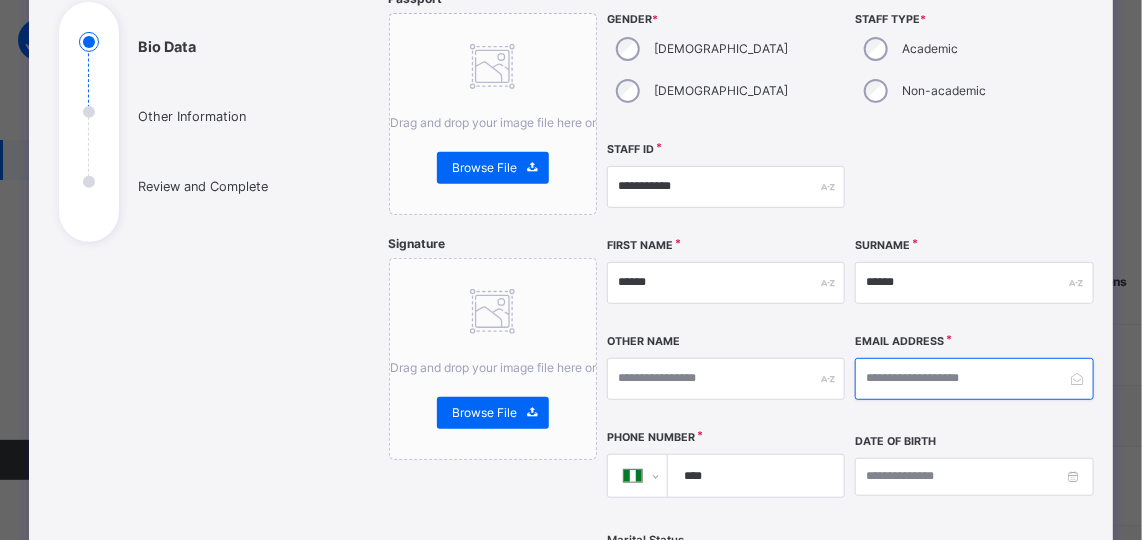 click at bounding box center (974, 379) 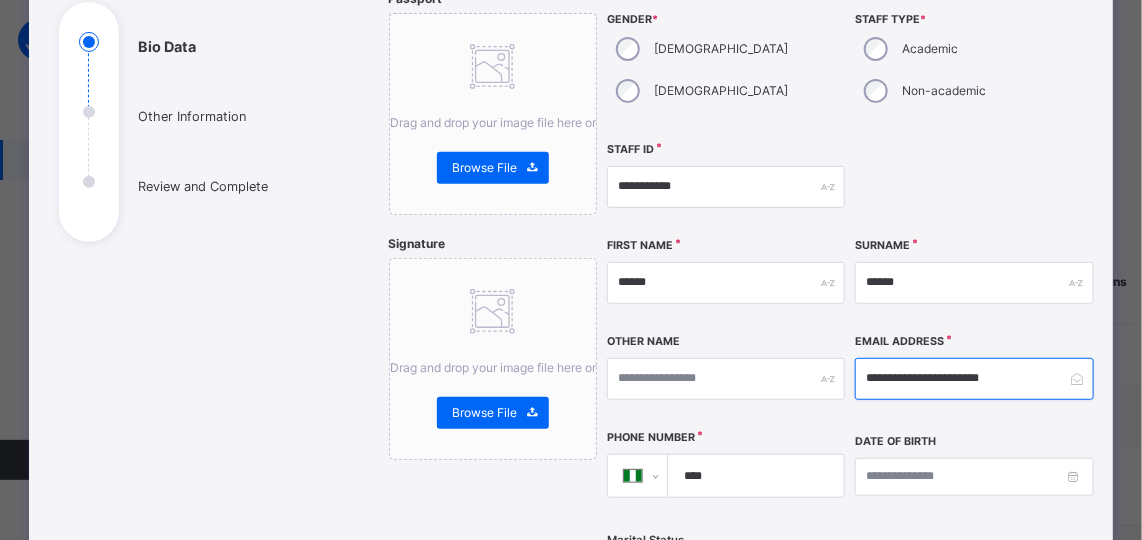 type on "**********" 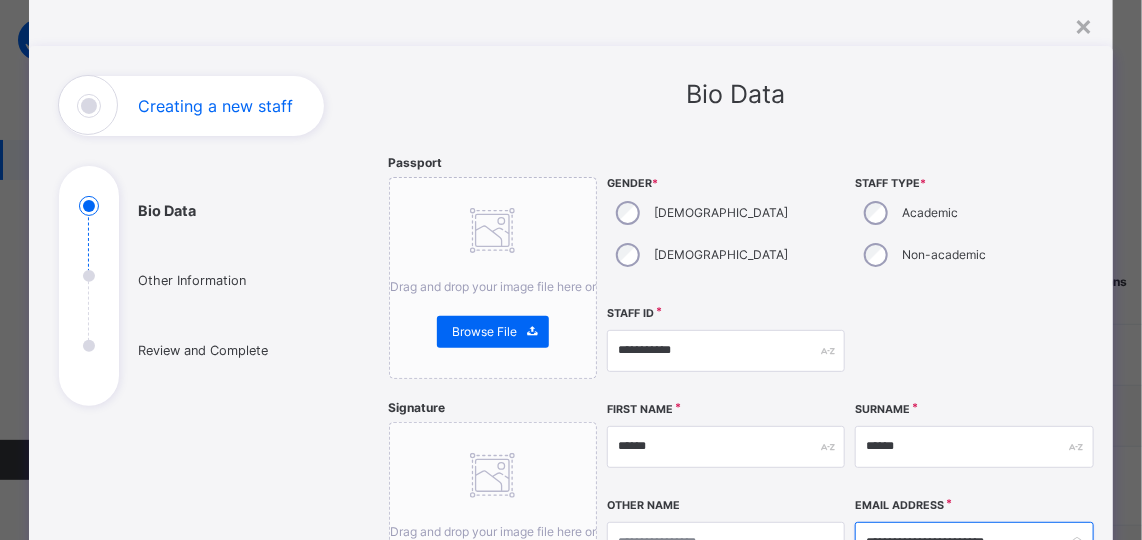 scroll, scrollTop: 0, scrollLeft: 0, axis: both 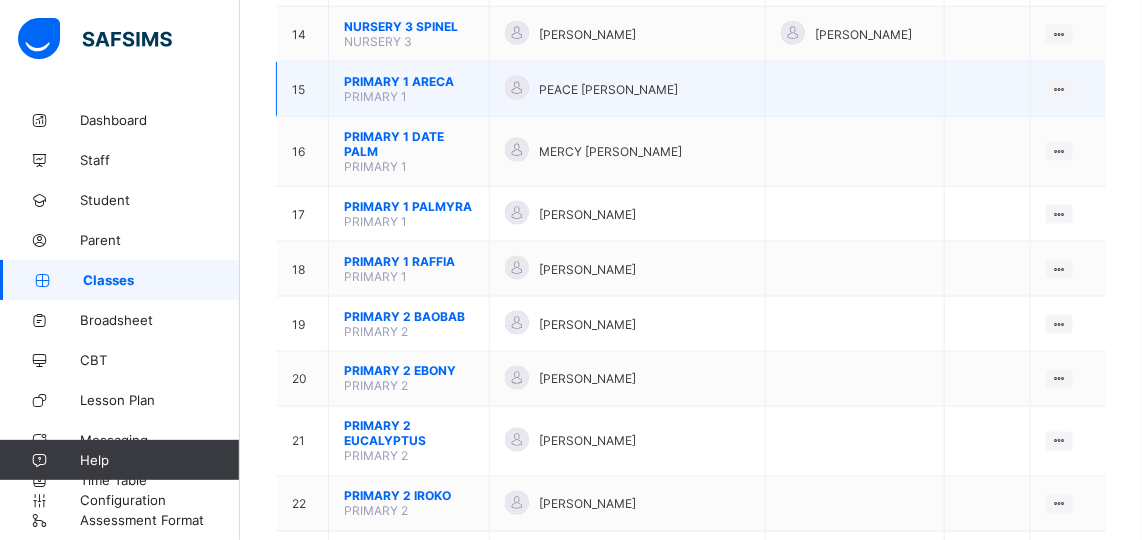 click on "PRIMARY 1   ARECA" at bounding box center (409, 81) 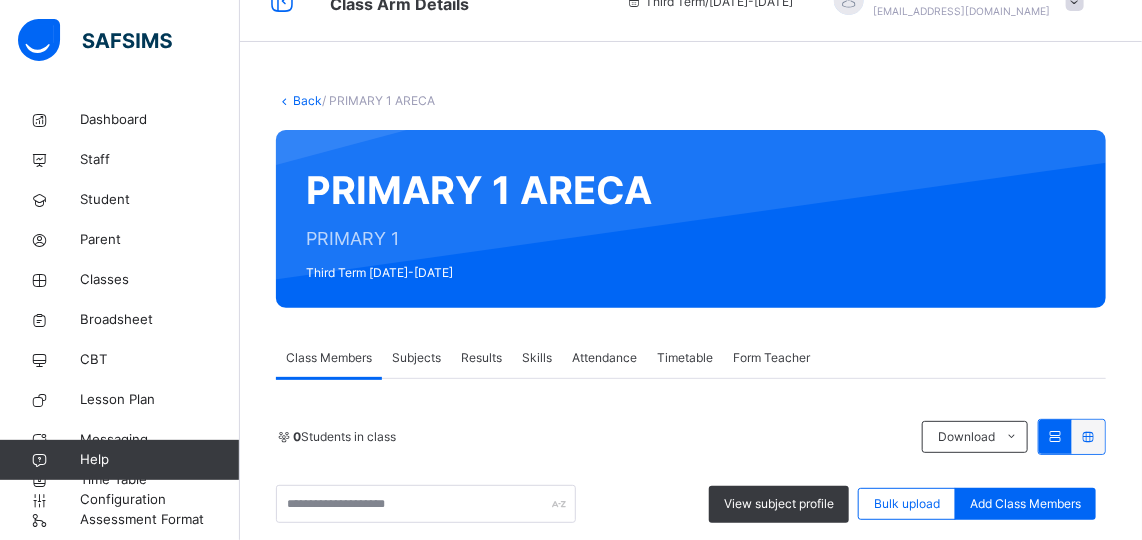 scroll, scrollTop: 988, scrollLeft: 0, axis: vertical 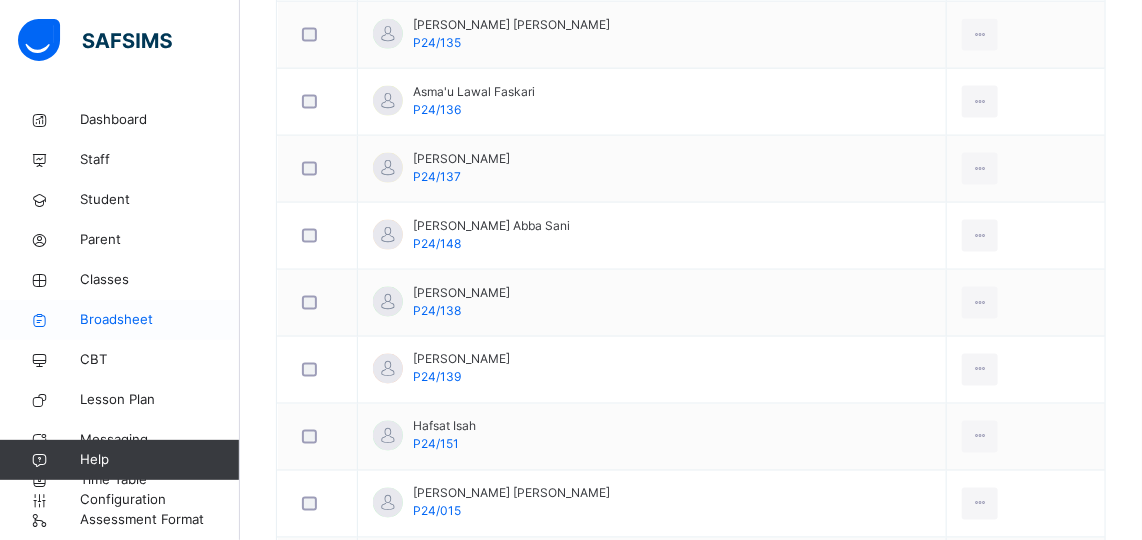 click on "Broadsheet" at bounding box center [160, 320] 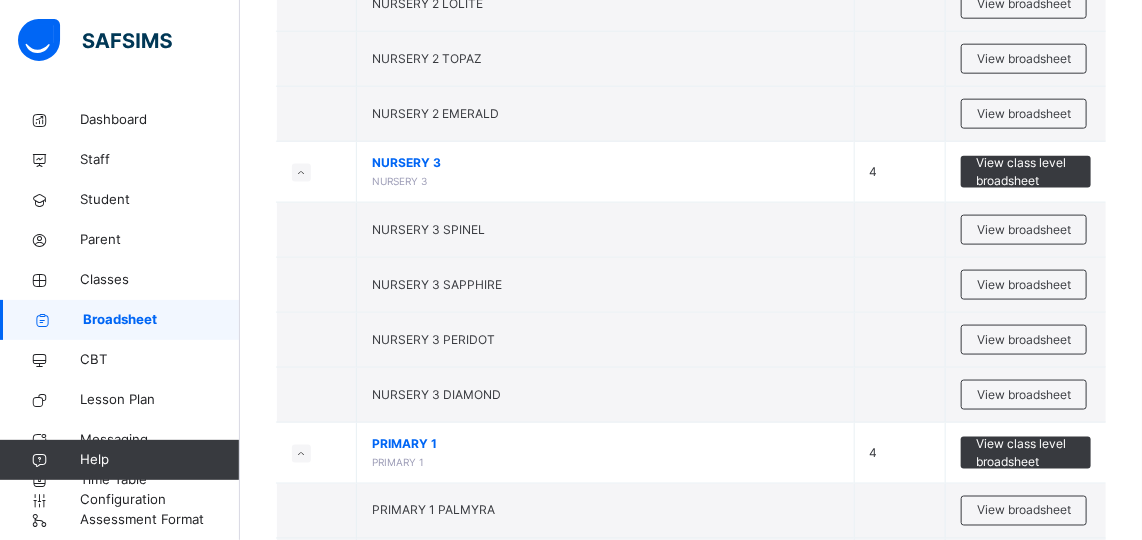 scroll, scrollTop: 858, scrollLeft: 0, axis: vertical 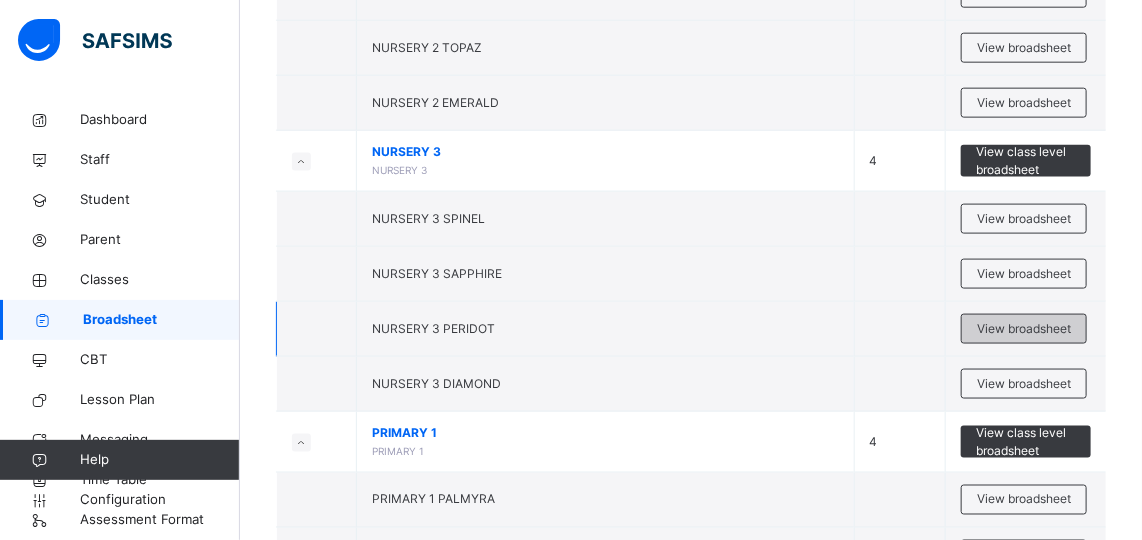 click on "View broadsheet" at bounding box center (1024, 329) 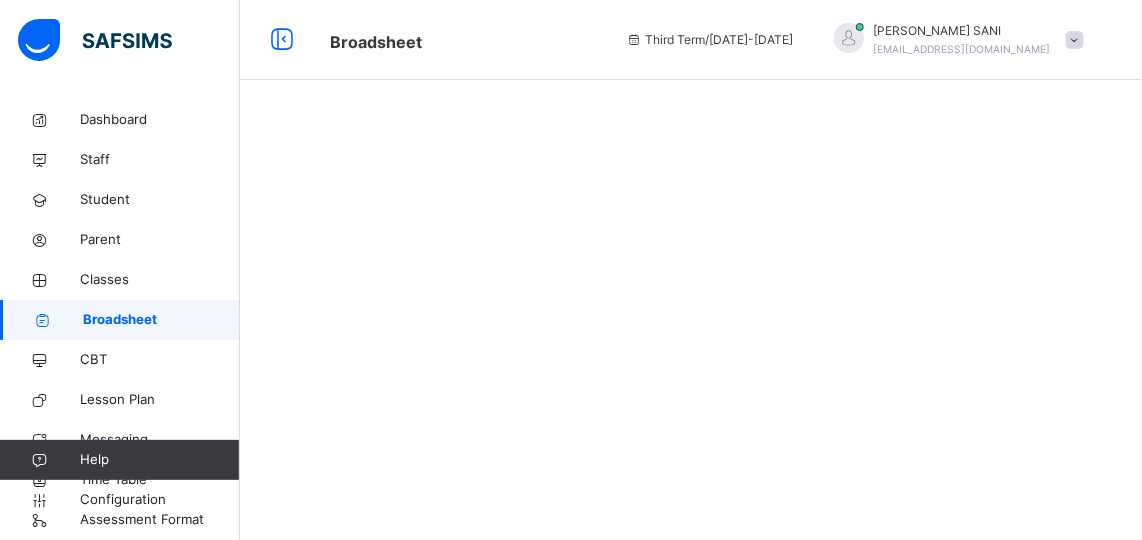 scroll, scrollTop: 0, scrollLeft: 0, axis: both 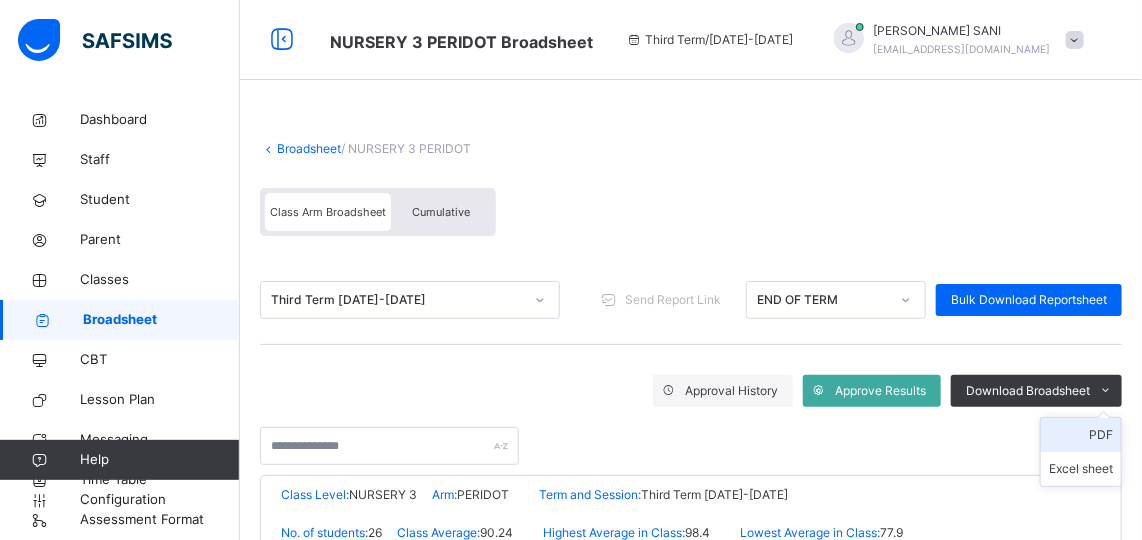 click on "PDF" at bounding box center (1081, 435) 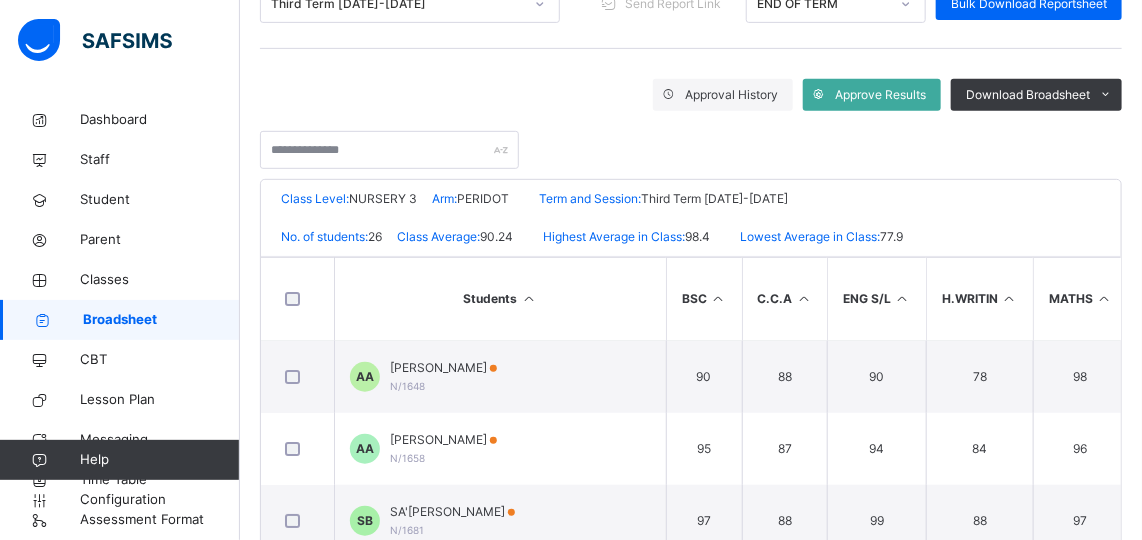 scroll, scrollTop: 313, scrollLeft: 0, axis: vertical 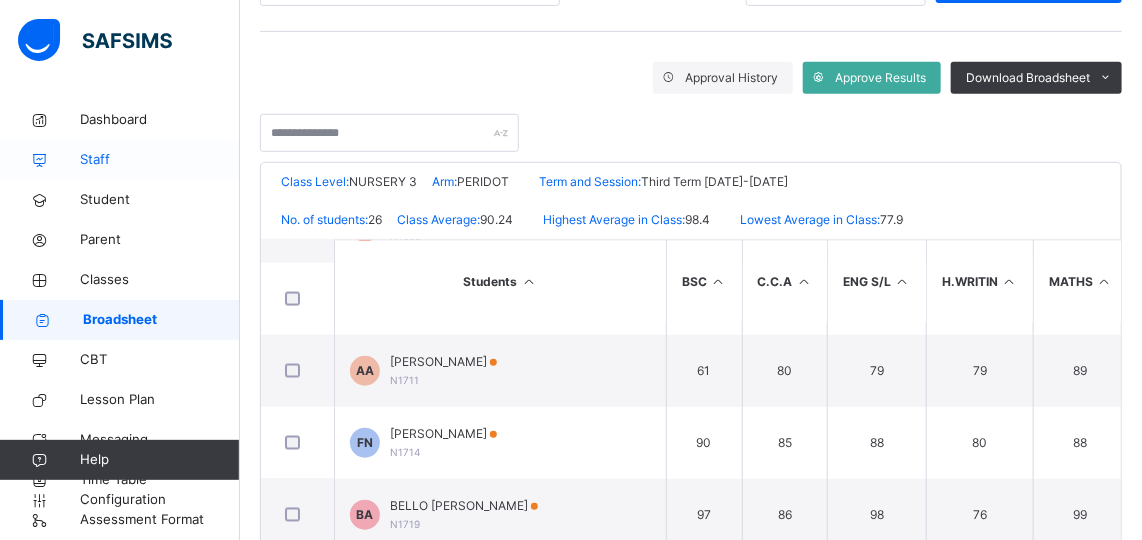 click on "Staff" at bounding box center [160, 160] 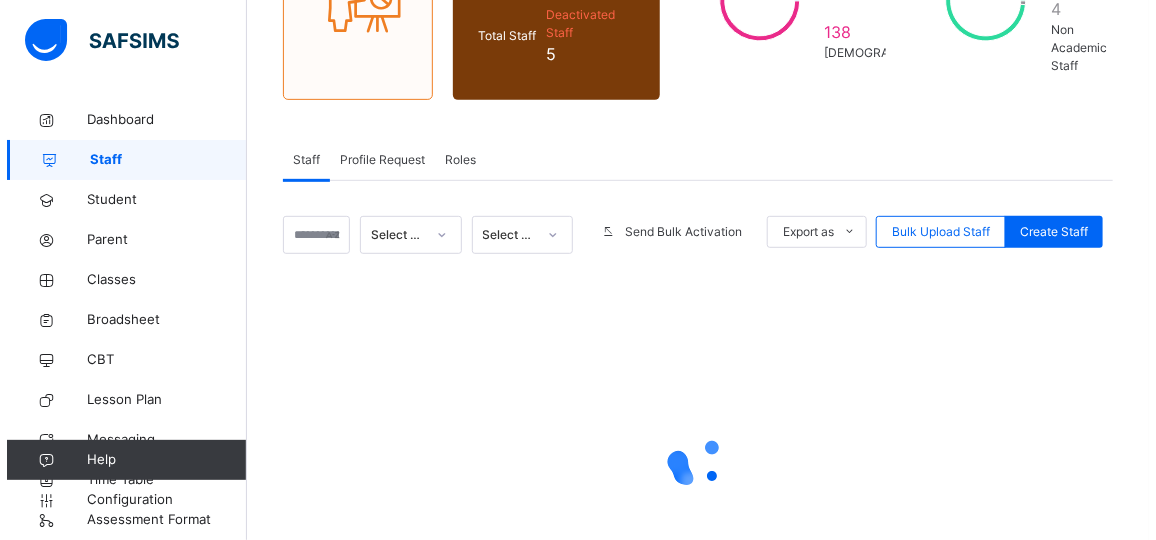 scroll, scrollTop: 277, scrollLeft: 0, axis: vertical 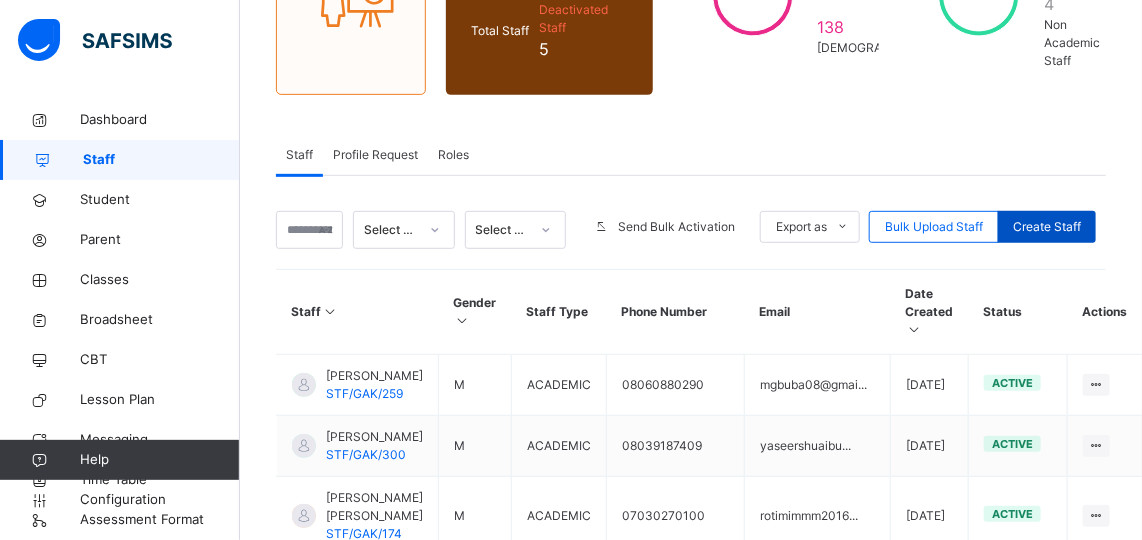 click on "Create Staff" at bounding box center [1047, 227] 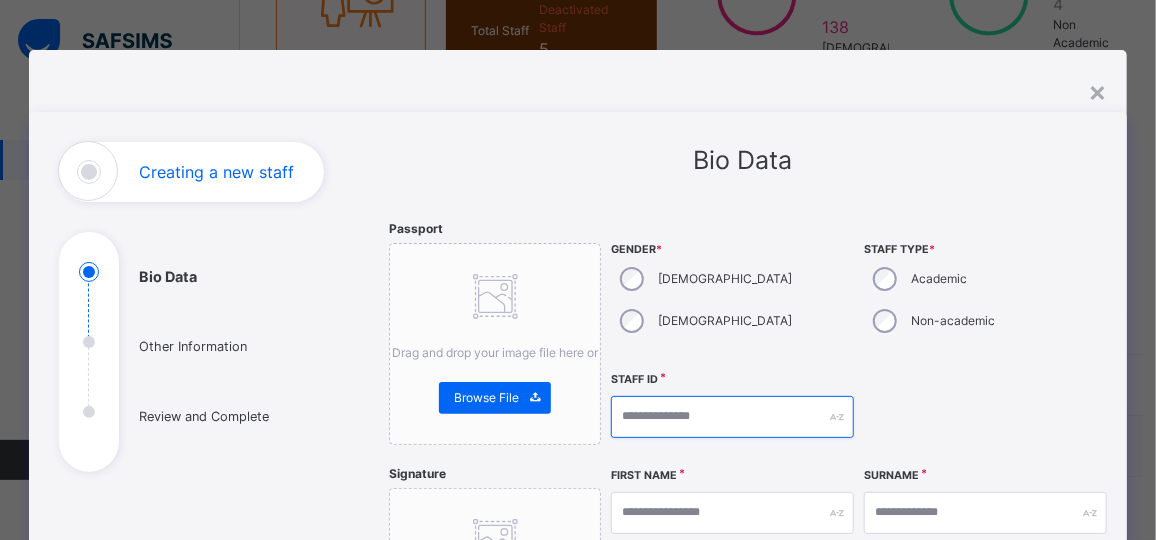 click at bounding box center [732, 417] 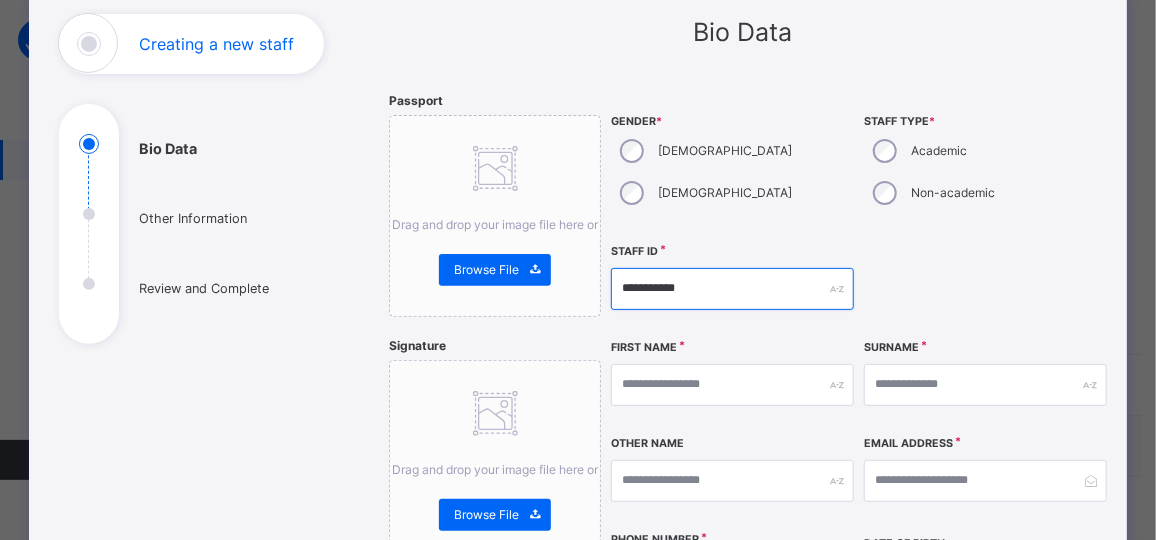 scroll, scrollTop: 130, scrollLeft: 0, axis: vertical 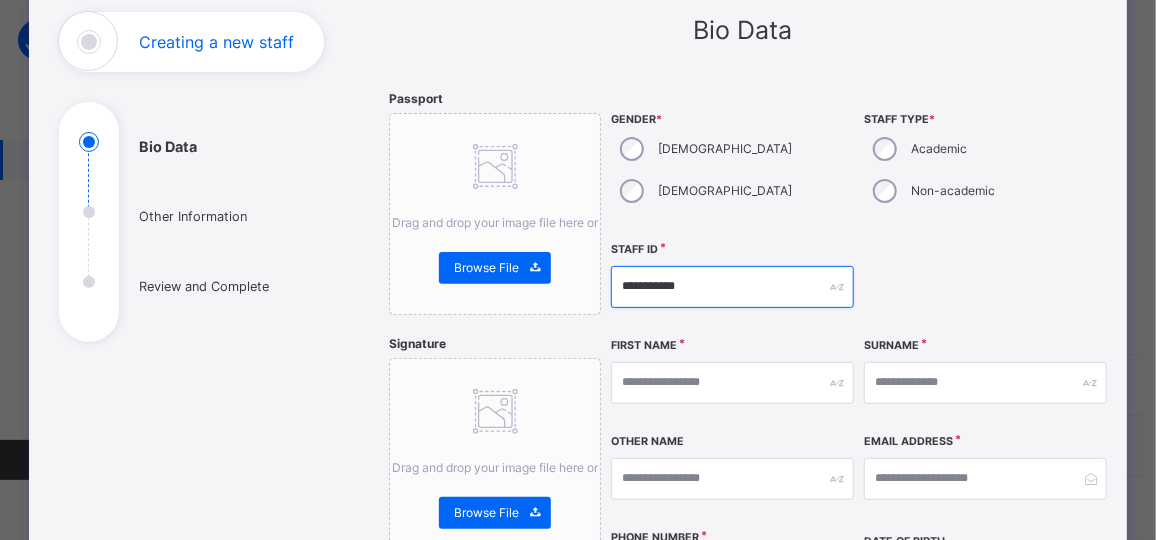 type on "**********" 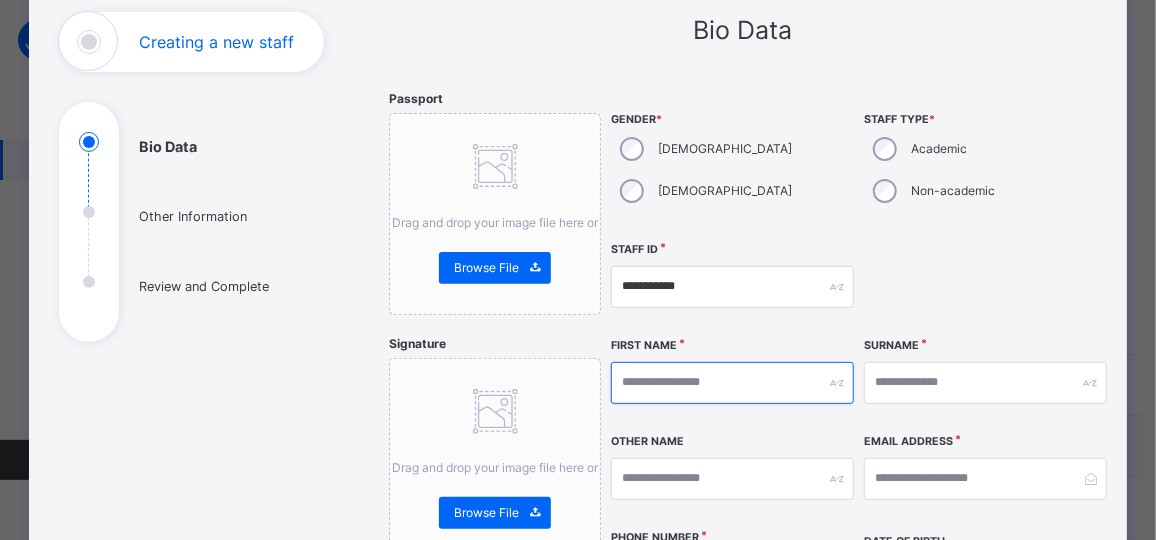 click at bounding box center (732, 383) 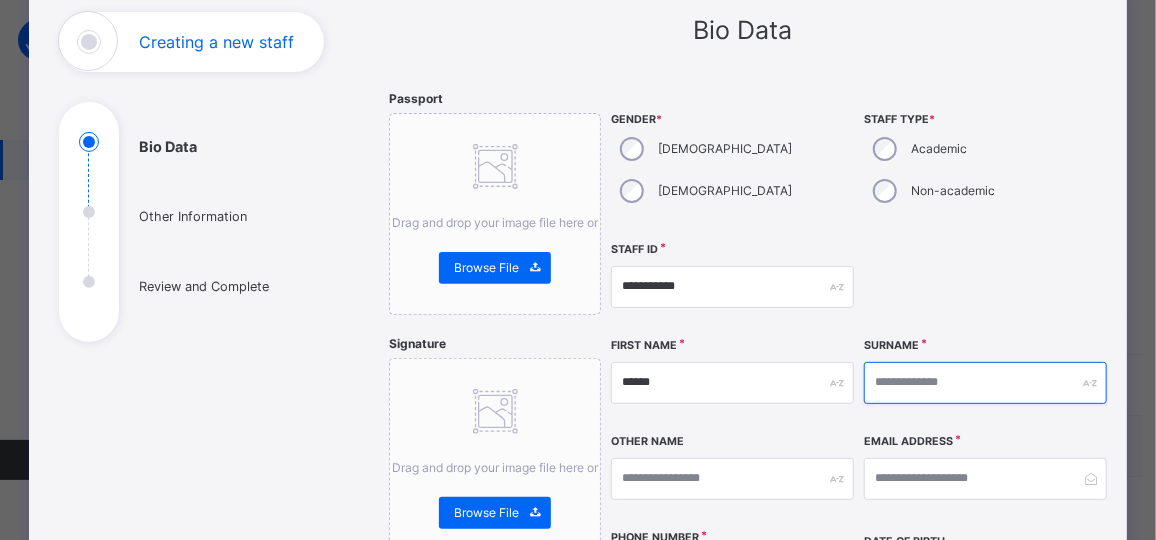 type on "******" 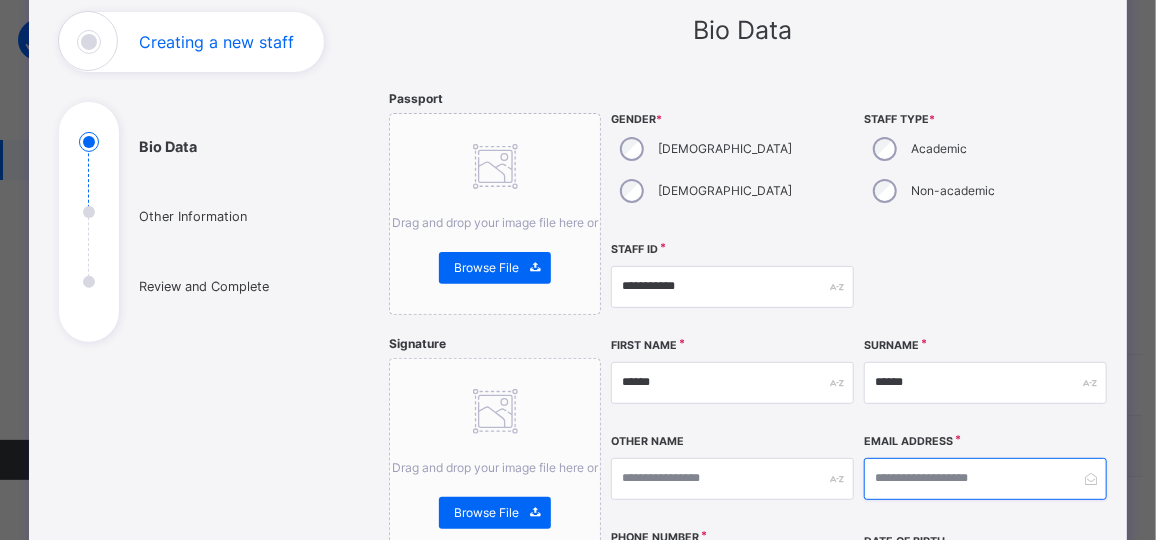 type on "**********" 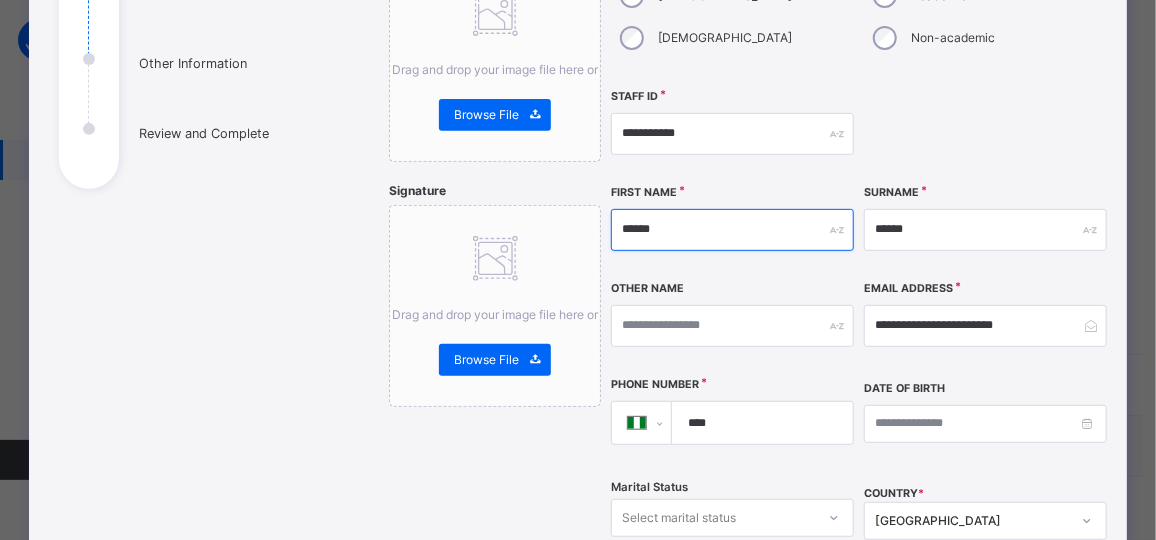 scroll, scrollTop: 284, scrollLeft: 0, axis: vertical 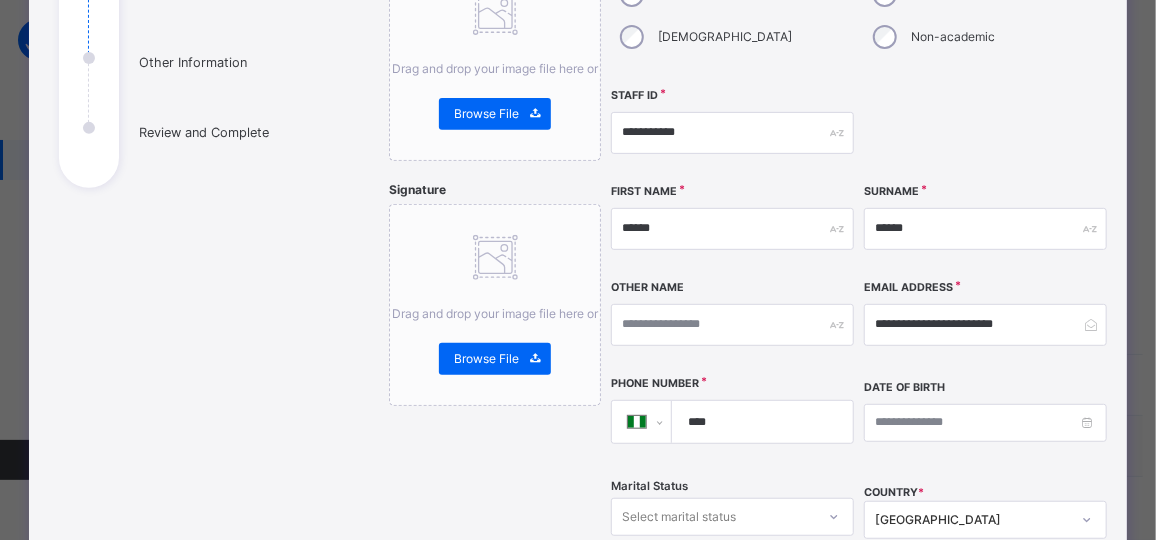 click on "****" at bounding box center [758, 422] 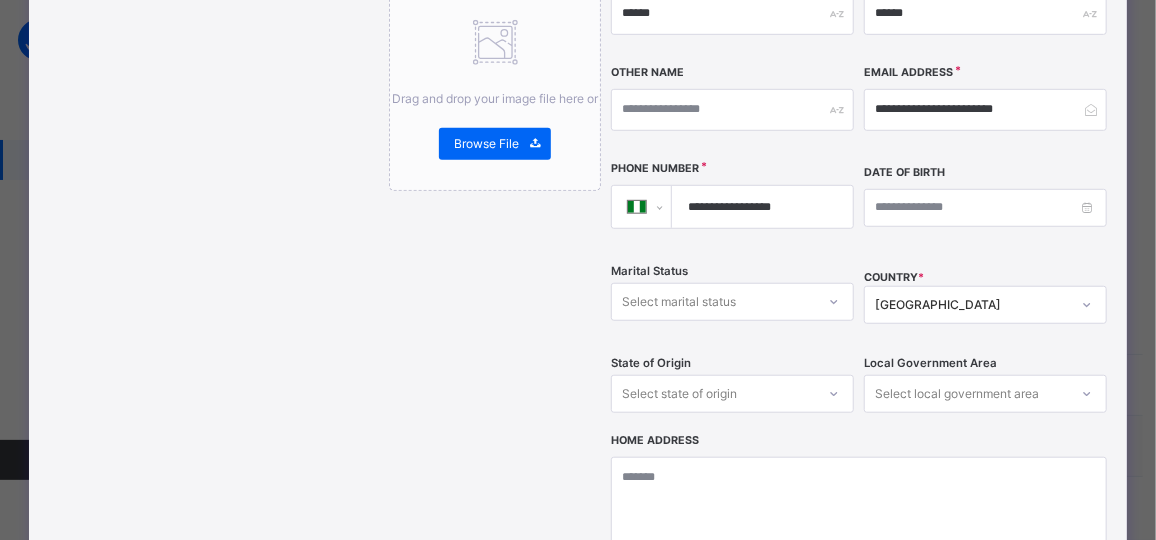 scroll, scrollTop: 509, scrollLeft: 0, axis: vertical 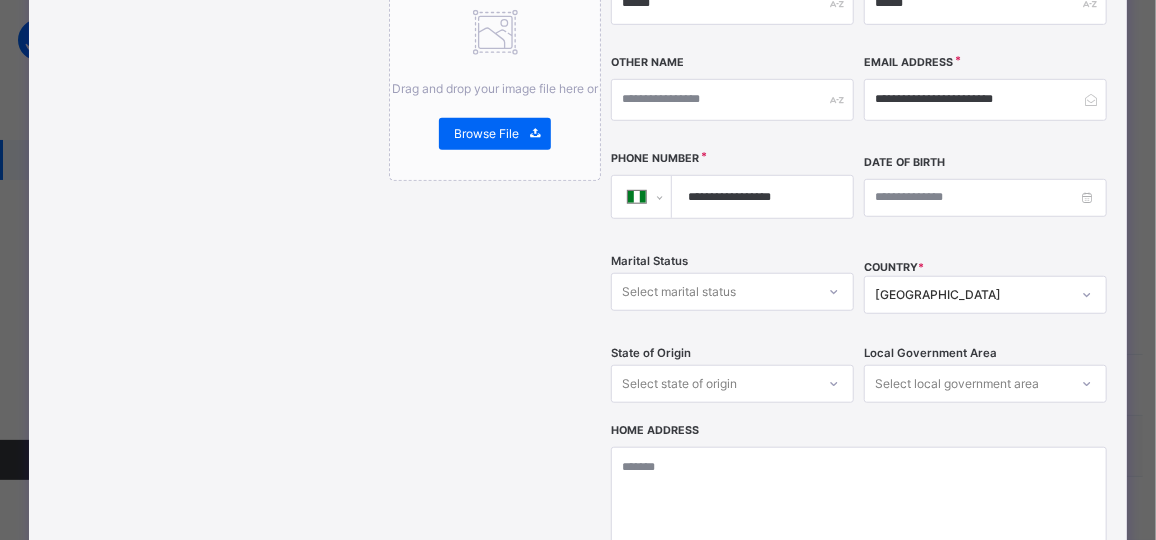 type on "**********" 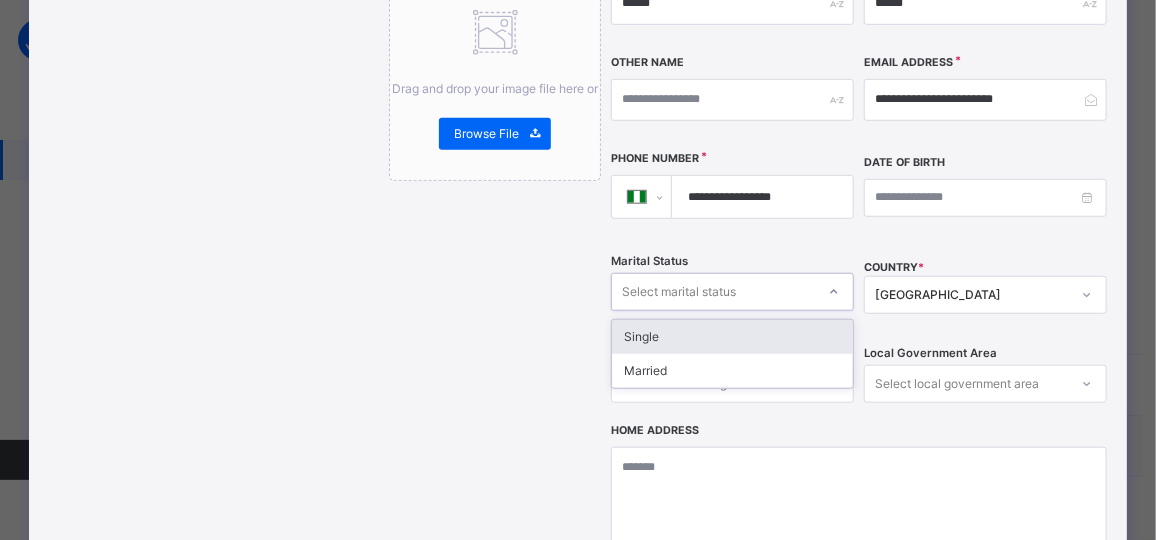 click 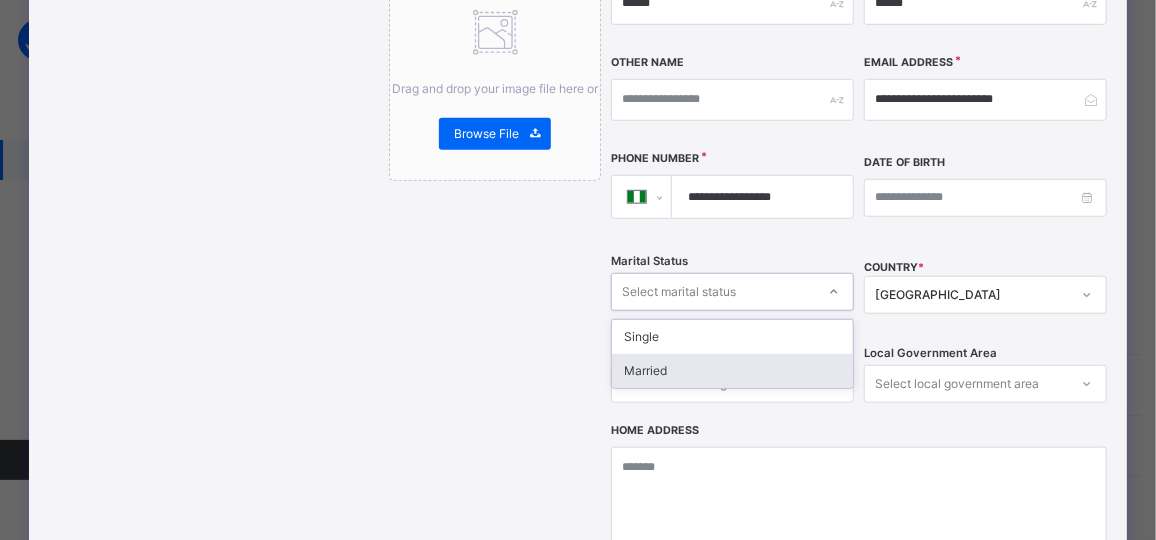 click on "Married" at bounding box center (732, 371) 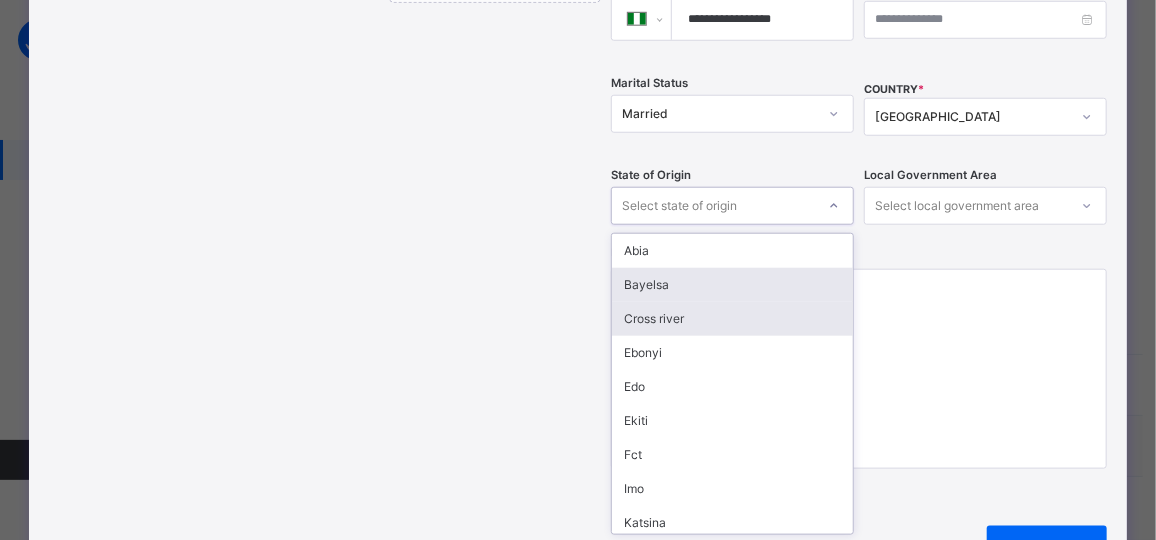 drag, startPoint x: 684, startPoint y: 370, endPoint x: 725, endPoint y: 321, distance: 63.89053 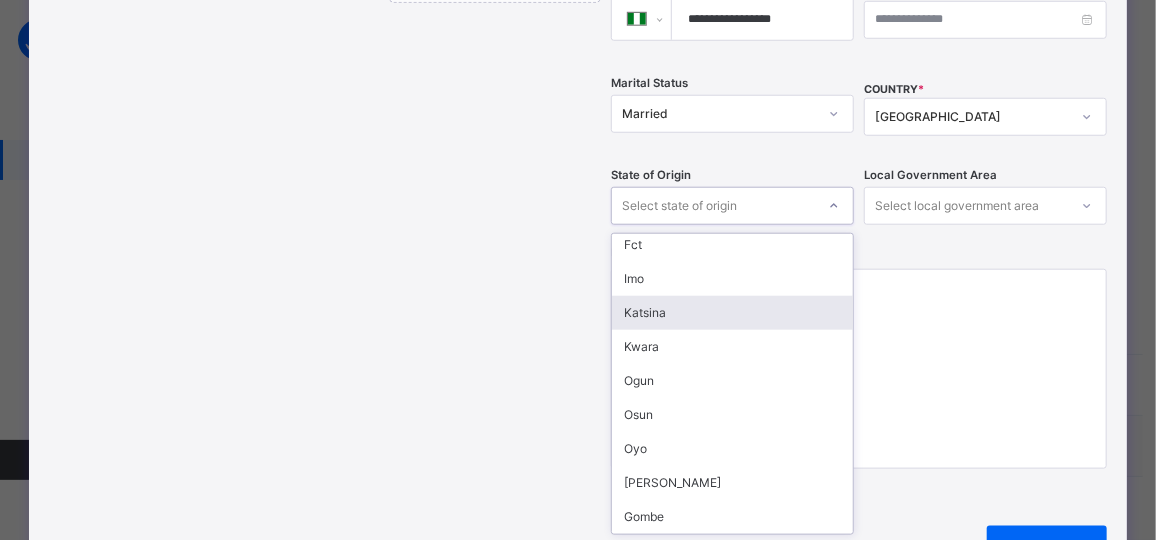 scroll, scrollTop: 219, scrollLeft: 0, axis: vertical 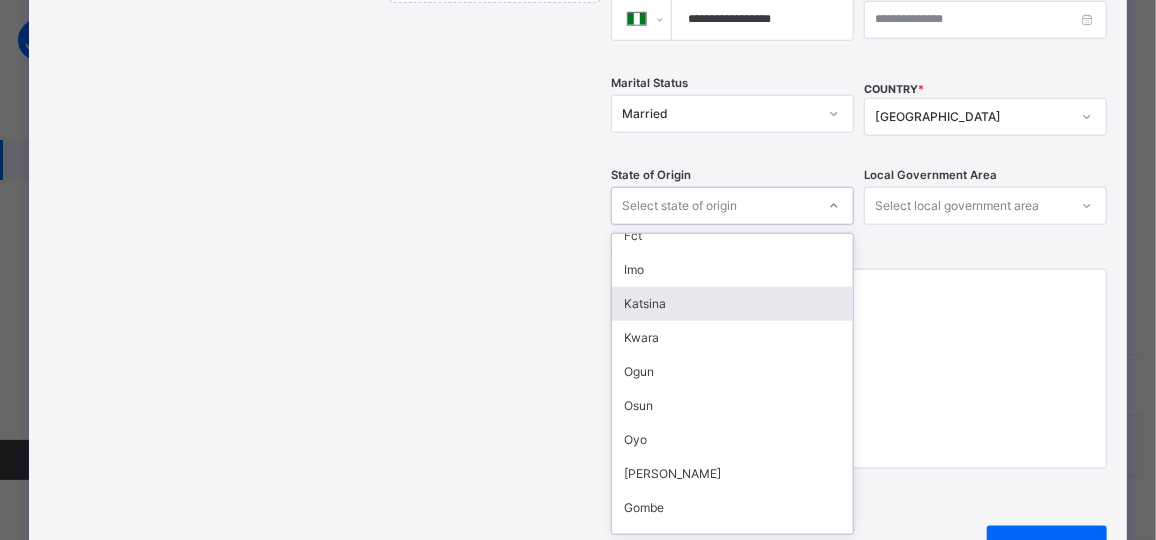 click on "Katsina" at bounding box center [732, 304] 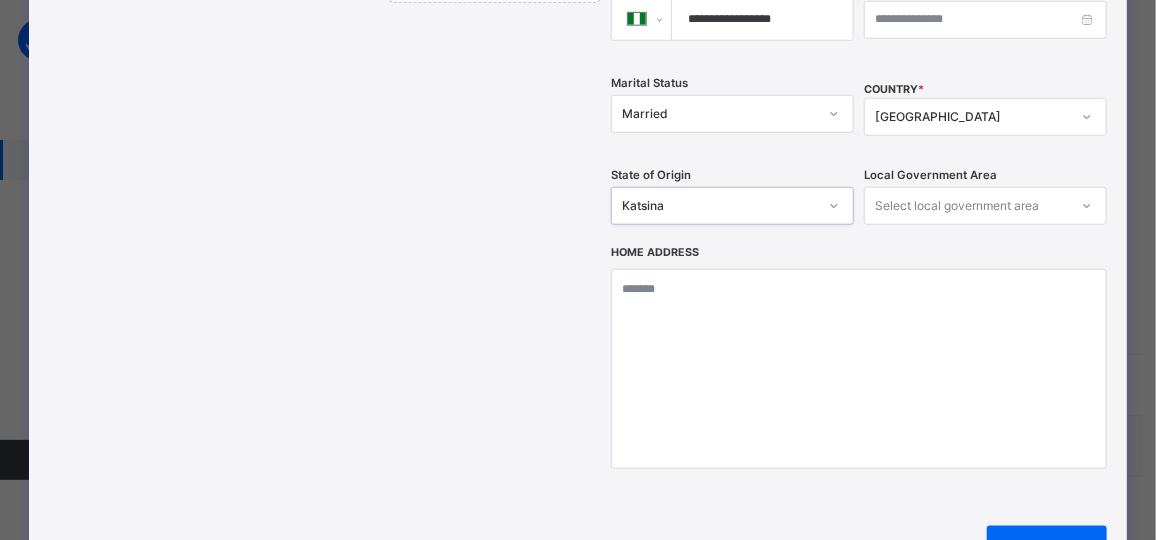 click 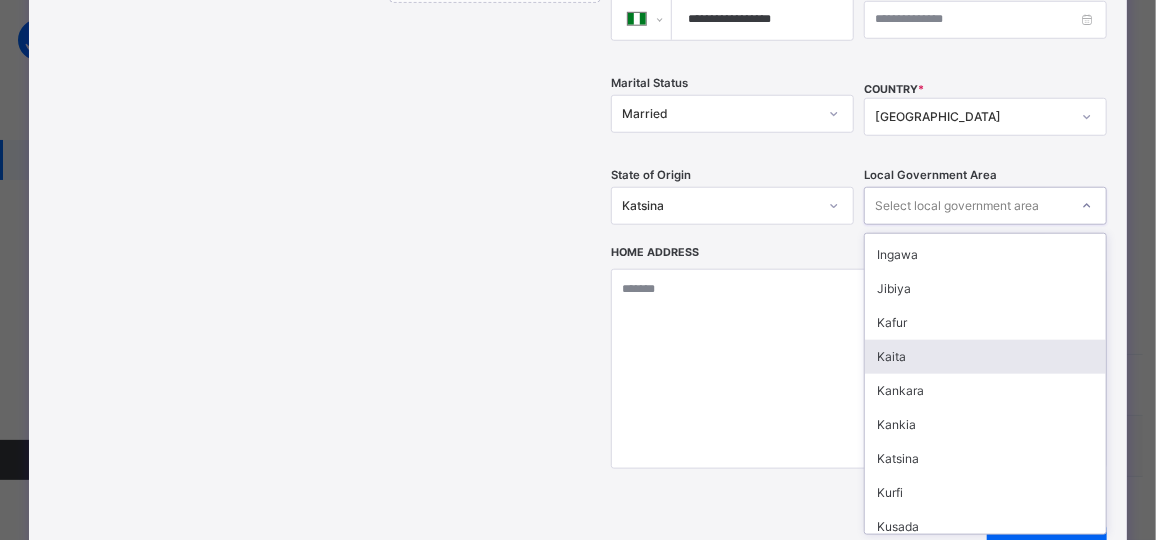 scroll, scrollTop: 505, scrollLeft: 0, axis: vertical 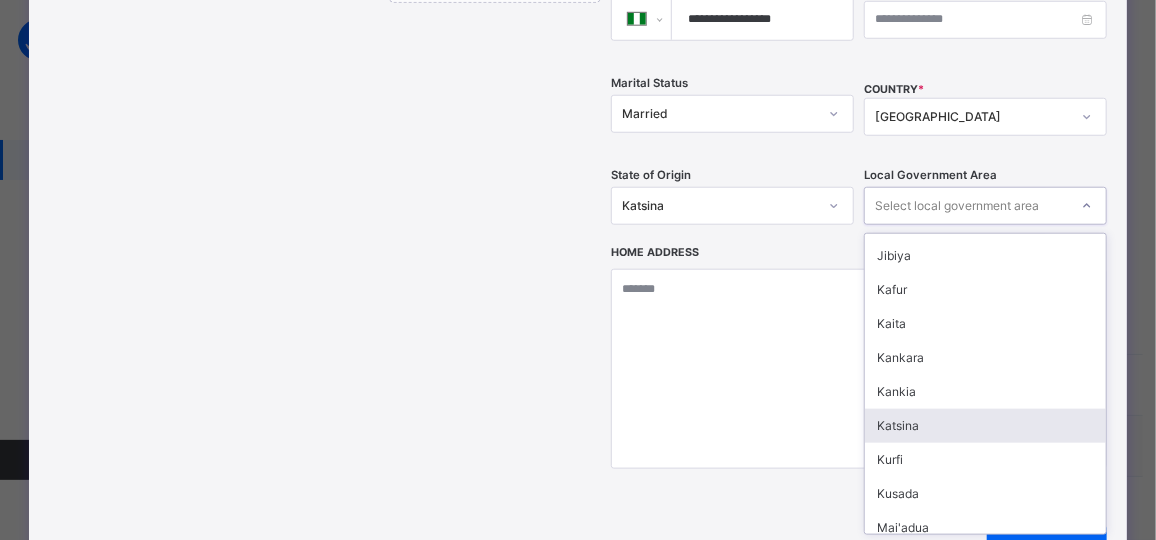 click on "Katsina" at bounding box center (985, 426) 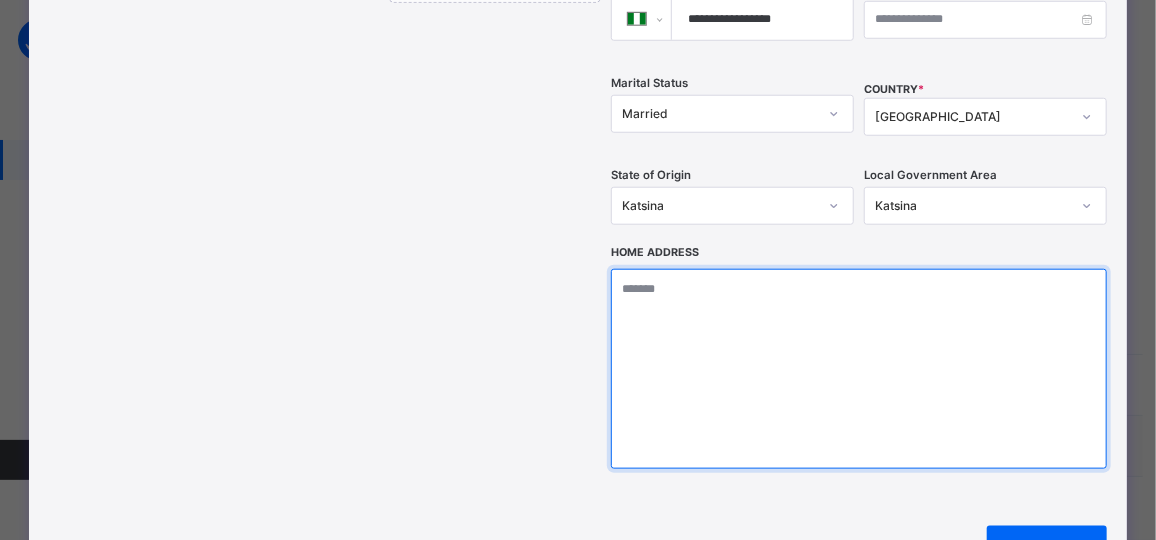 click at bounding box center (859, 369) 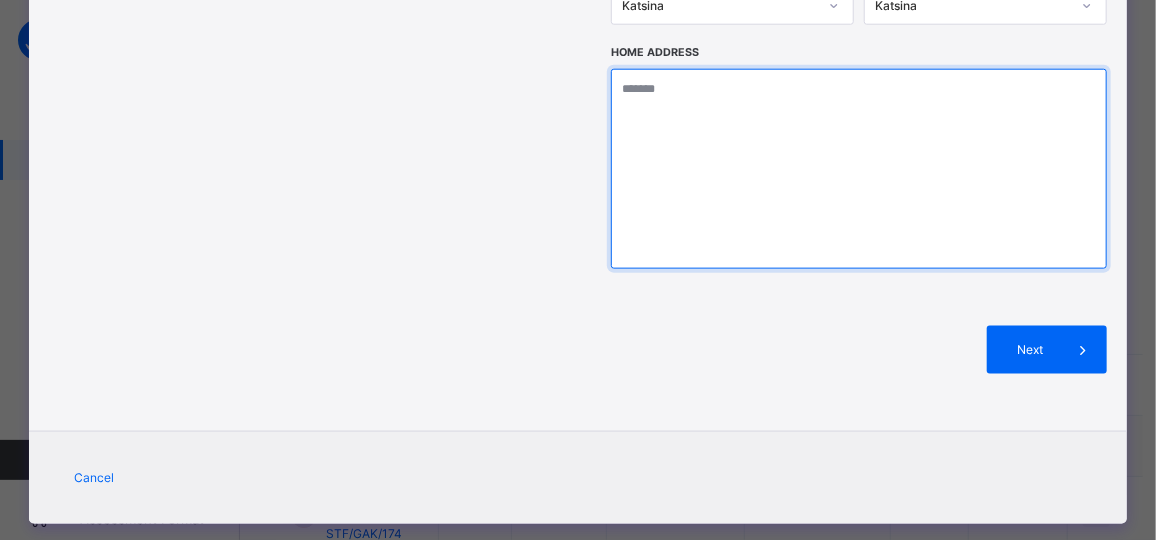 scroll, scrollTop: 887, scrollLeft: 0, axis: vertical 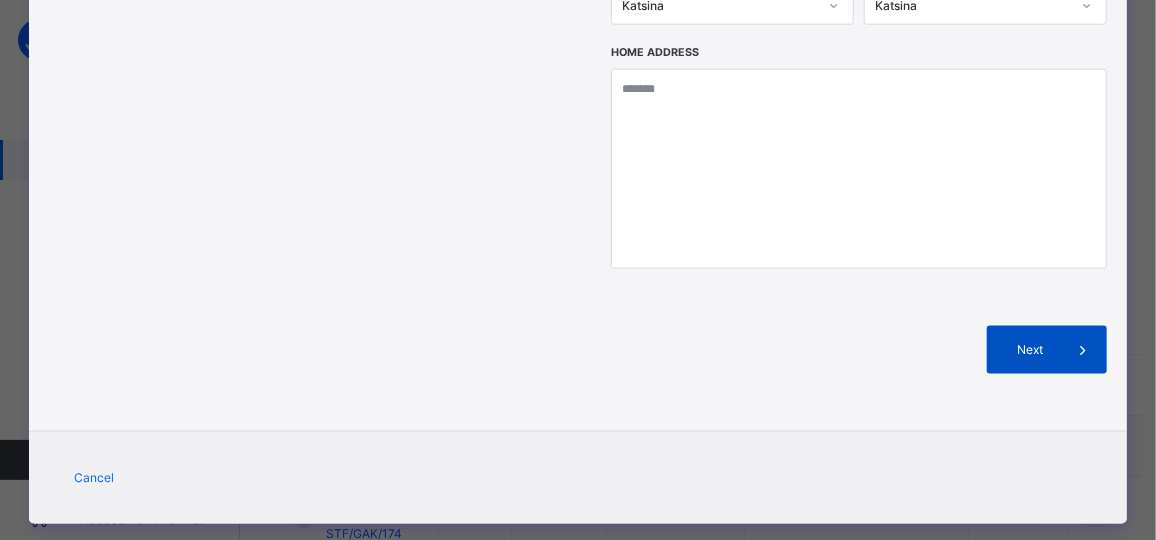 click at bounding box center (1083, 350) 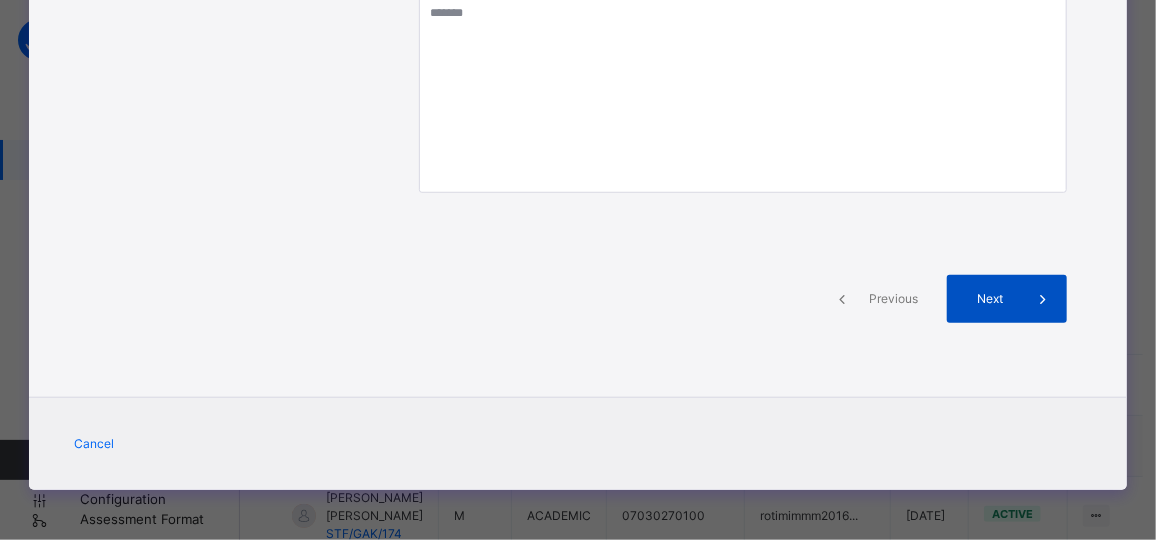 click at bounding box center [1043, 299] 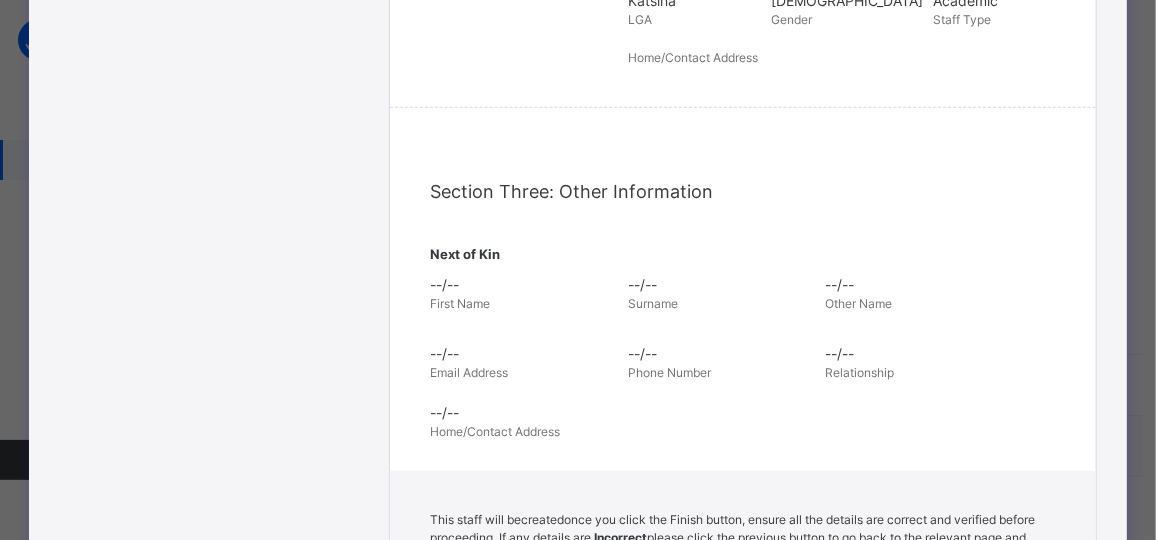 scroll, scrollTop: 873, scrollLeft: 0, axis: vertical 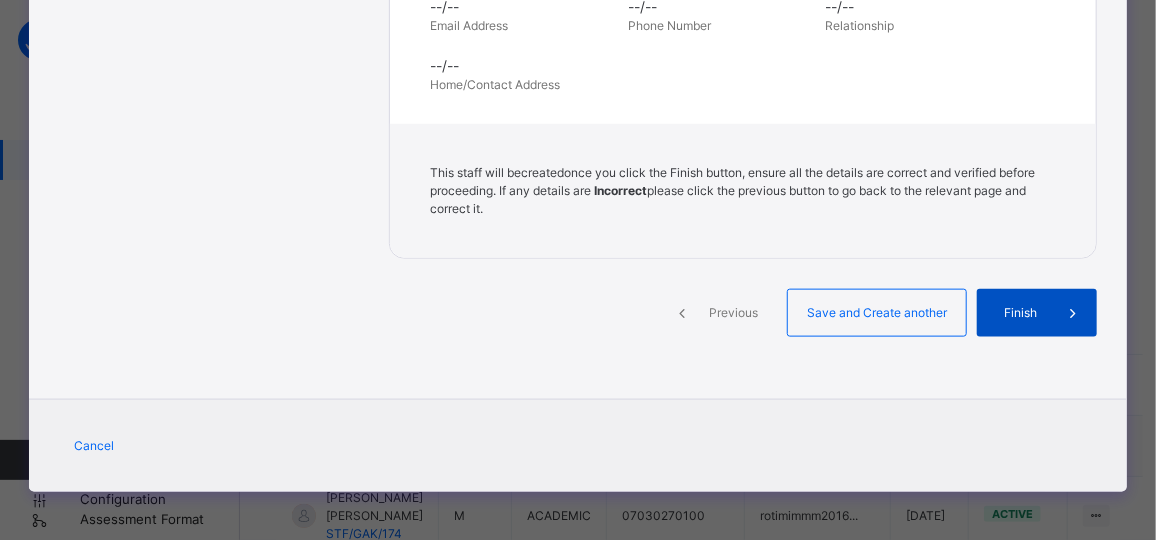 click on "Finish" at bounding box center [1020, 313] 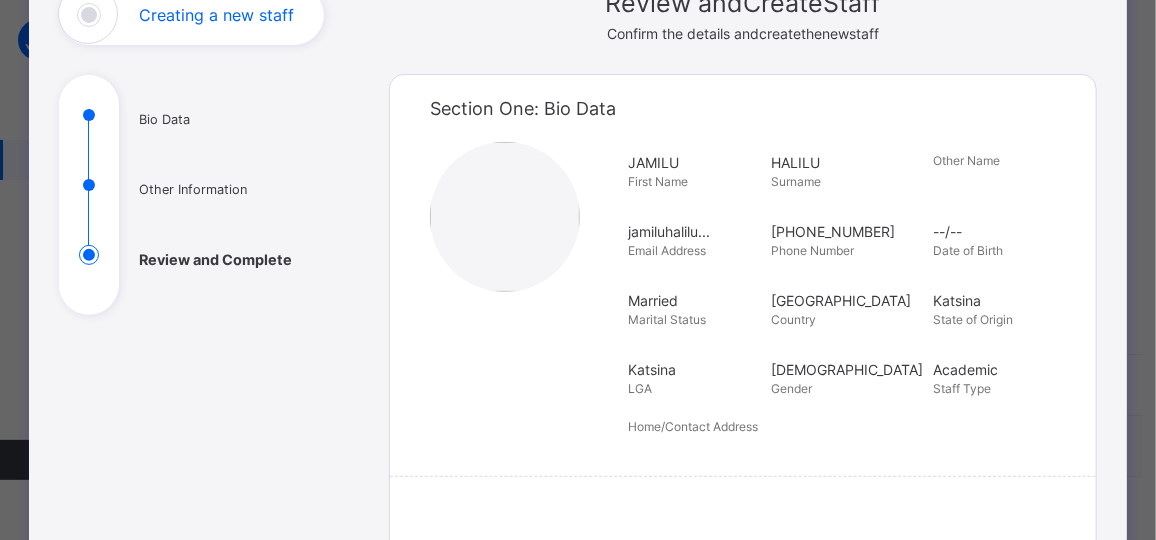 scroll, scrollTop: 0, scrollLeft: 0, axis: both 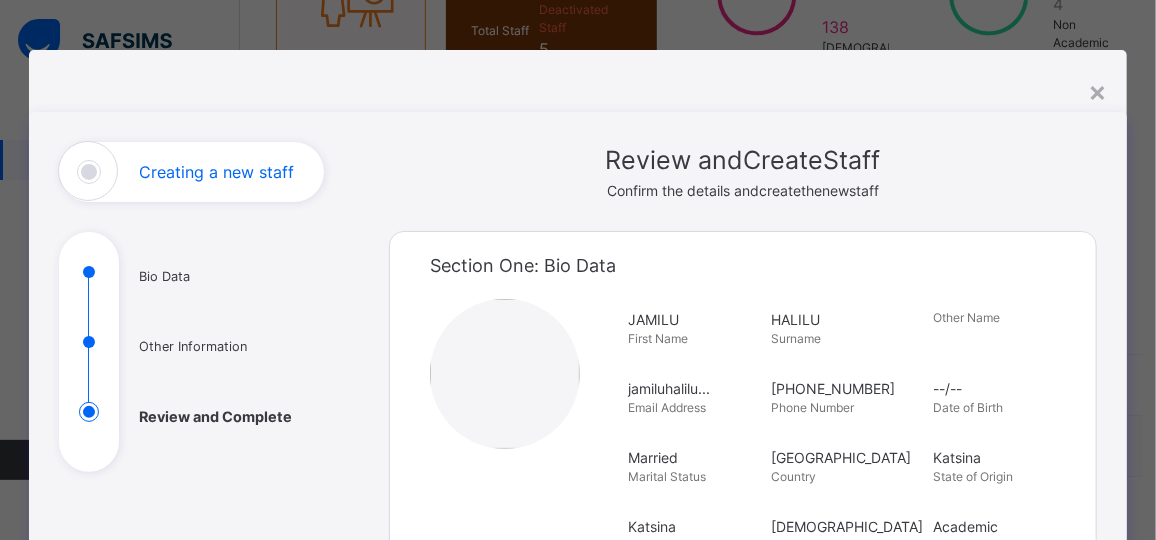 click on "Creating a new staff" at bounding box center (216, 172) 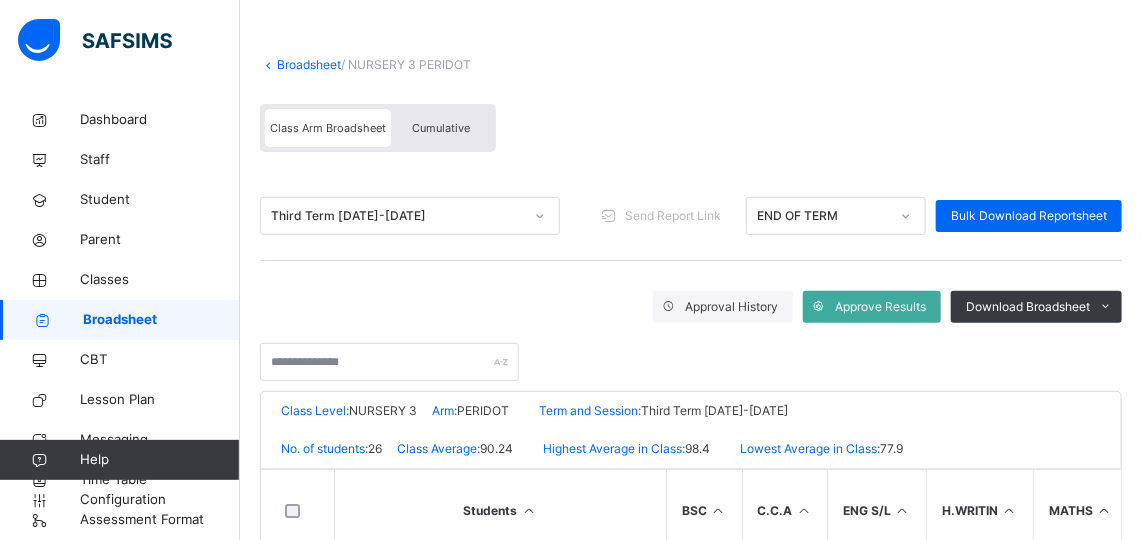 scroll, scrollTop: 86, scrollLeft: 0, axis: vertical 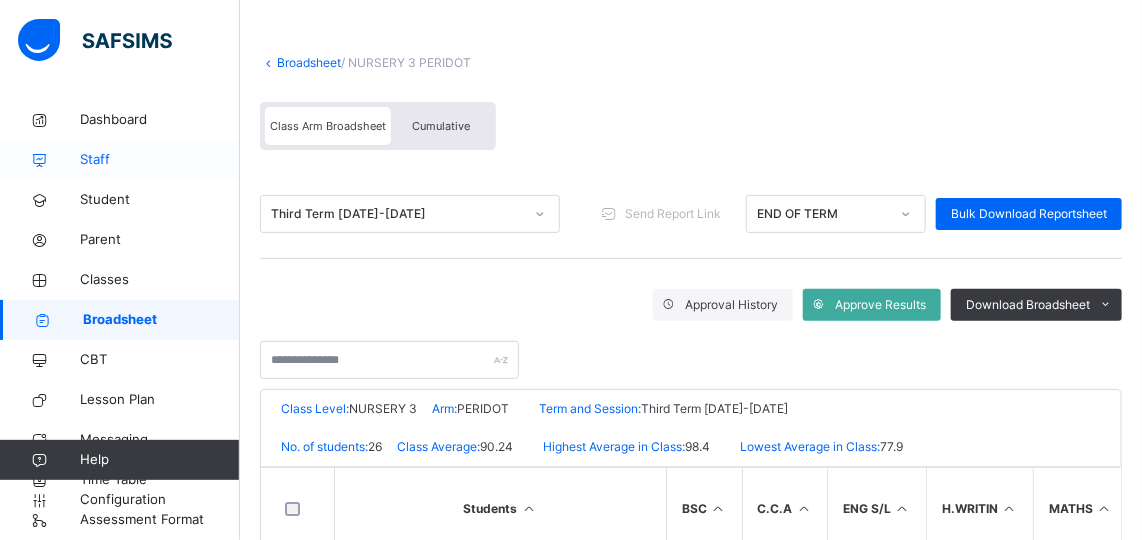click on "Staff" at bounding box center (160, 160) 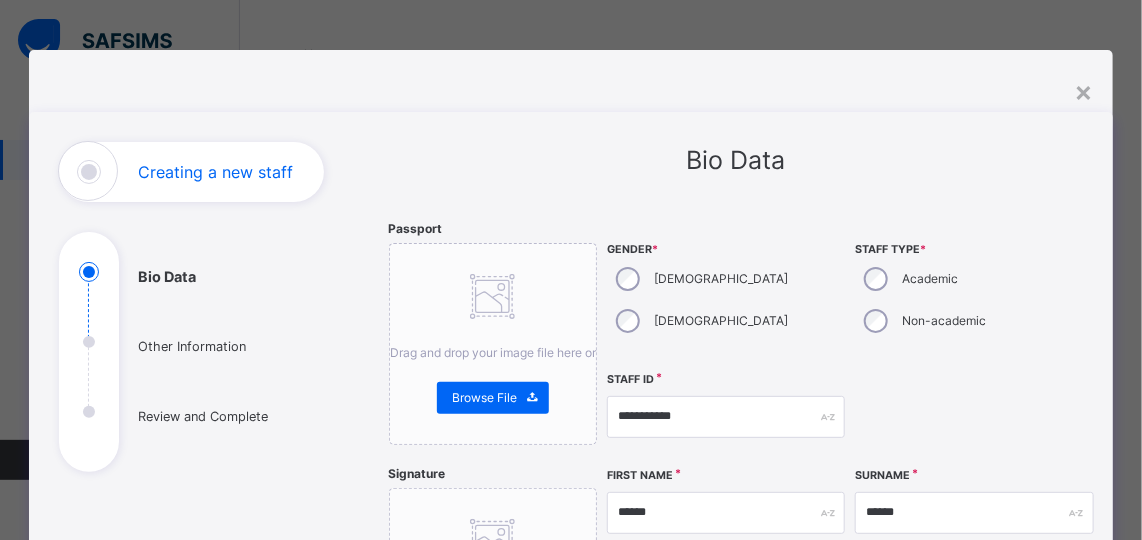 scroll, scrollTop: 0, scrollLeft: 0, axis: both 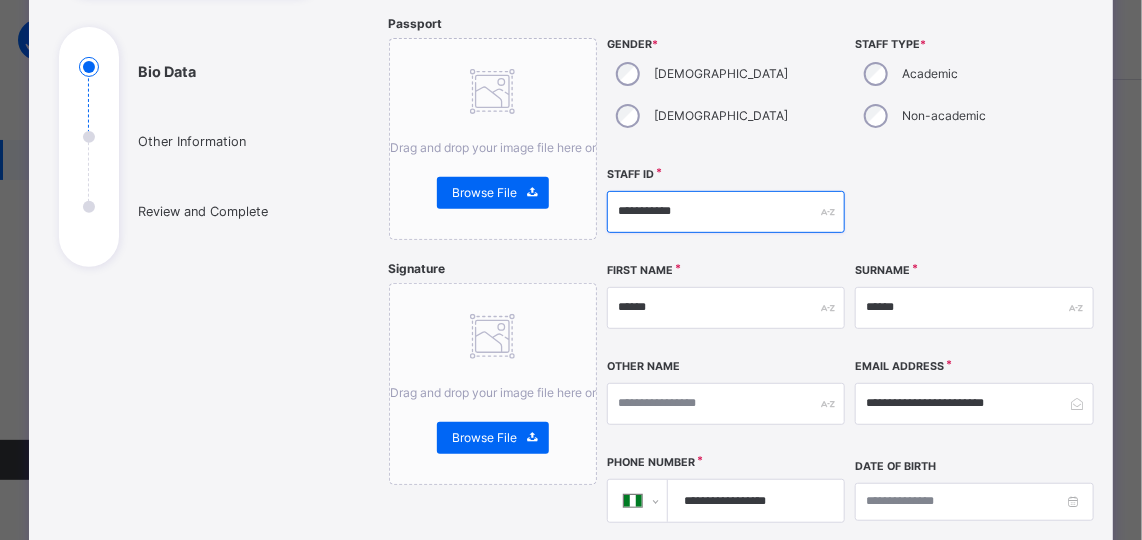 click on "**********" at bounding box center [726, 212] 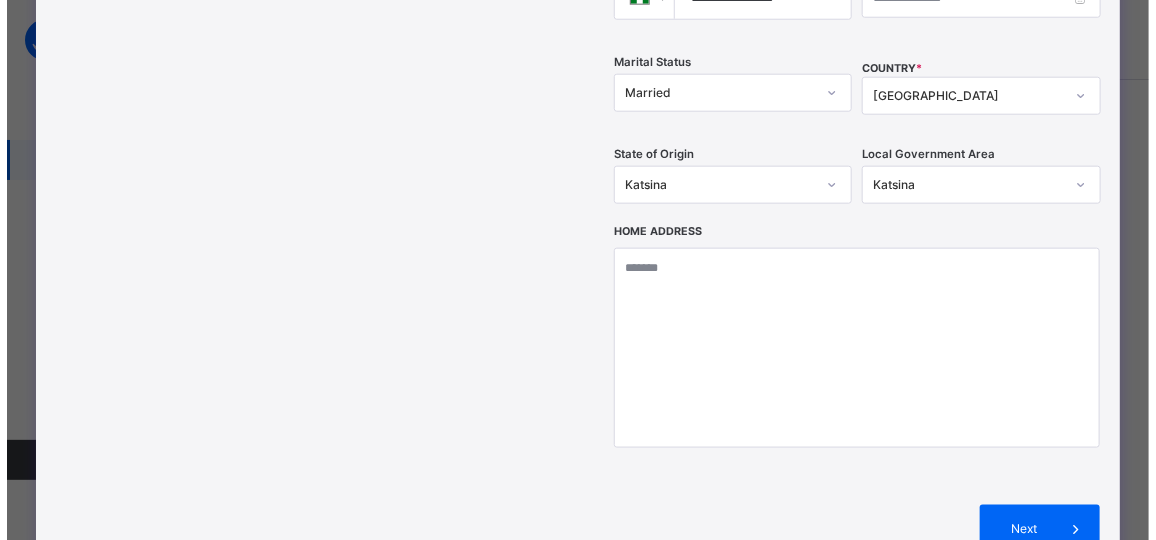 scroll, scrollTop: 919, scrollLeft: 0, axis: vertical 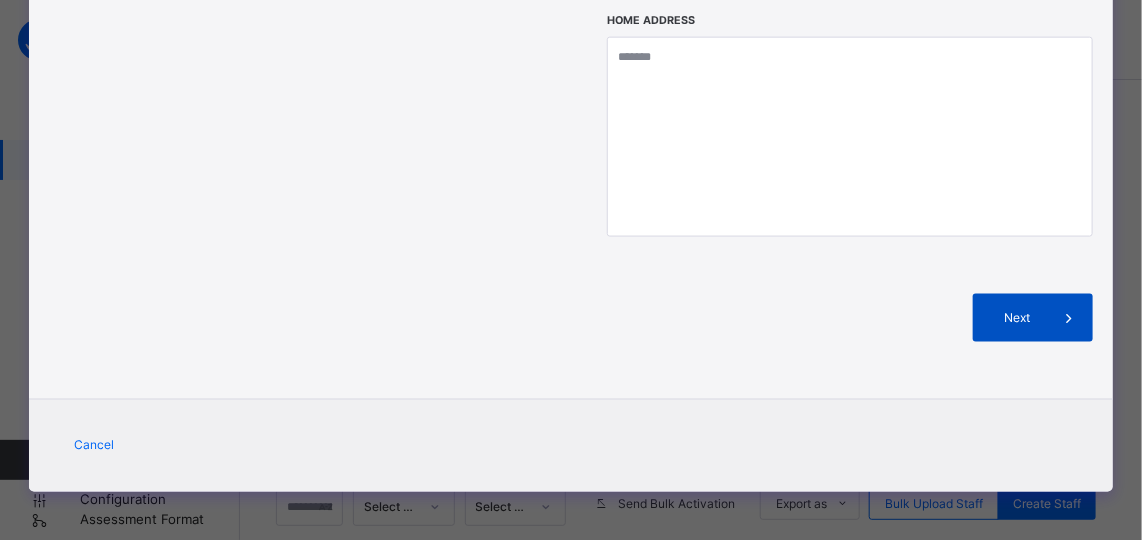 type on "**********" 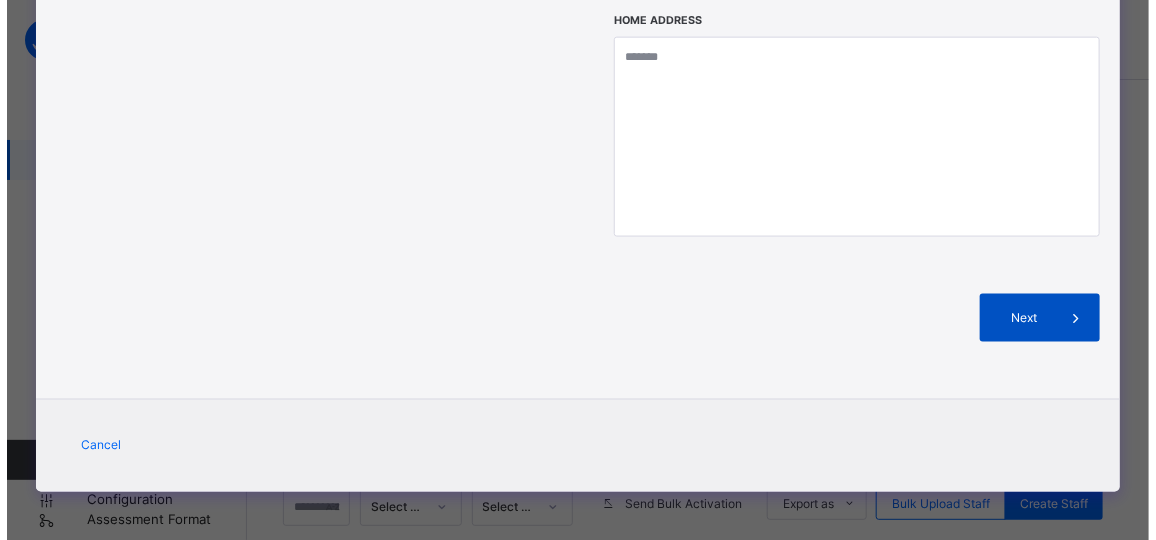 scroll, scrollTop: 526, scrollLeft: 0, axis: vertical 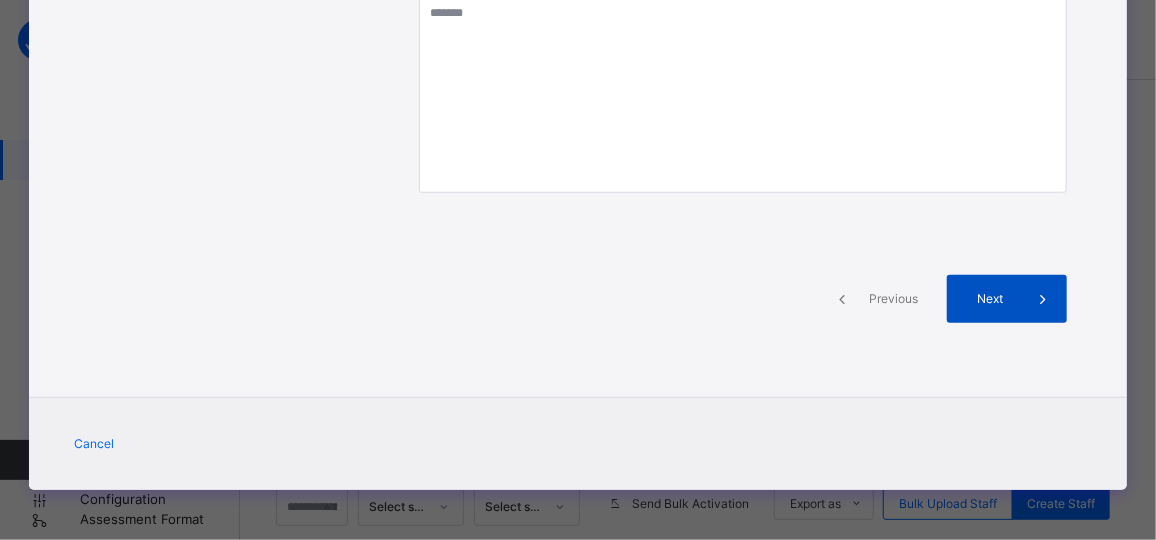 click on "Next" at bounding box center [990, 299] 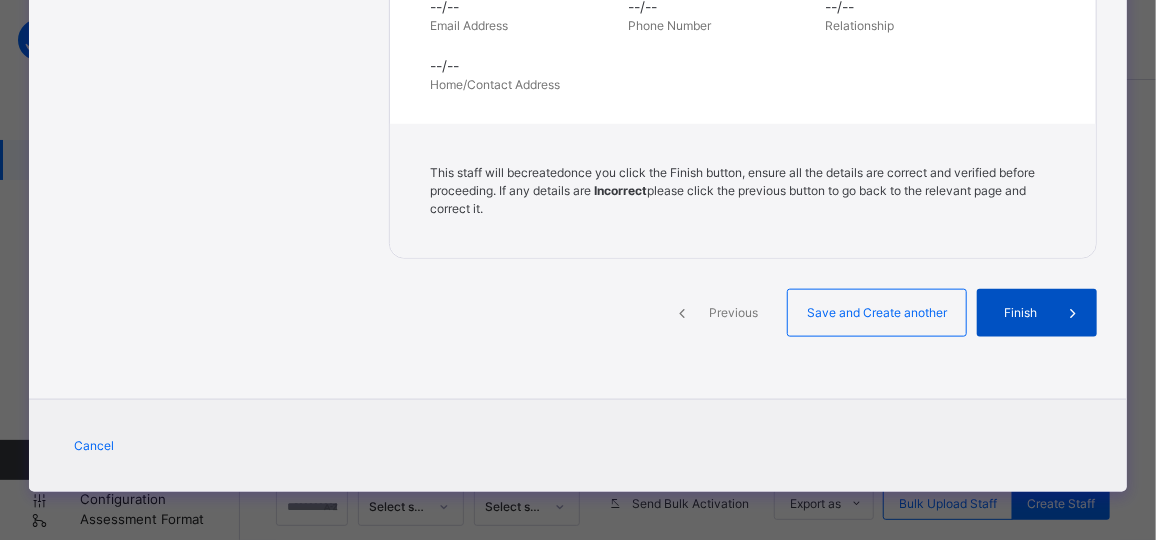 click on "Finish" at bounding box center [1020, 313] 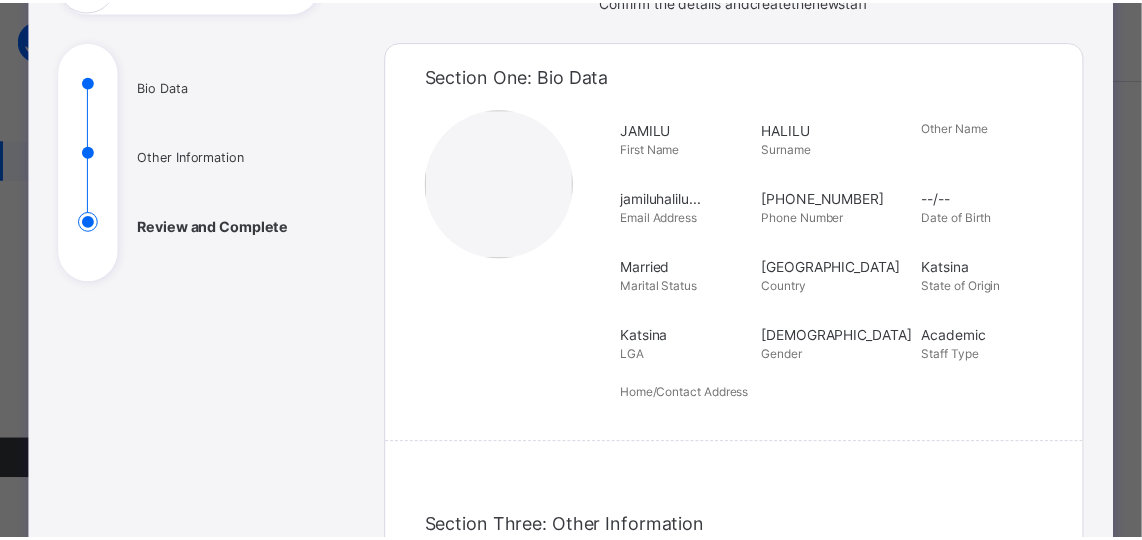 scroll, scrollTop: 0, scrollLeft: 0, axis: both 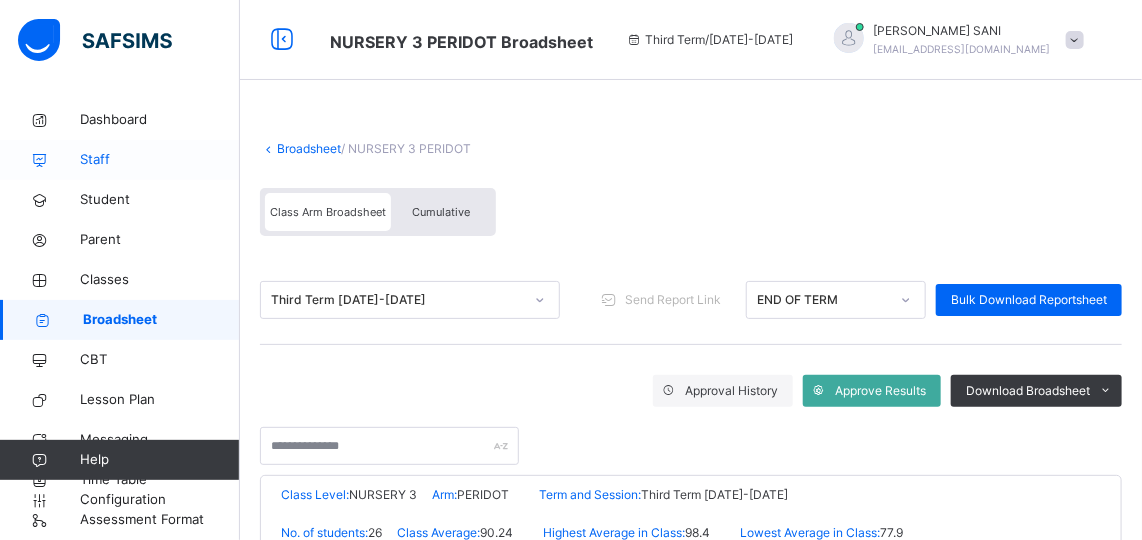 click on "Staff" at bounding box center (160, 160) 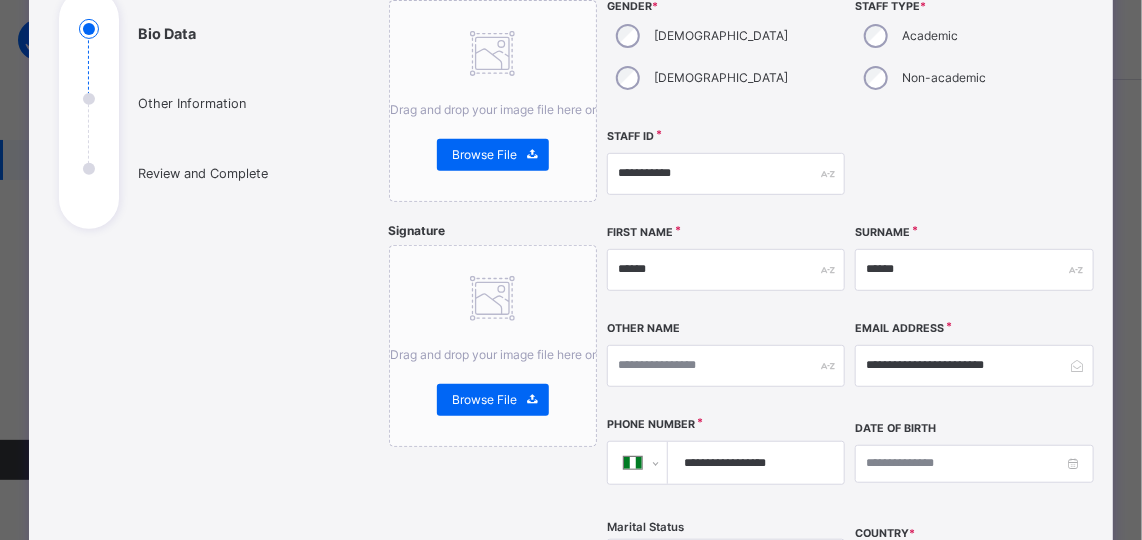 scroll, scrollTop: 246, scrollLeft: 0, axis: vertical 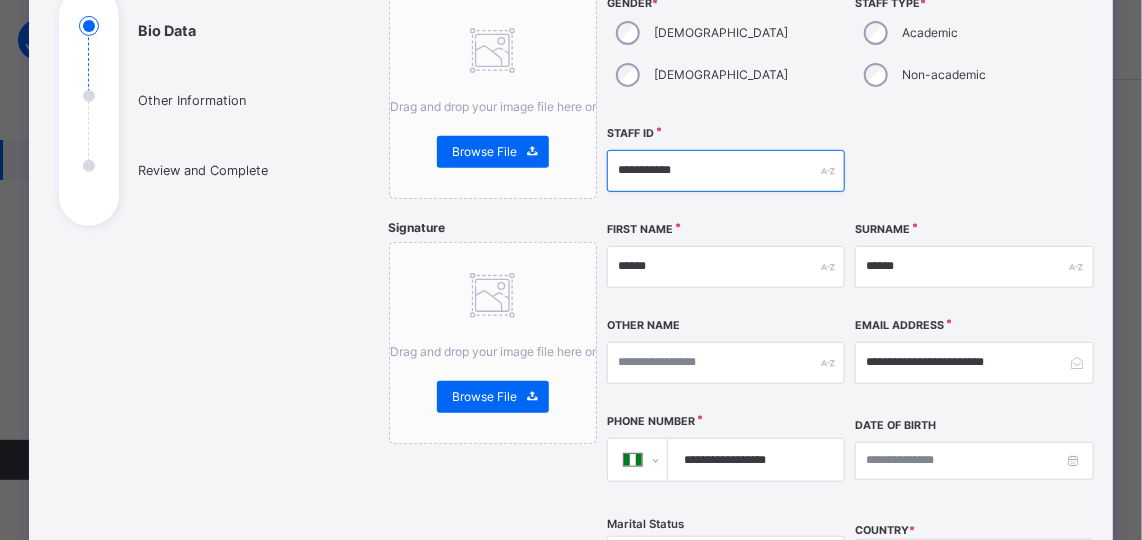 click on "**********" at bounding box center [726, 171] 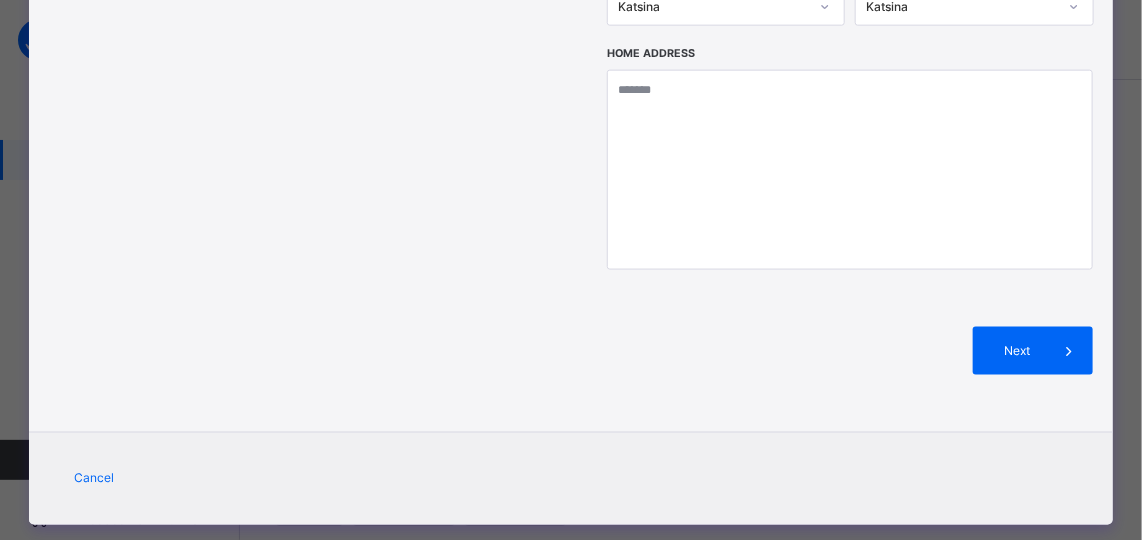 scroll, scrollTop: 919, scrollLeft: 0, axis: vertical 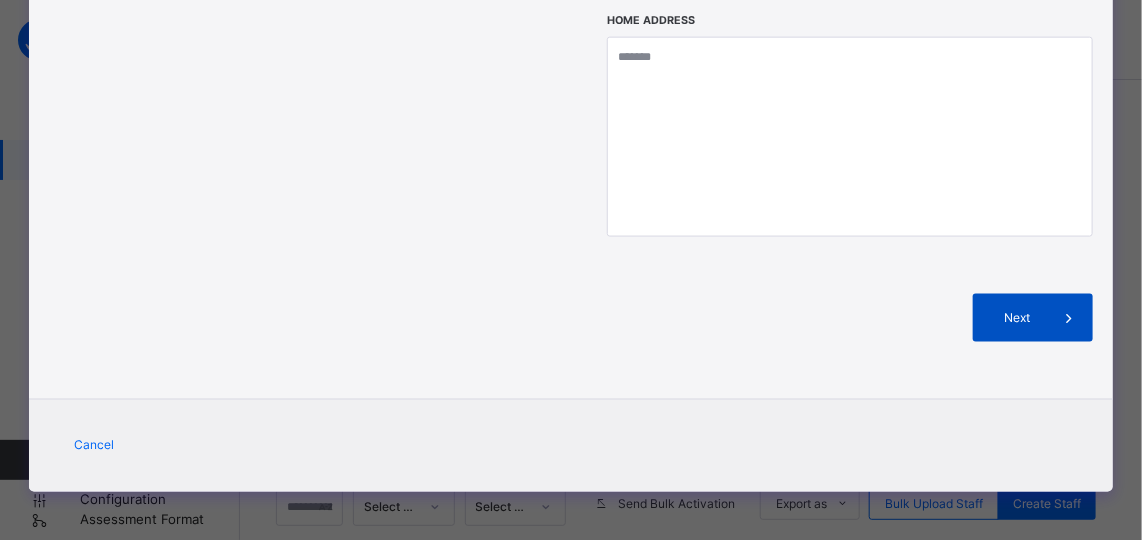 type on "**********" 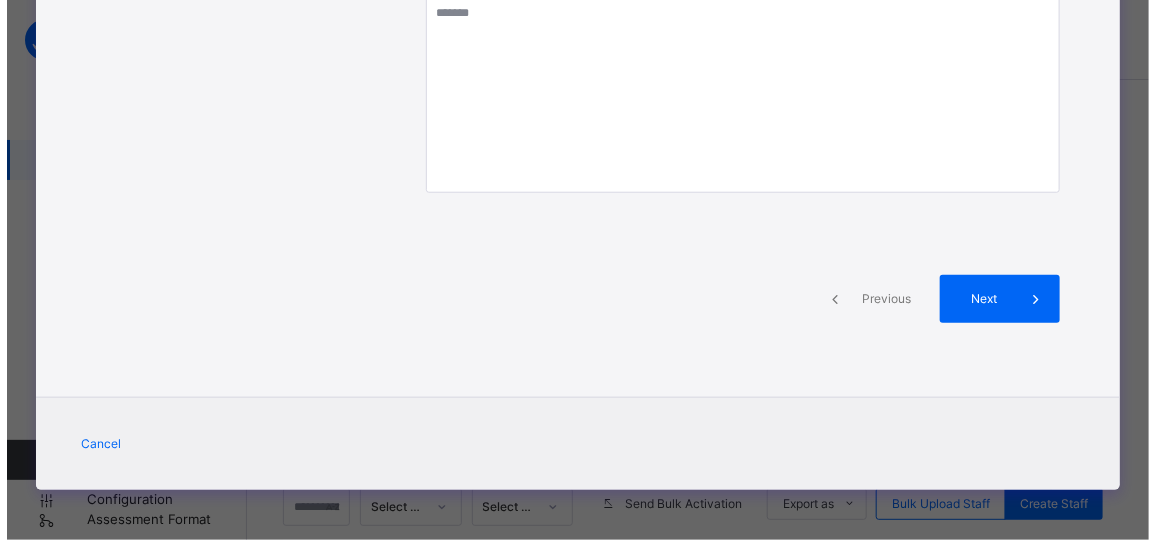 scroll, scrollTop: 526, scrollLeft: 0, axis: vertical 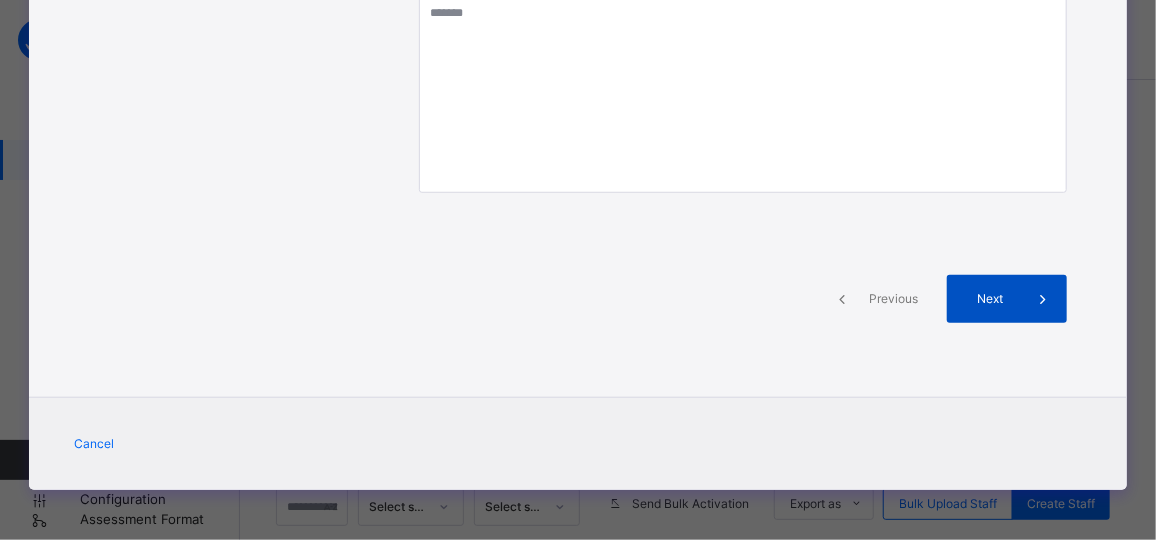 click on "Next" at bounding box center [990, 299] 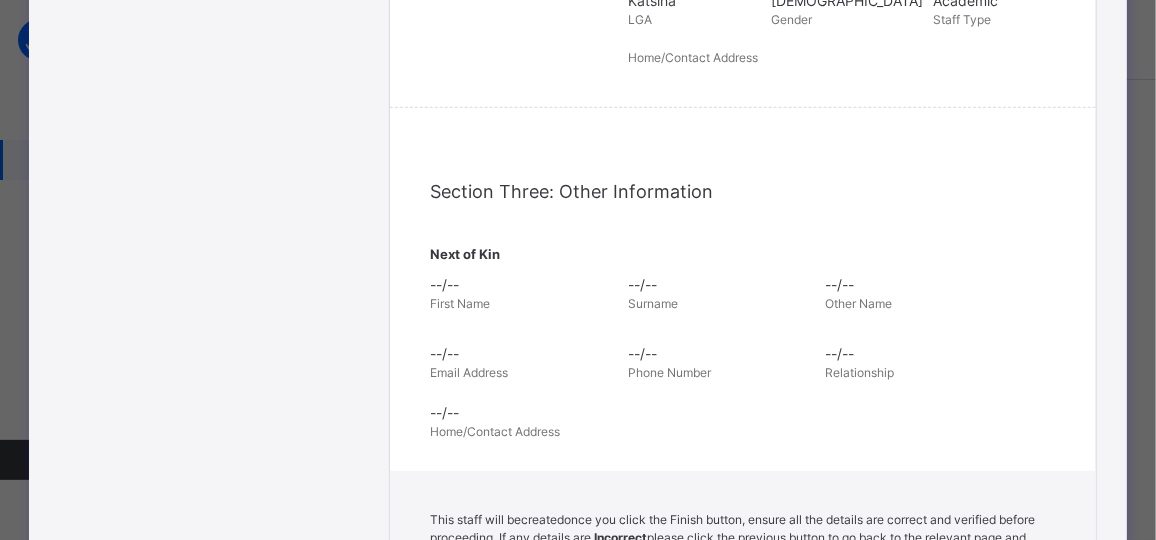 scroll, scrollTop: 873, scrollLeft: 0, axis: vertical 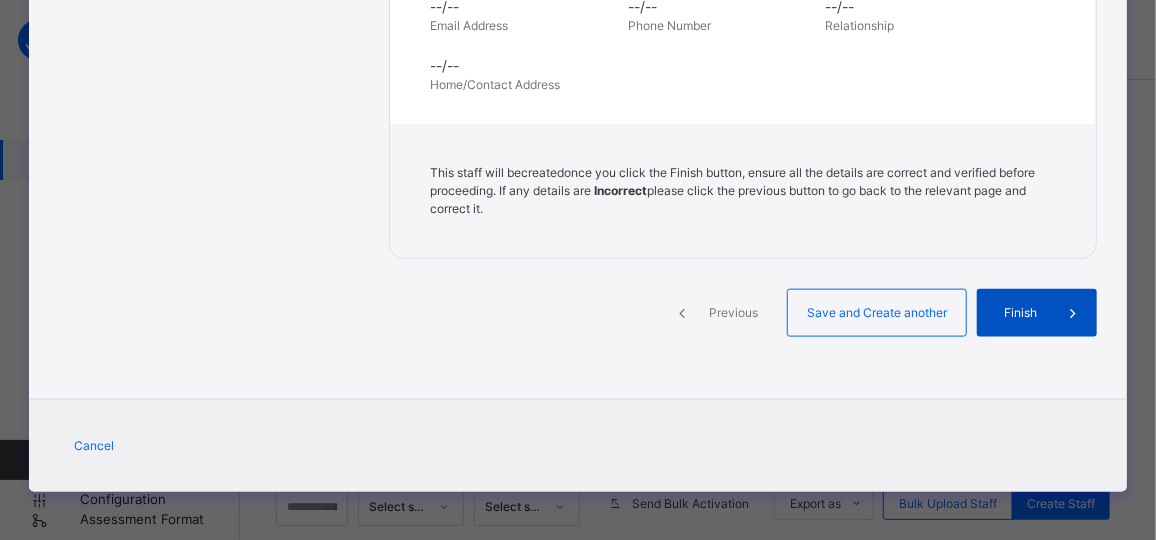 click on "Finish" at bounding box center (1020, 313) 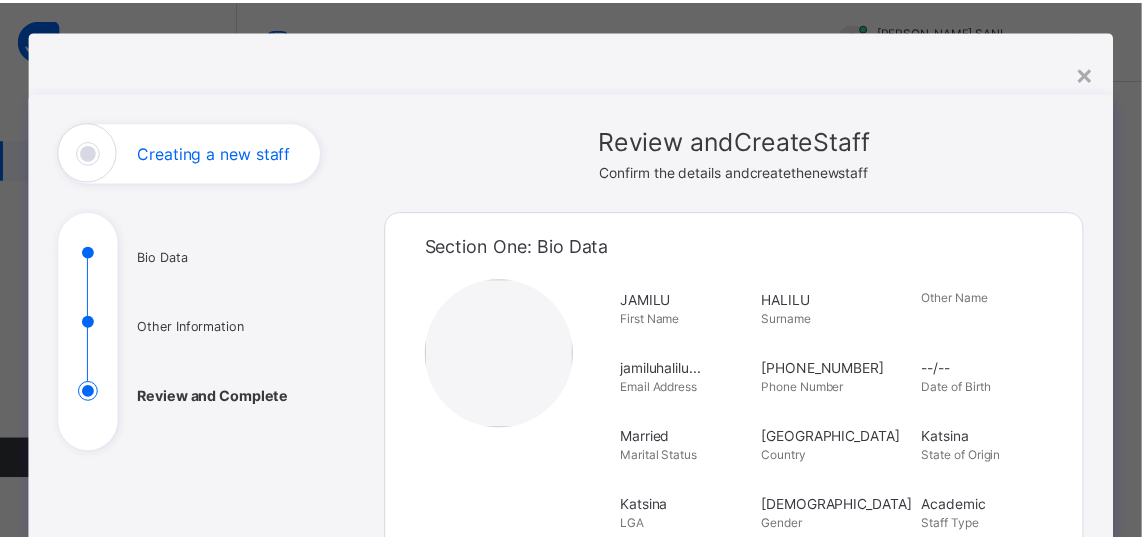 scroll, scrollTop: 0, scrollLeft: 0, axis: both 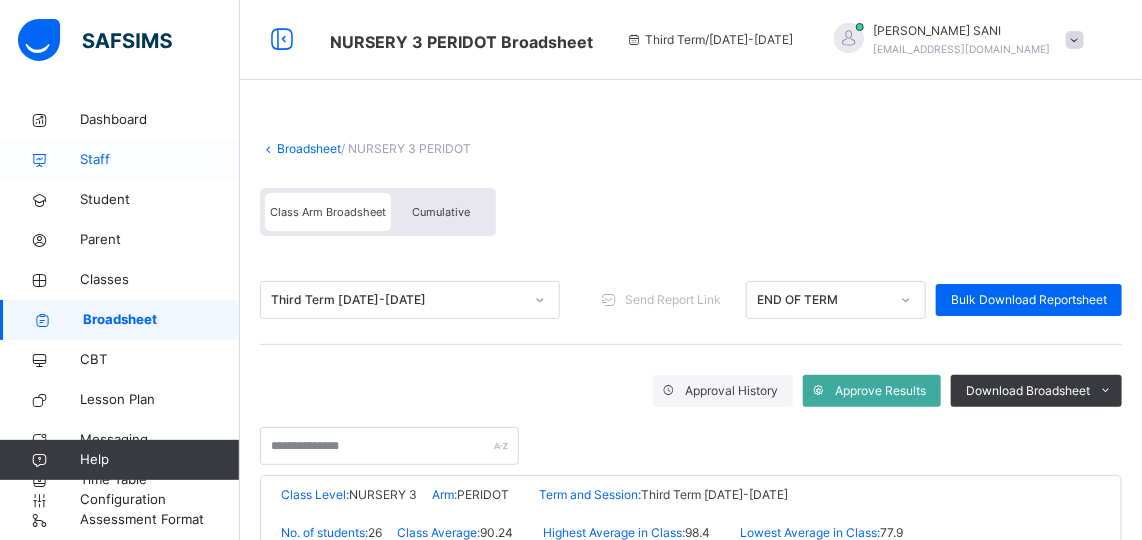 click on "Staff" at bounding box center (160, 160) 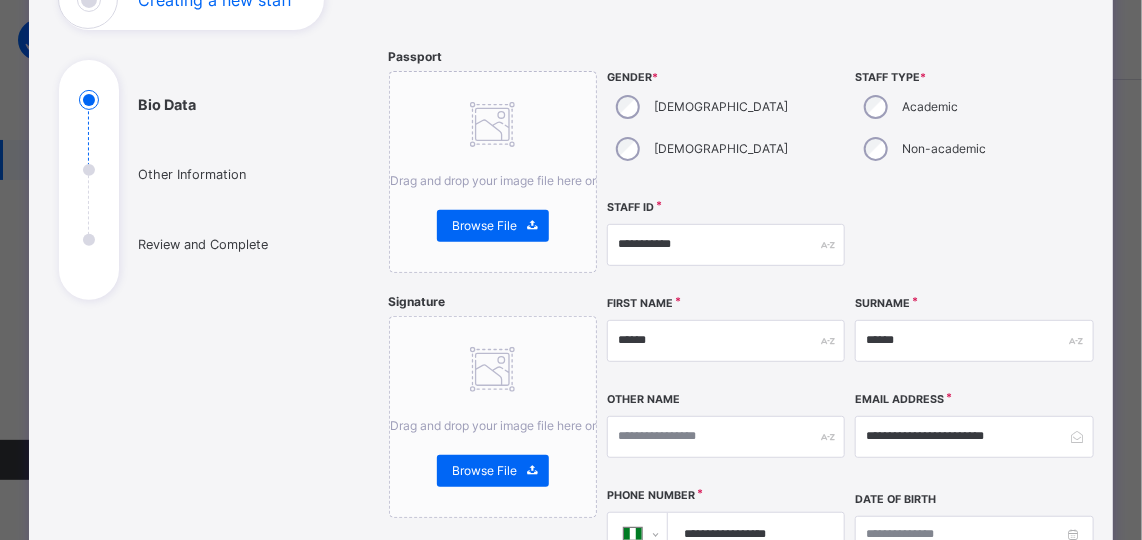 scroll, scrollTop: 172, scrollLeft: 0, axis: vertical 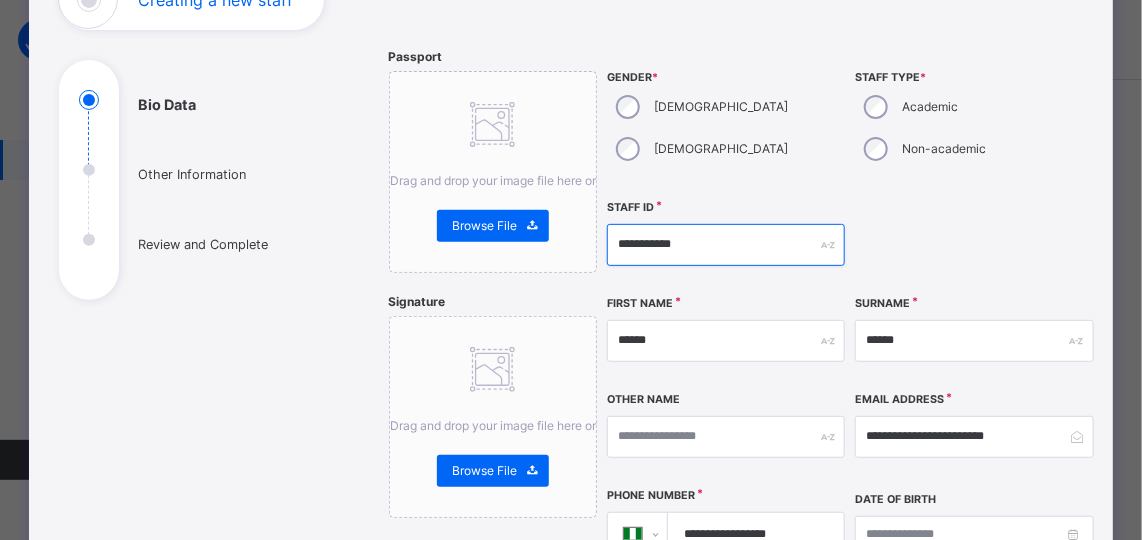 click on "**********" at bounding box center [726, 245] 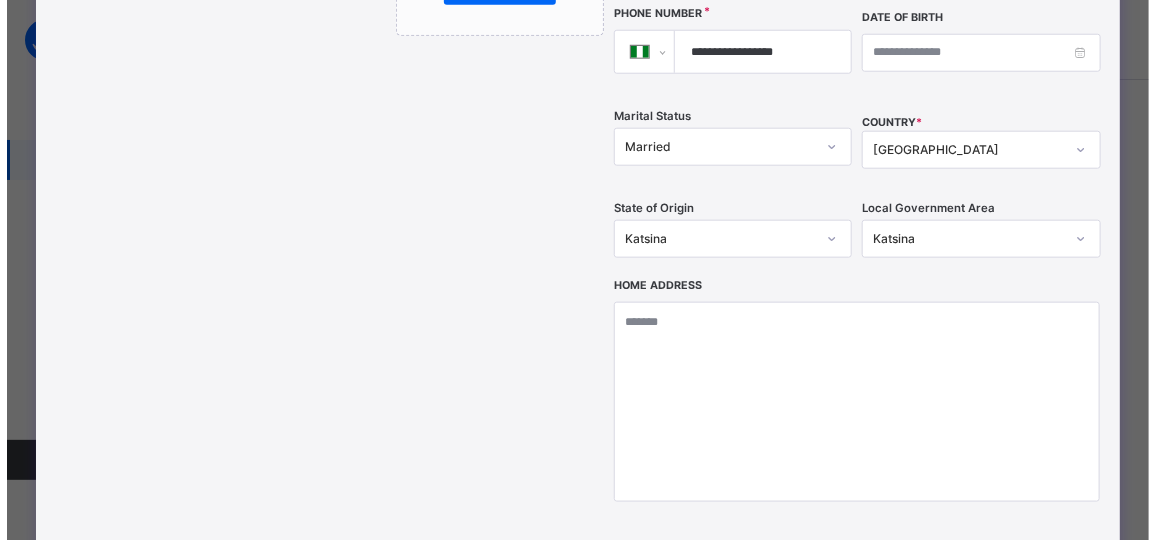 scroll, scrollTop: 919, scrollLeft: 0, axis: vertical 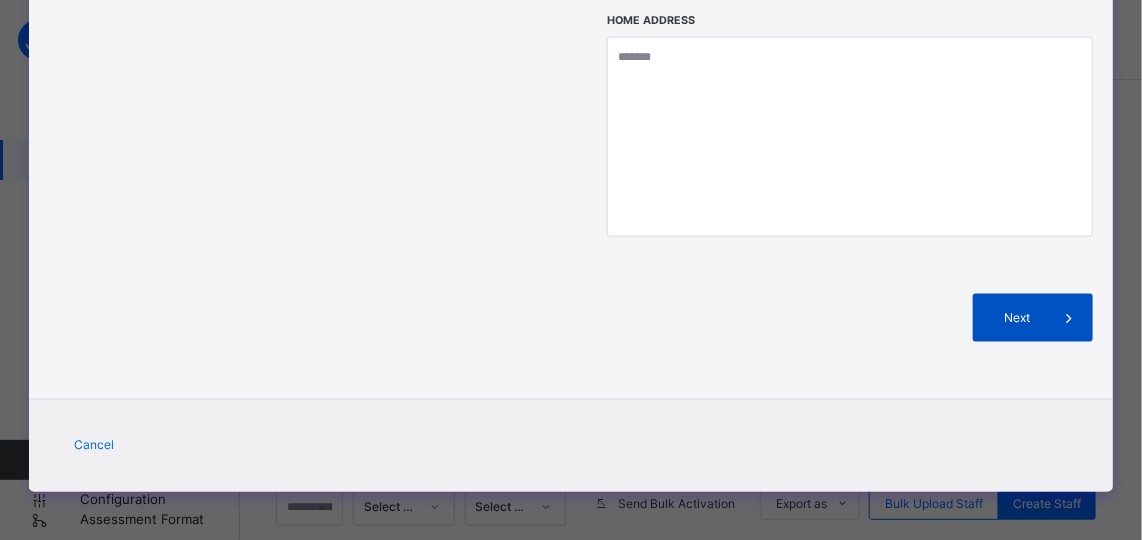 type on "**********" 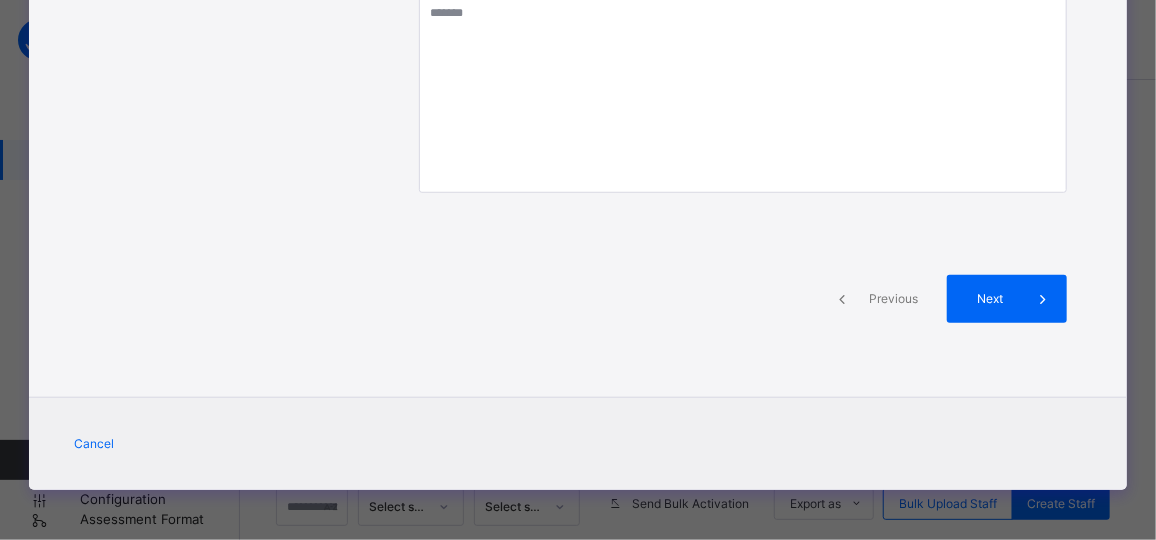 scroll, scrollTop: 526, scrollLeft: 0, axis: vertical 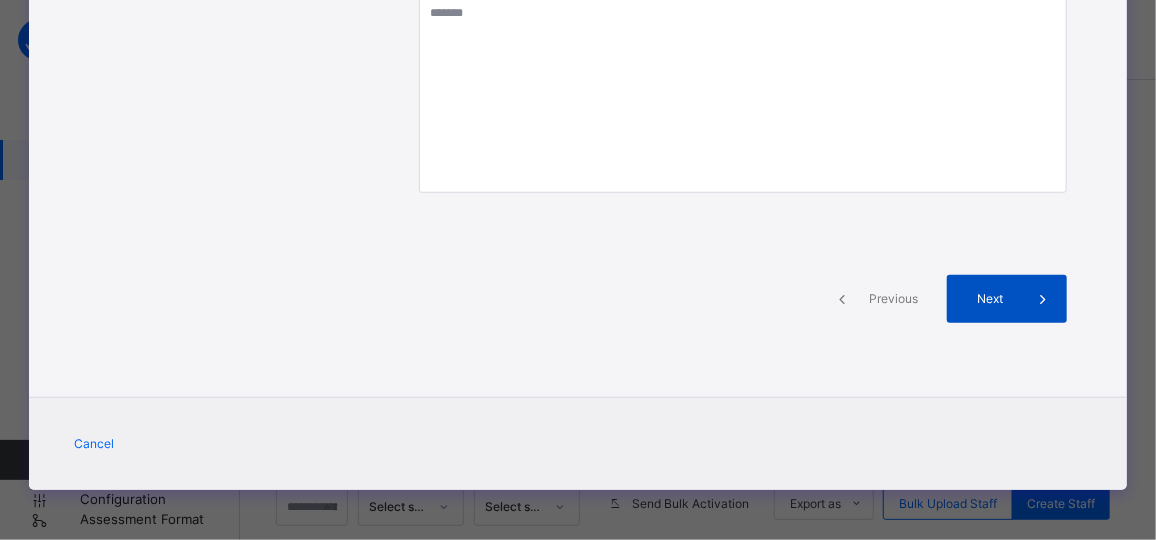 click on "Next" at bounding box center (990, 299) 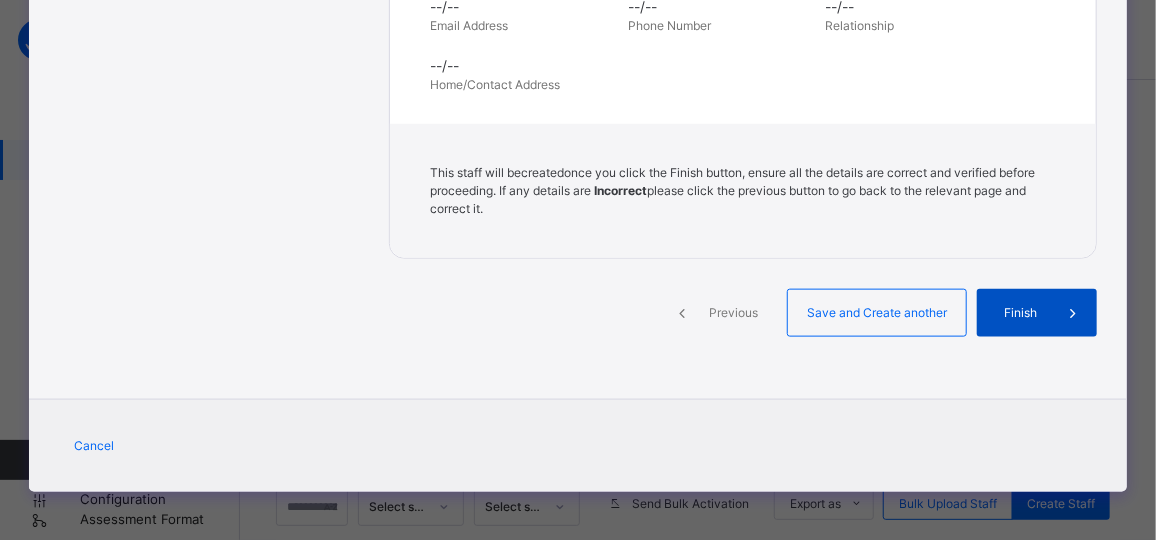 click on "Finish" at bounding box center [1020, 313] 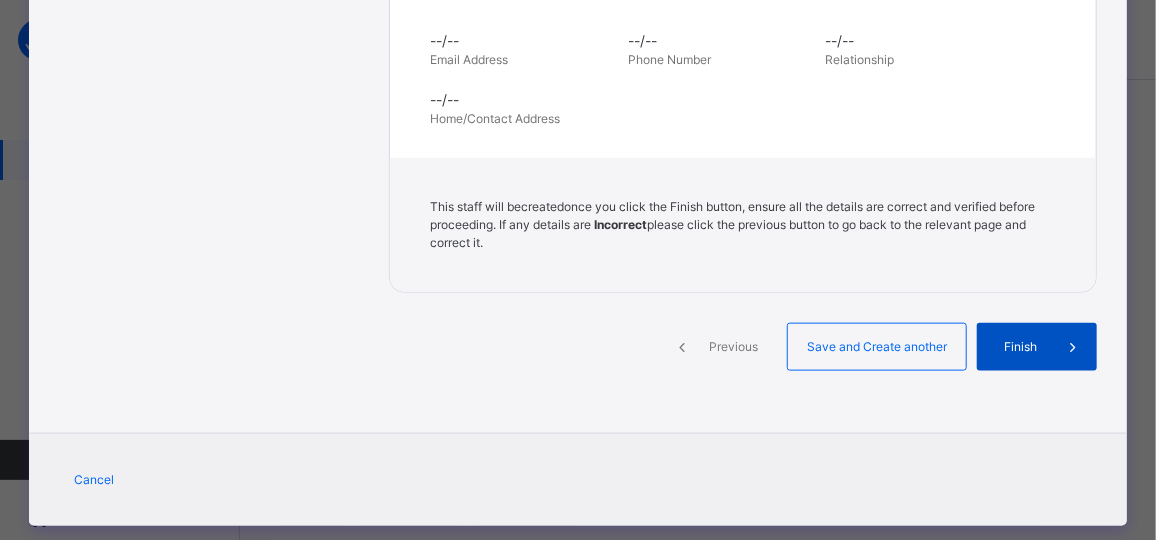 scroll, scrollTop: 839, scrollLeft: 0, axis: vertical 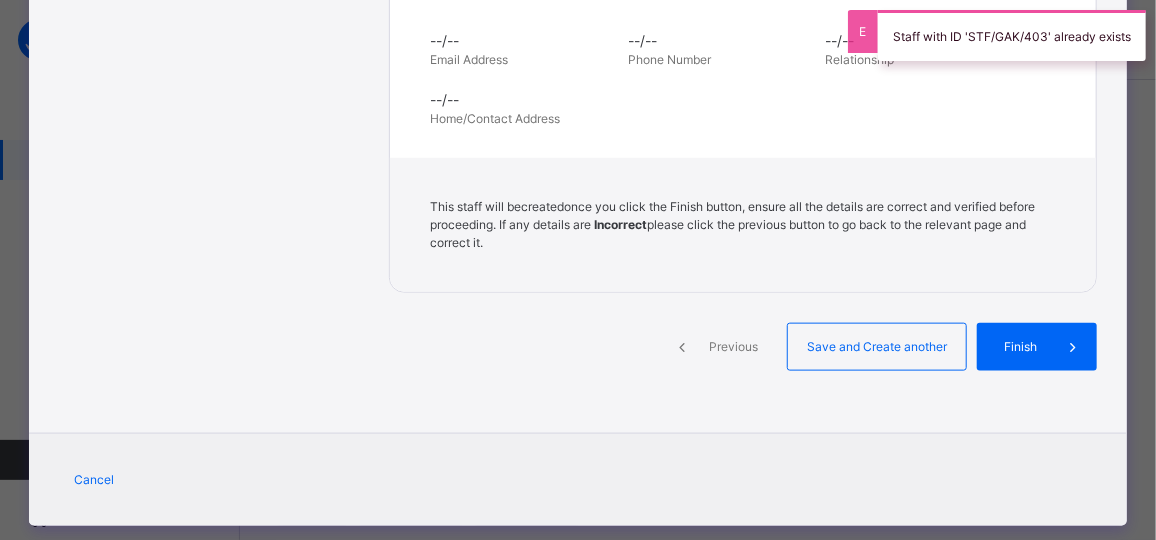 click on "--/-- Home/Contact Address" at bounding box center (743, 108) 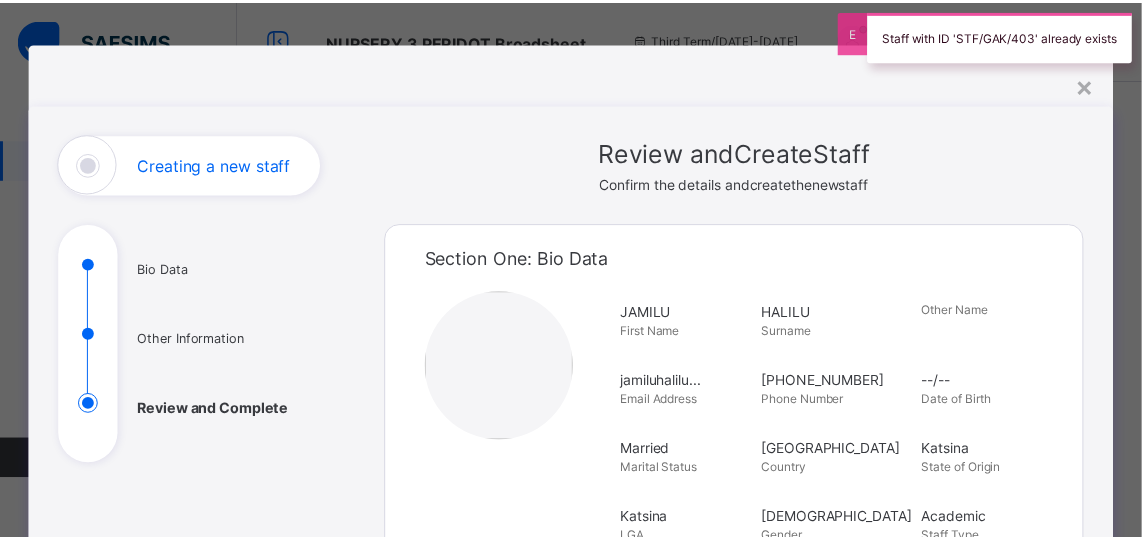 scroll, scrollTop: 6, scrollLeft: 0, axis: vertical 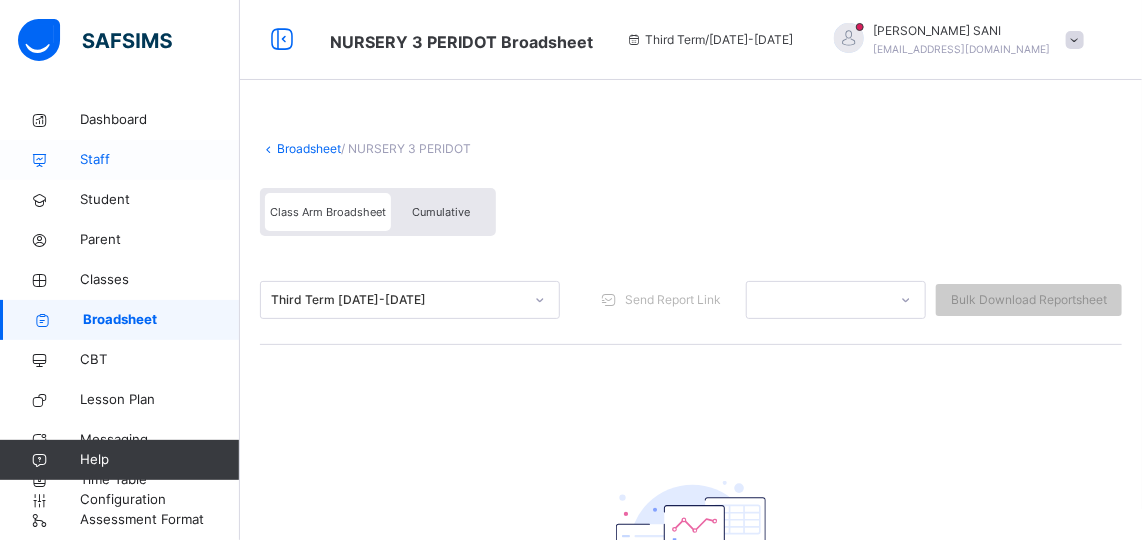 click on "Staff" at bounding box center (120, 160) 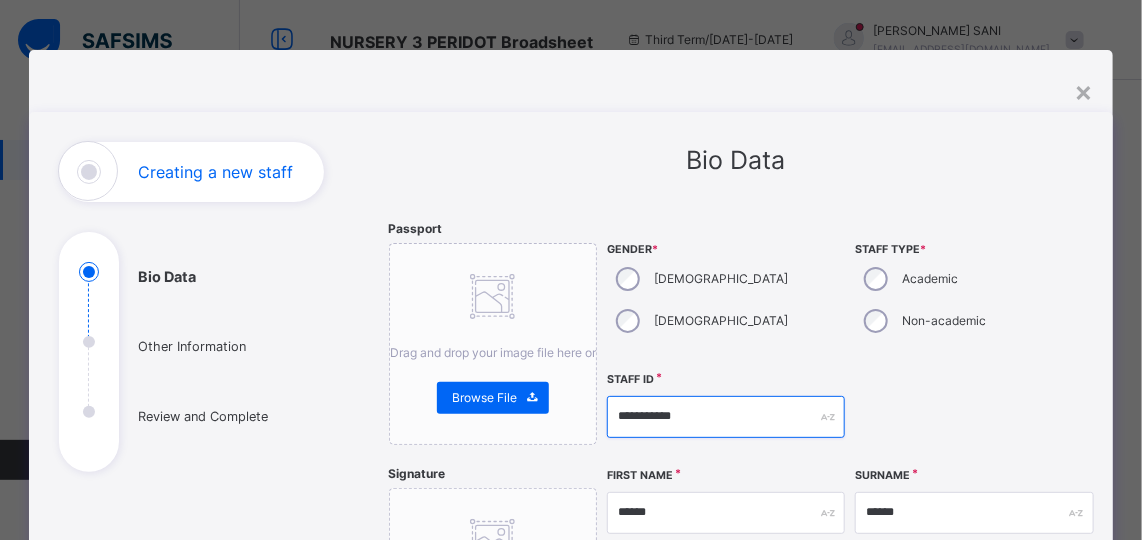 click on "**********" at bounding box center (726, 417) 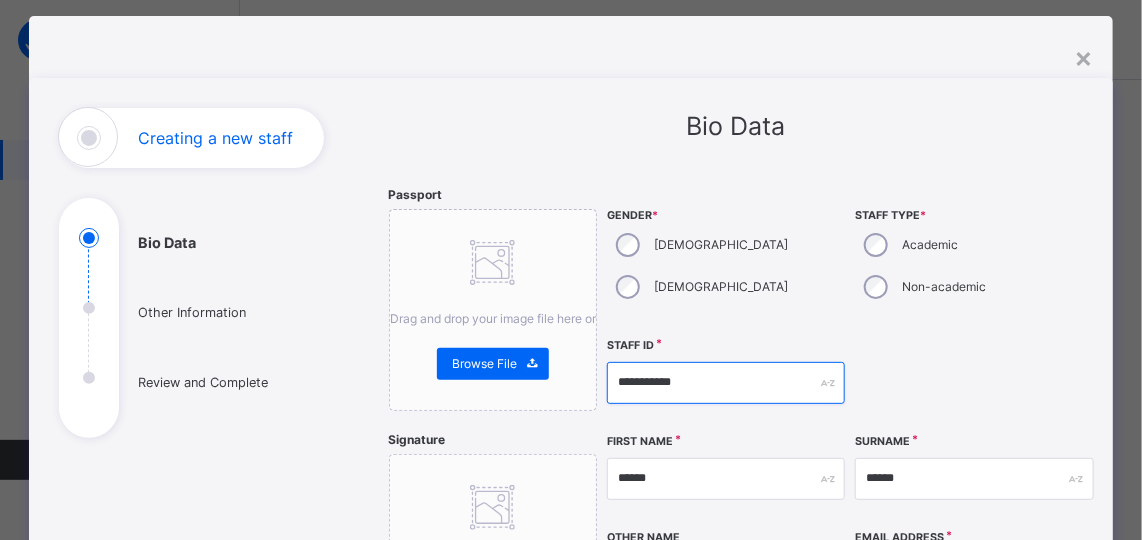 scroll, scrollTop: 76, scrollLeft: 0, axis: vertical 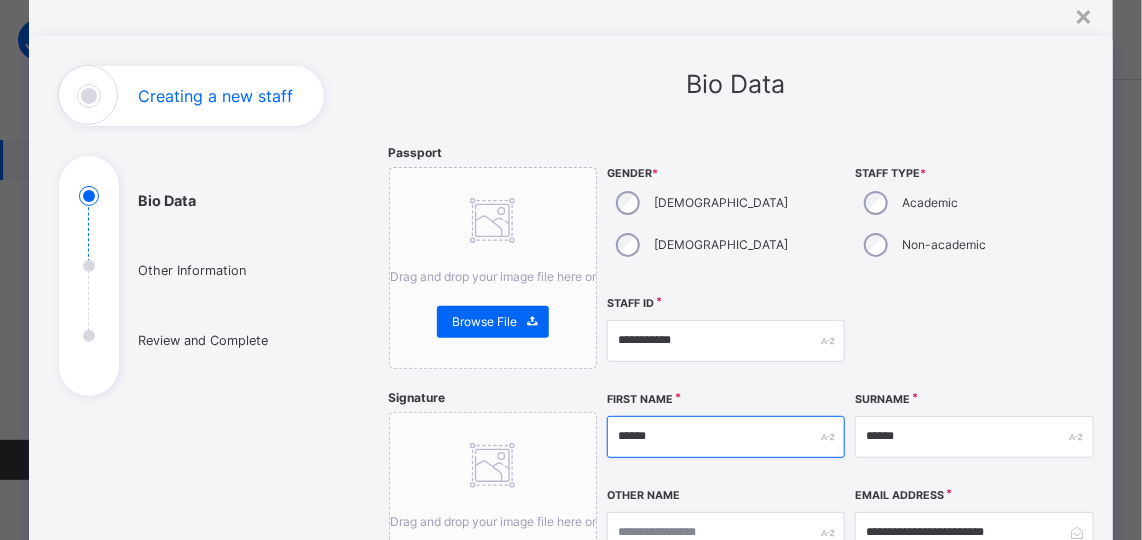 click on "******" at bounding box center [726, 437] 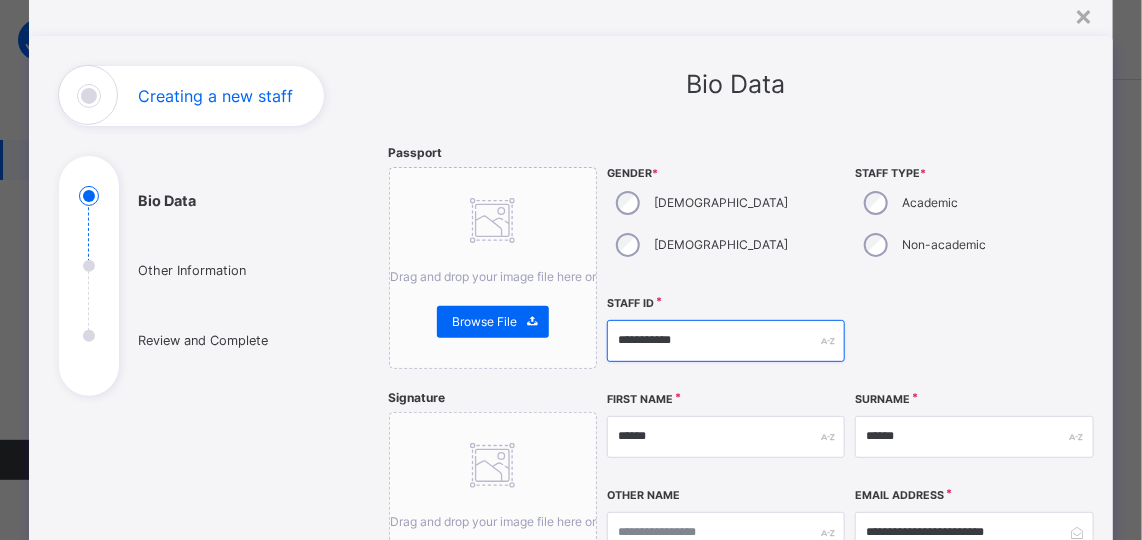 click on "**********" at bounding box center [726, 341] 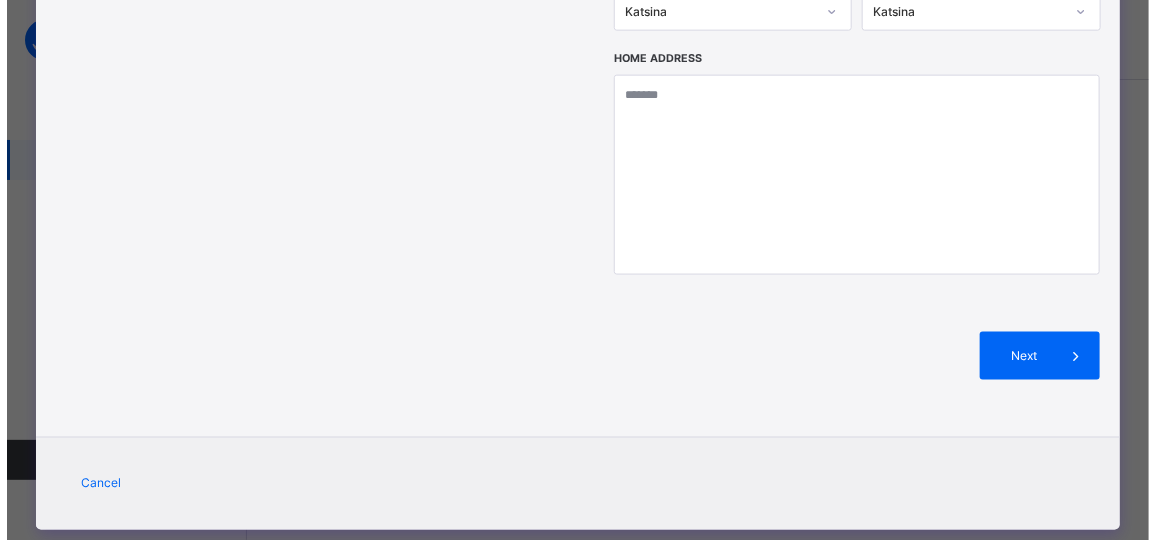scroll, scrollTop: 919, scrollLeft: 0, axis: vertical 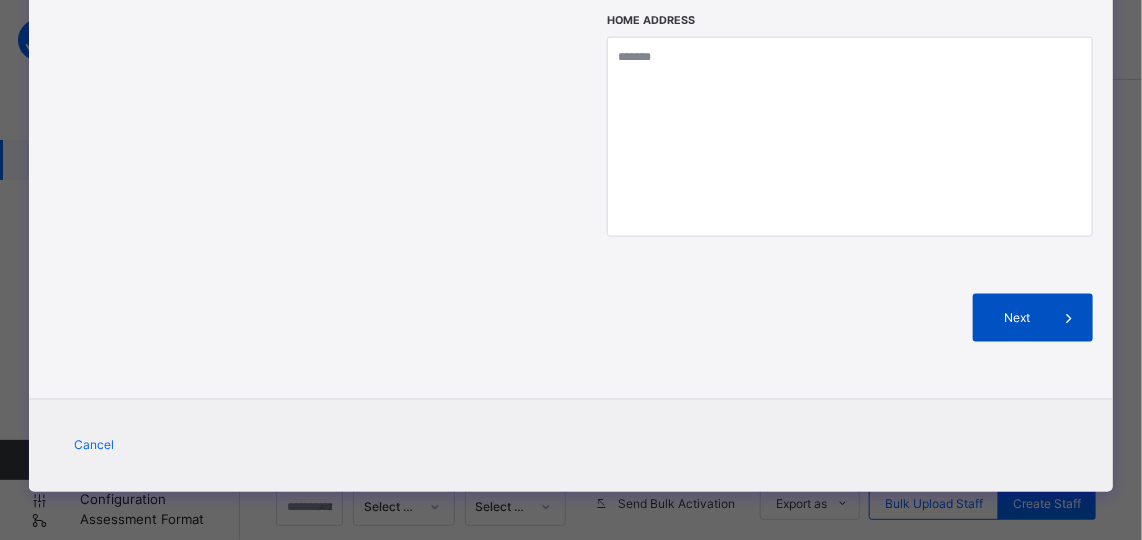 type on "**********" 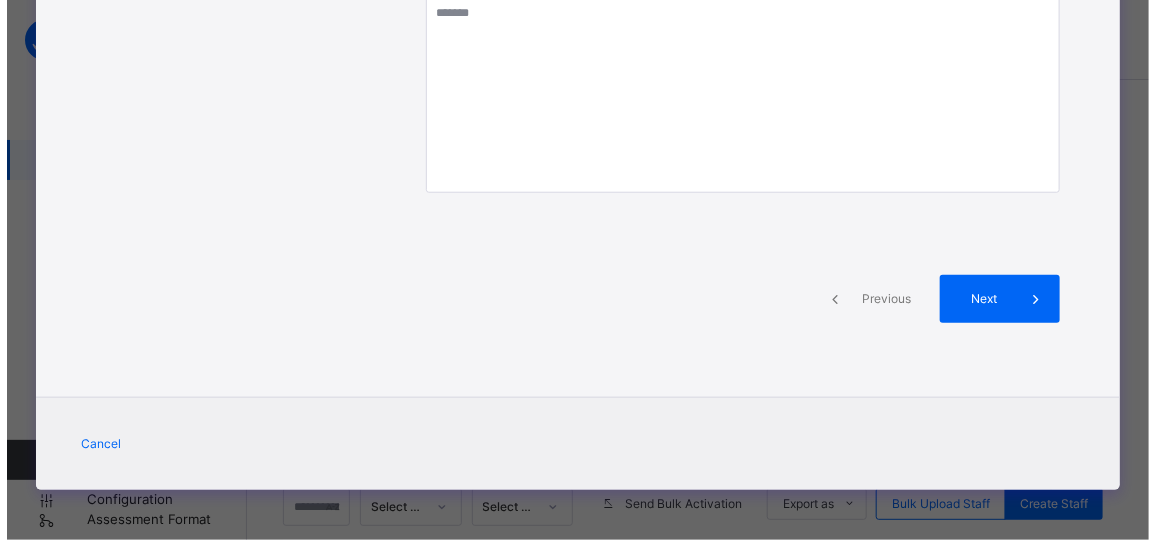scroll, scrollTop: 526, scrollLeft: 0, axis: vertical 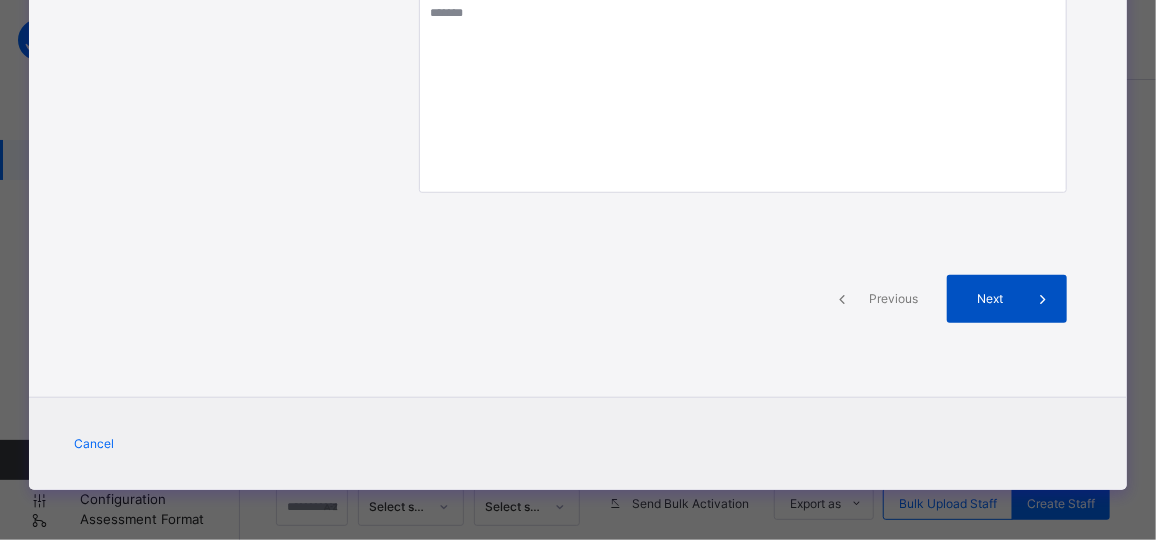 click on "Next" at bounding box center [990, 299] 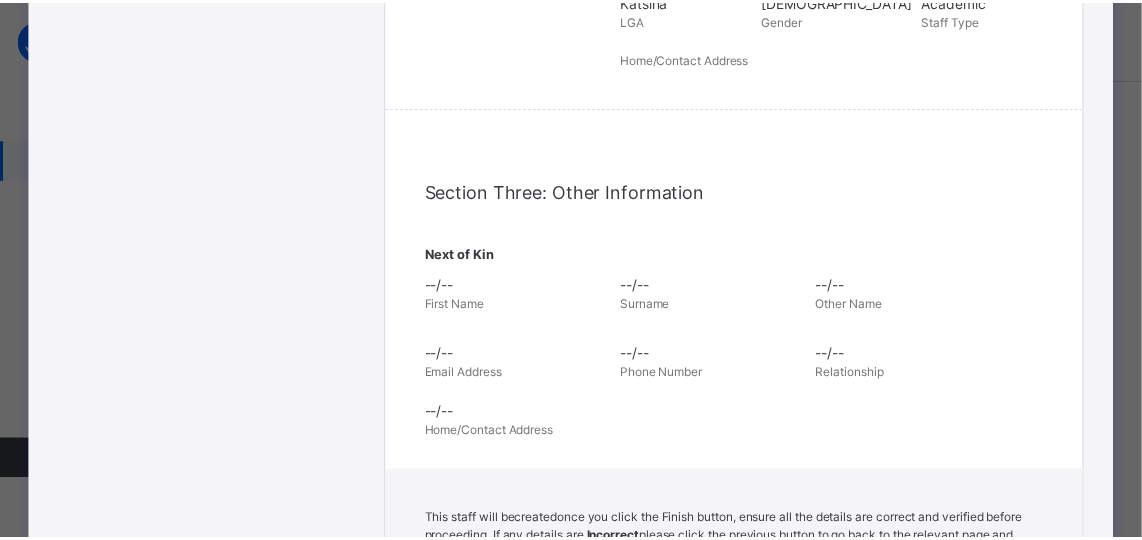 scroll, scrollTop: 873, scrollLeft: 0, axis: vertical 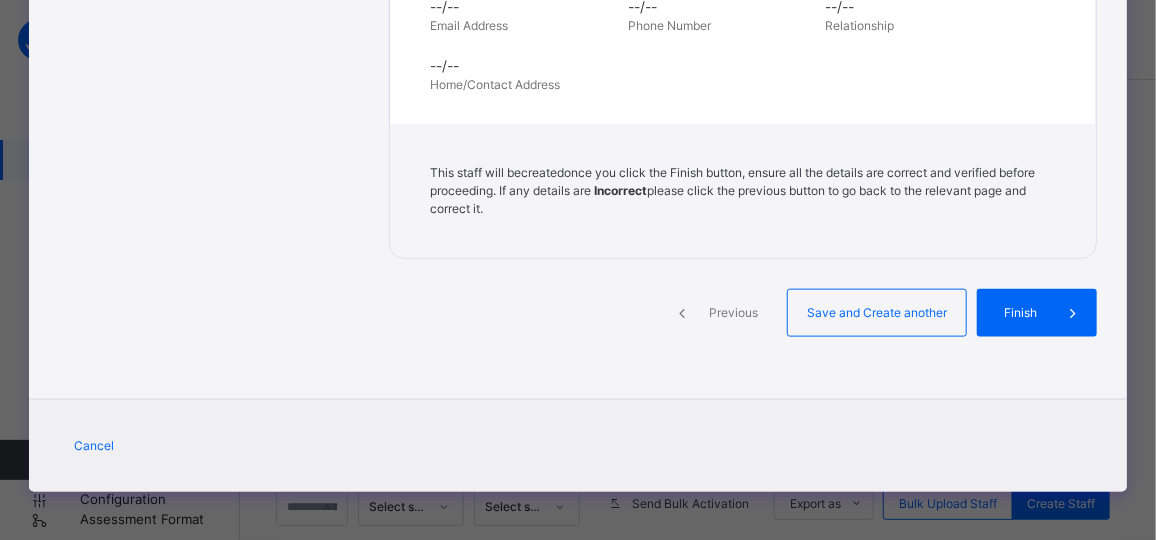 click on "Finish" at bounding box center [1037, 313] 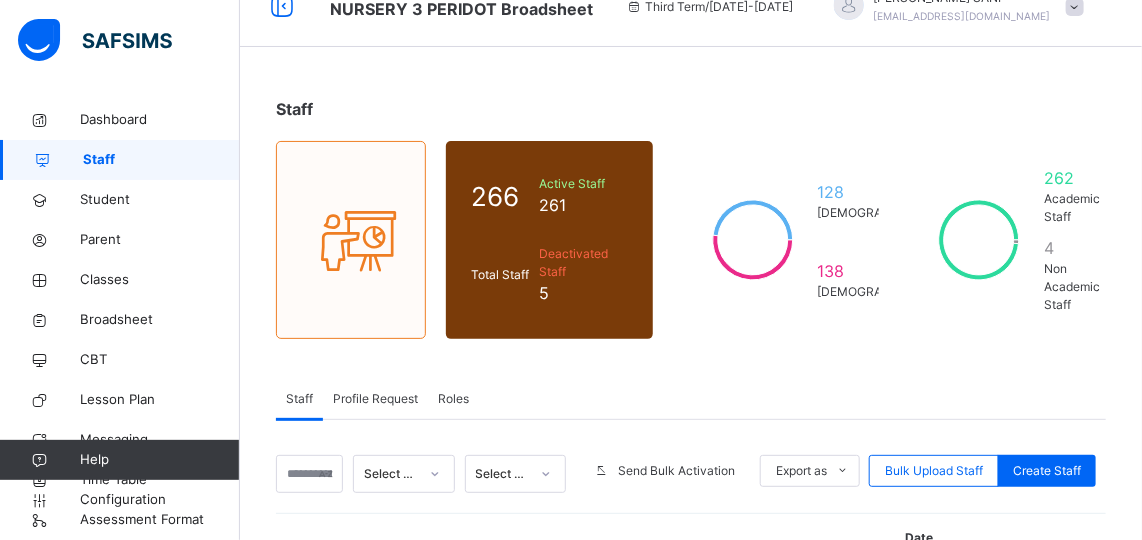 scroll, scrollTop: 25, scrollLeft: 0, axis: vertical 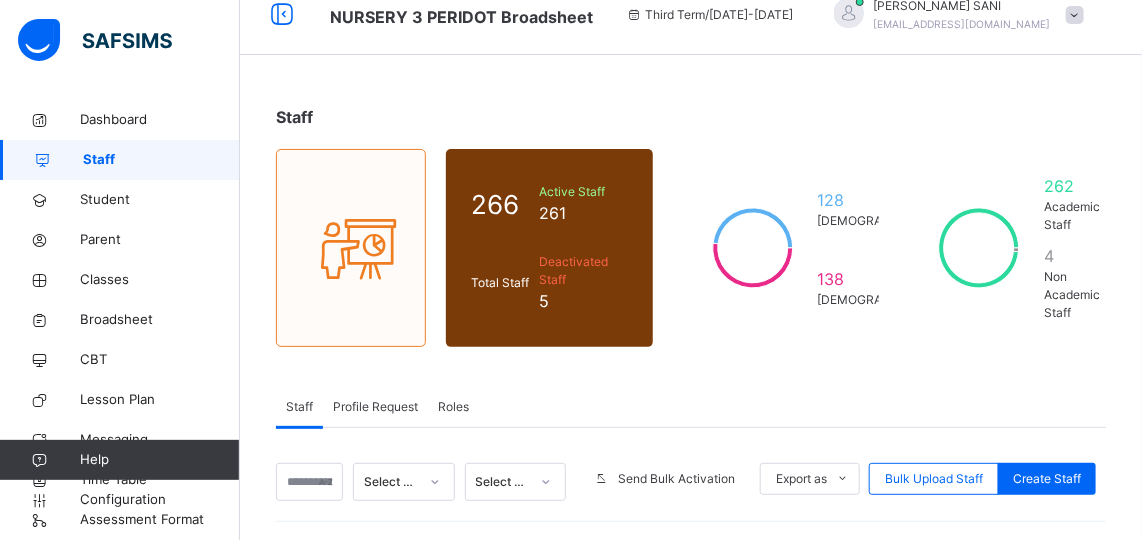 click on "Staff" at bounding box center (161, 160) 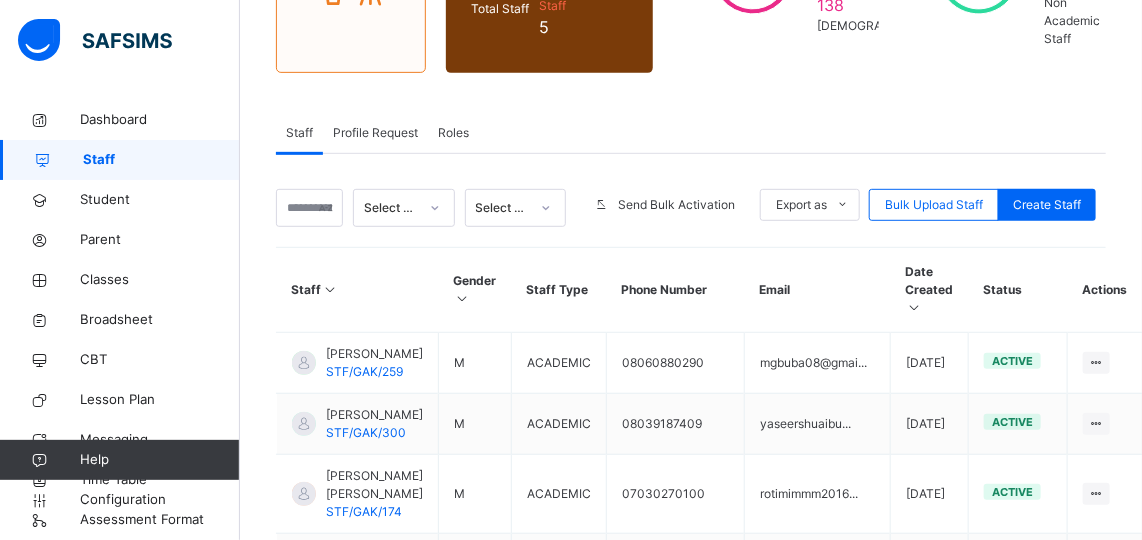scroll, scrollTop: 298, scrollLeft: 0, axis: vertical 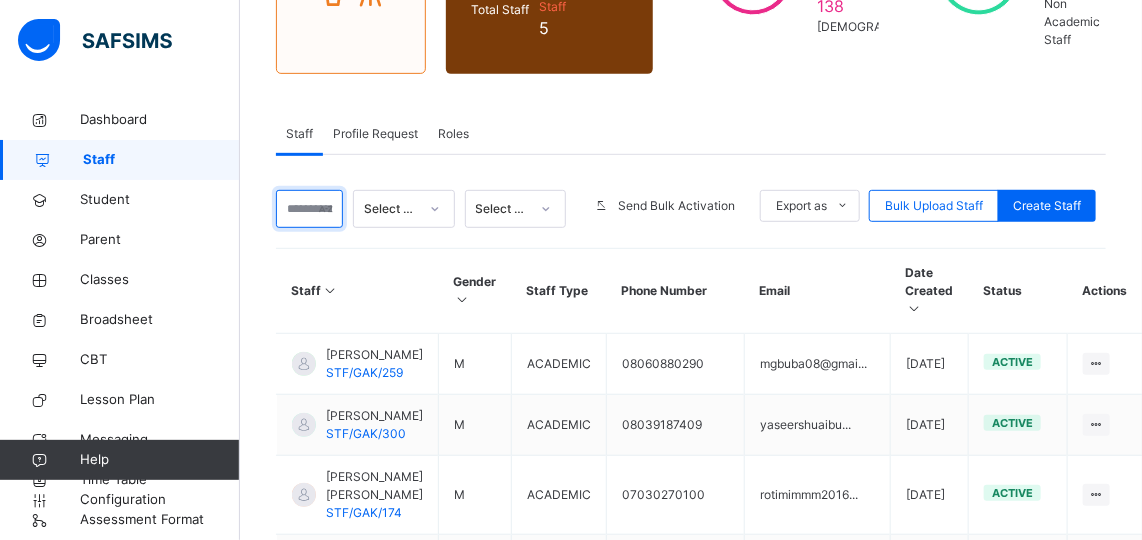 click at bounding box center (309, 209) 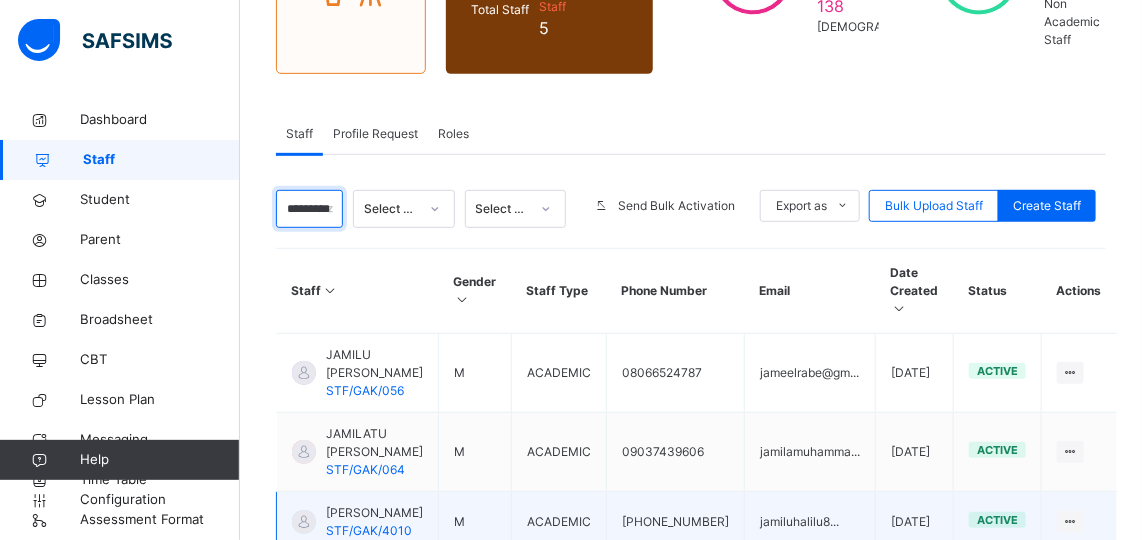 scroll, scrollTop: 428, scrollLeft: 0, axis: vertical 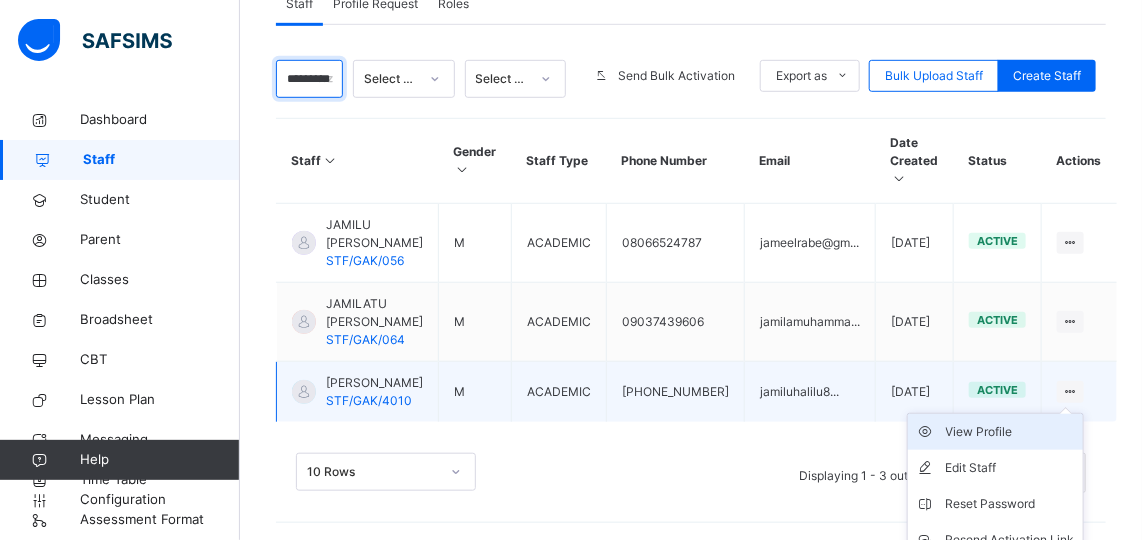 type on "*********" 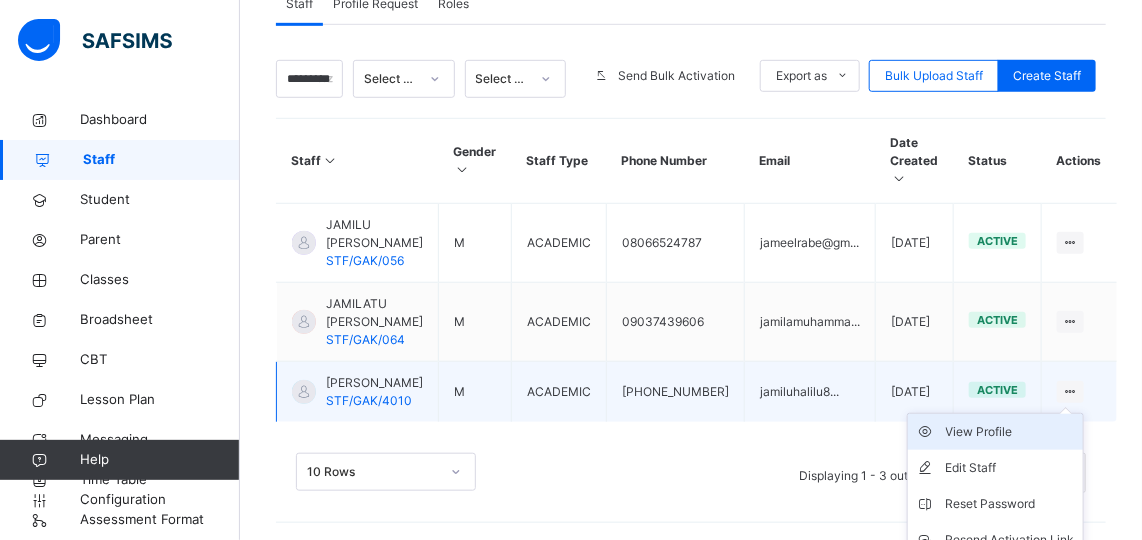 click on "View Profile" at bounding box center [1010, 432] 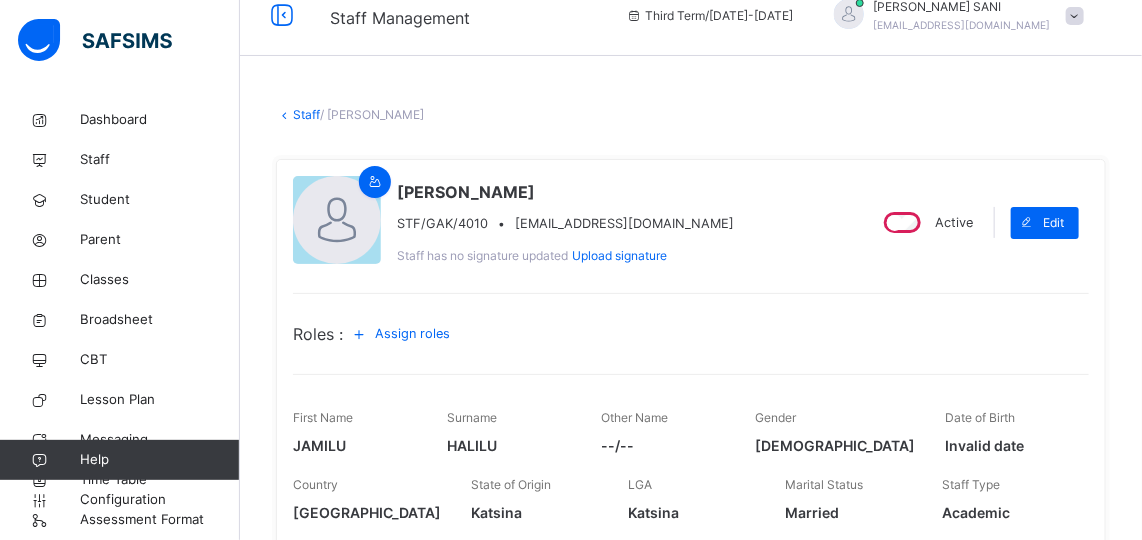 scroll, scrollTop: 0, scrollLeft: 0, axis: both 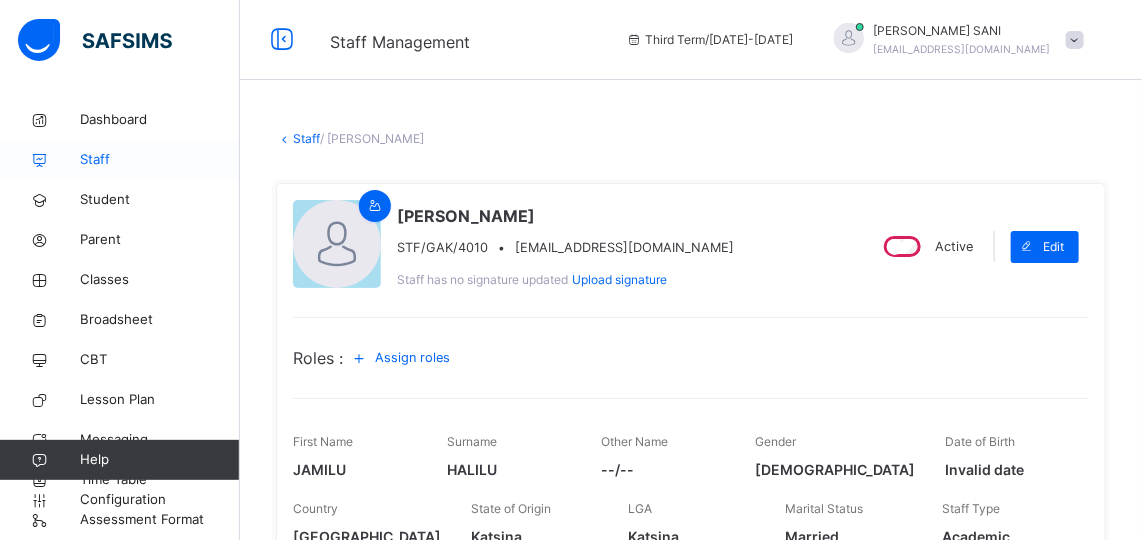 click on "Staff" at bounding box center [160, 160] 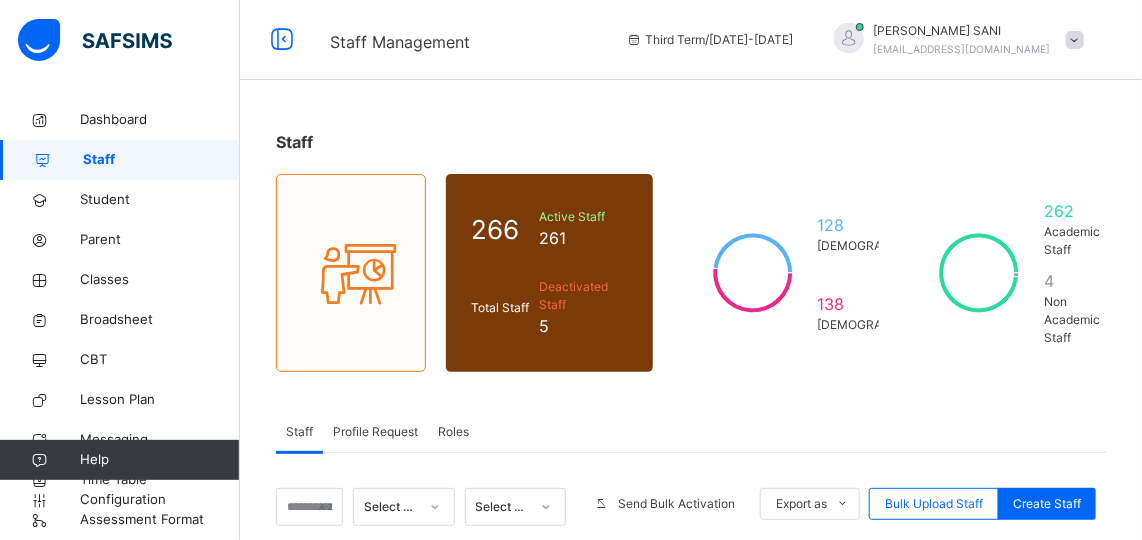drag, startPoint x: 948, startPoint y: 293, endPoint x: 1020, endPoint y: 400, distance: 128.969 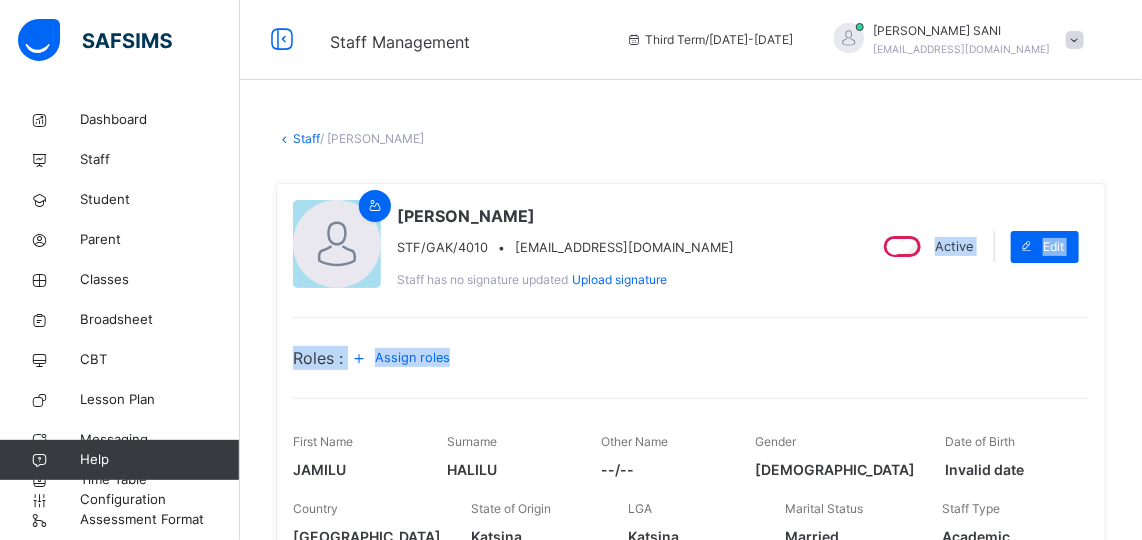 drag, startPoint x: 593, startPoint y: 359, endPoint x: 765, endPoint y: 294, distance: 183.87224 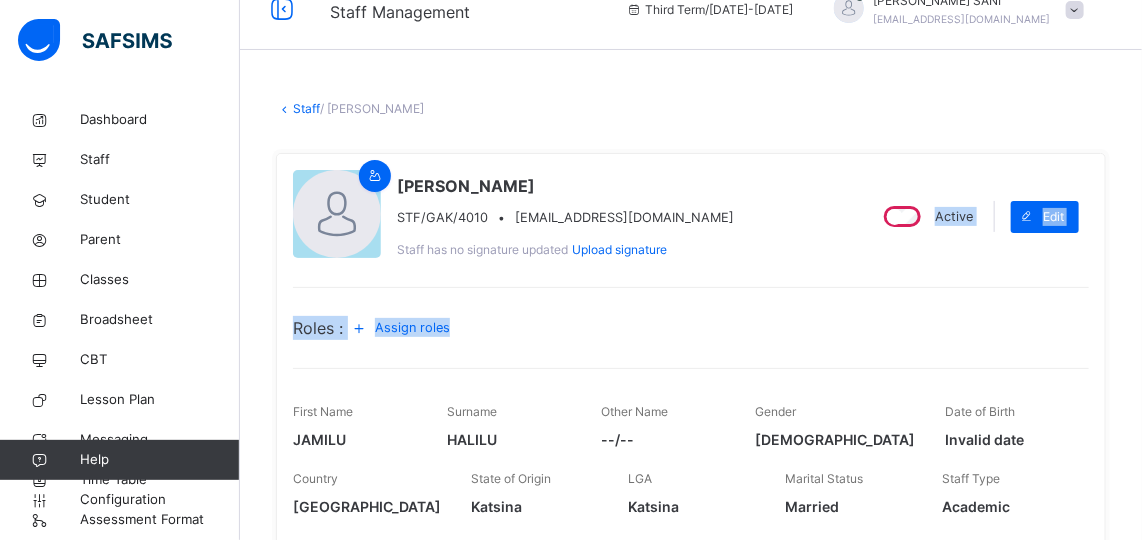 scroll, scrollTop: 0, scrollLeft: 0, axis: both 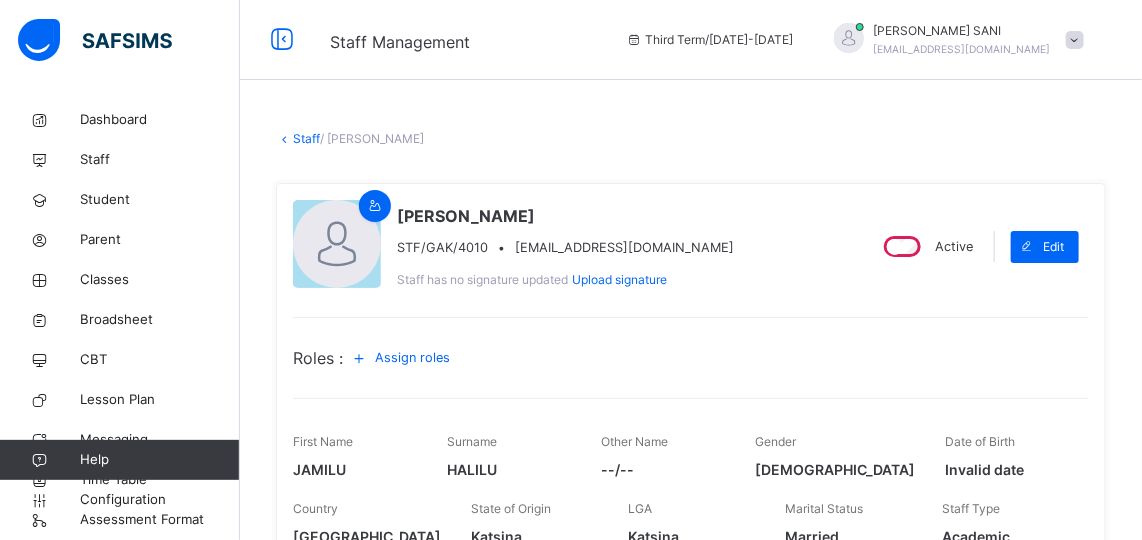 click on "Roles :    Assign roles" at bounding box center (691, 345) 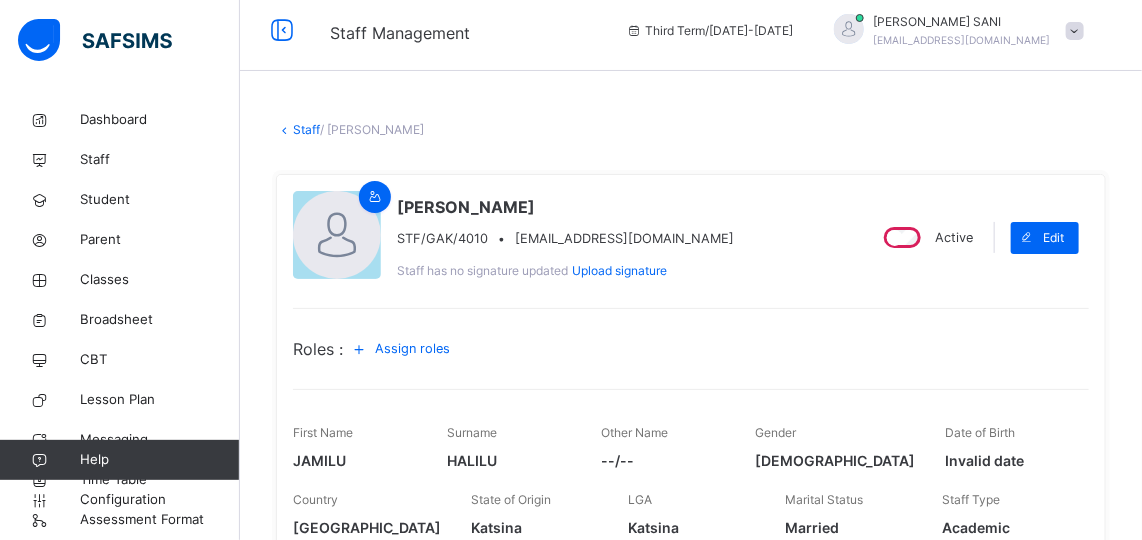 scroll, scrollTop: 0, scrollLeft: 0, axis: both 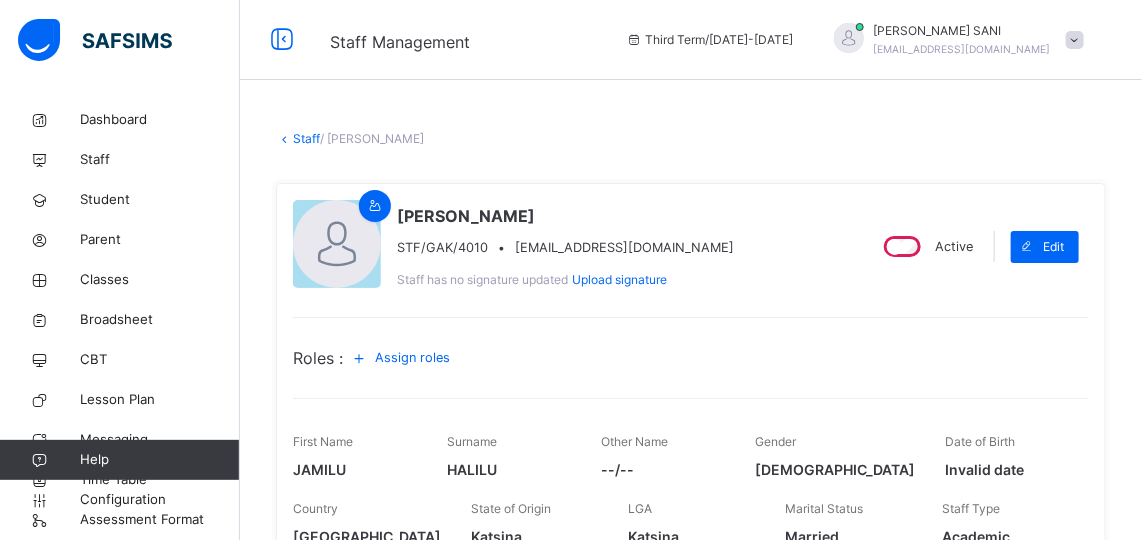 click at bounding box center (284, 138) 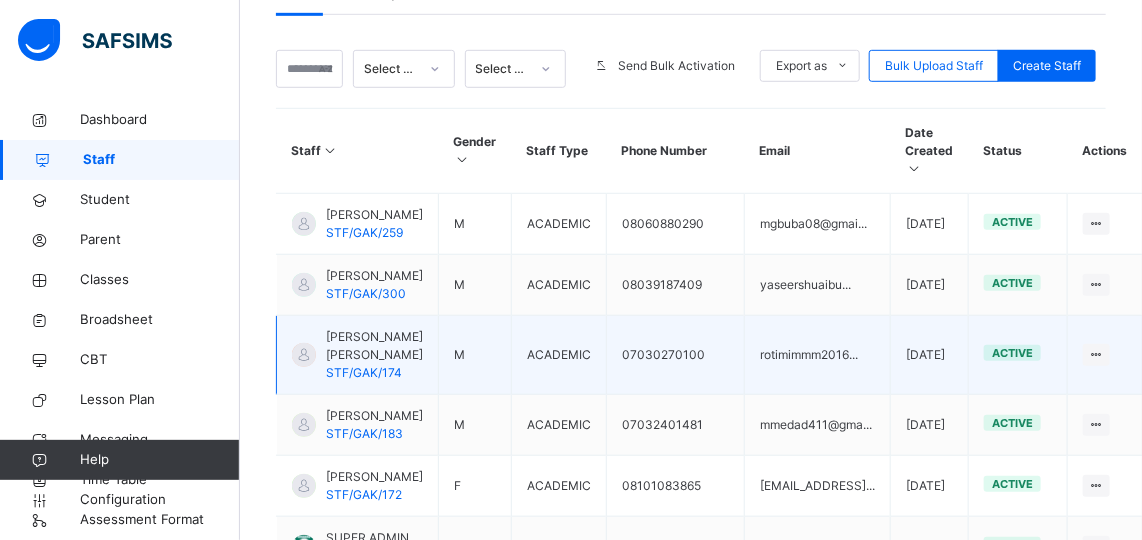 scroll, scrollTop: 436, scrollLeft: 0, axis: vertical 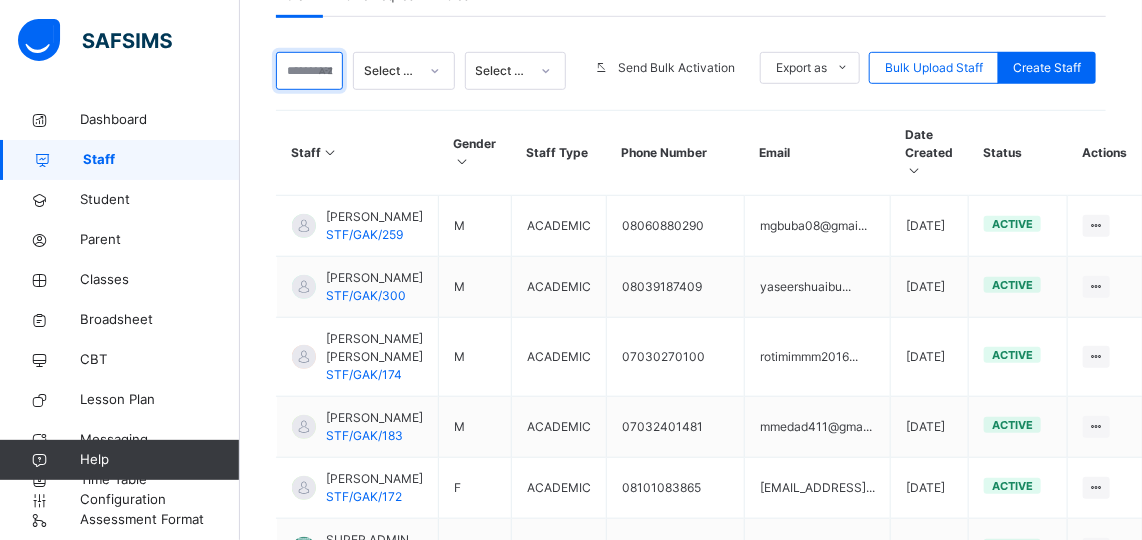 click at bounding box center (309, 71) 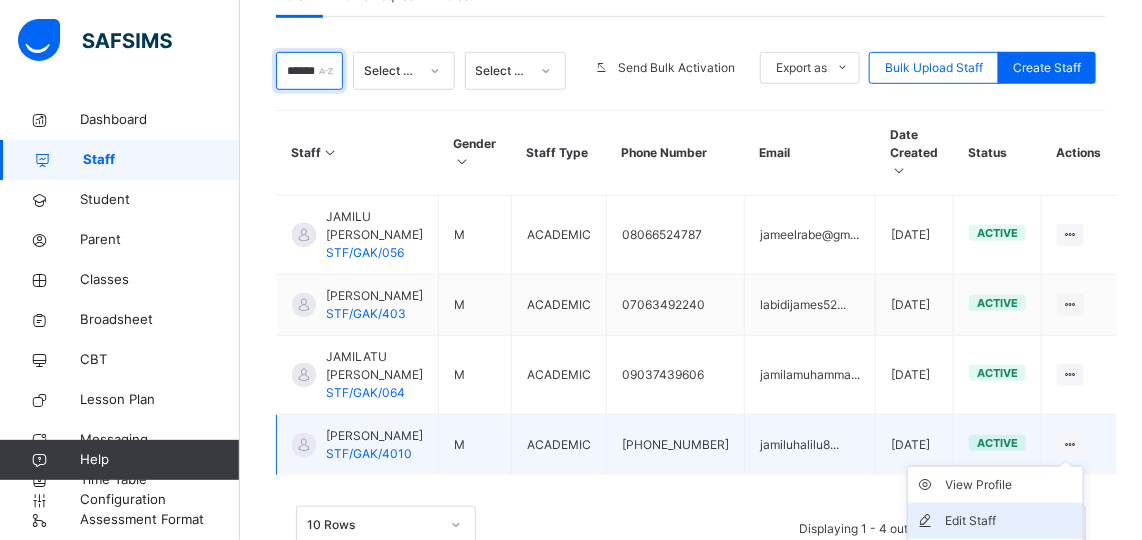 scroll, scrollTop: 576, scrollLeft: 0, axis: vertical 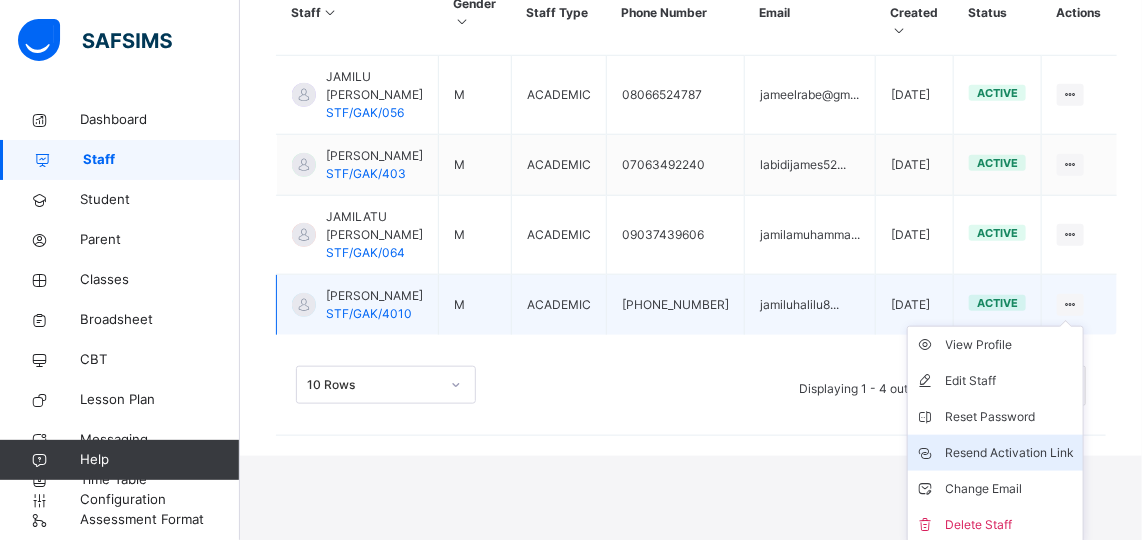 type on "******" 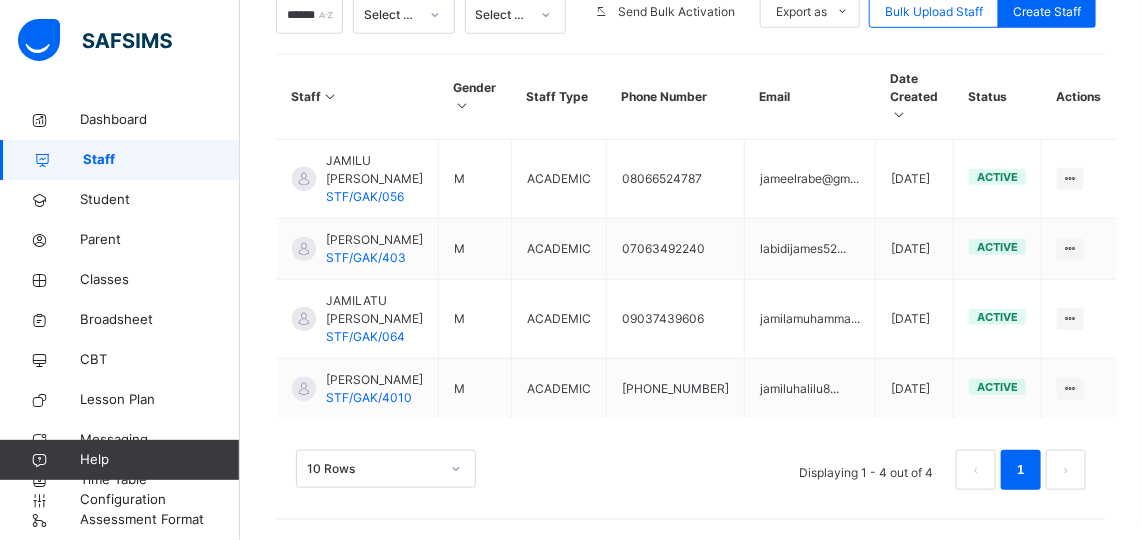 scroll, scrollTop: 489, scrollLeft: 0, axis: vertical 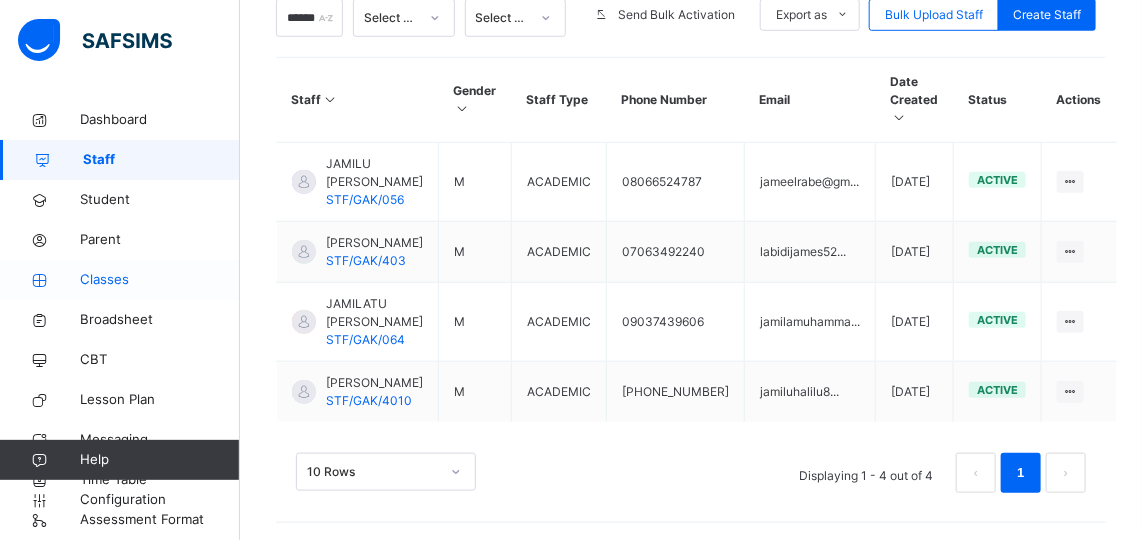 click on "Classes" at bounding box center (160, 280) 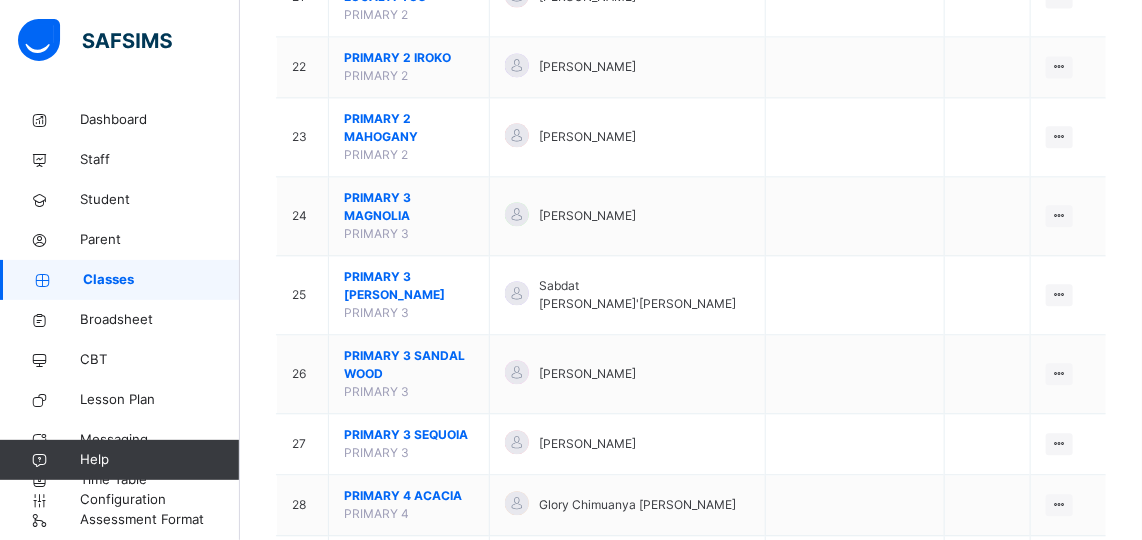scroll, scrollTop: 1574, scrollLeft: 0, axis: vertical 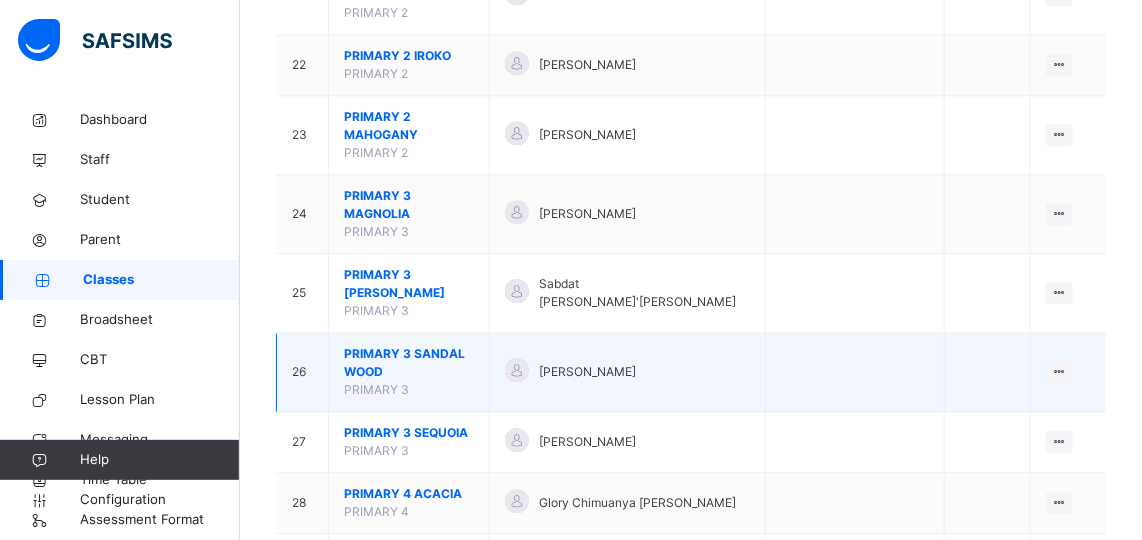 click on "PRIMARY 3   SANDAL WOOD" at bounding box center (409, 363) 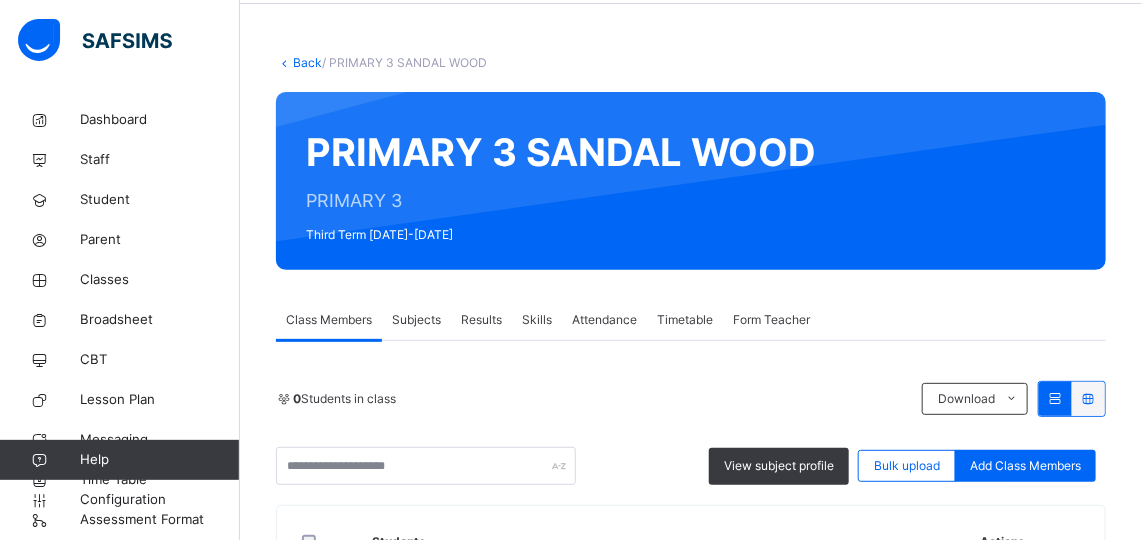 scroll, scrollTop: 0, scrollLeft: 0, axis: both 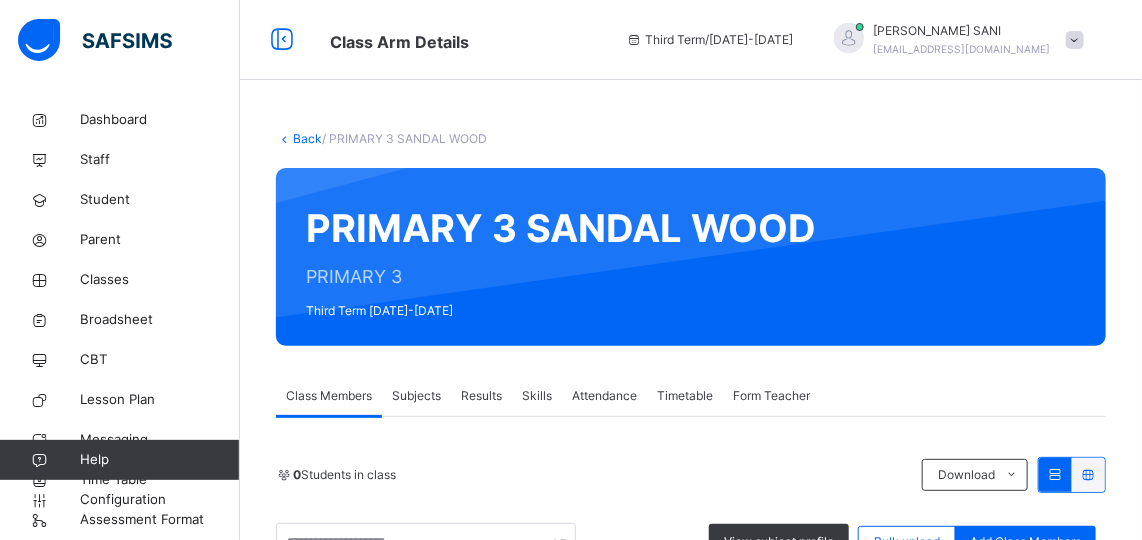 click on "Subjects" at bounding box center [416, 396] 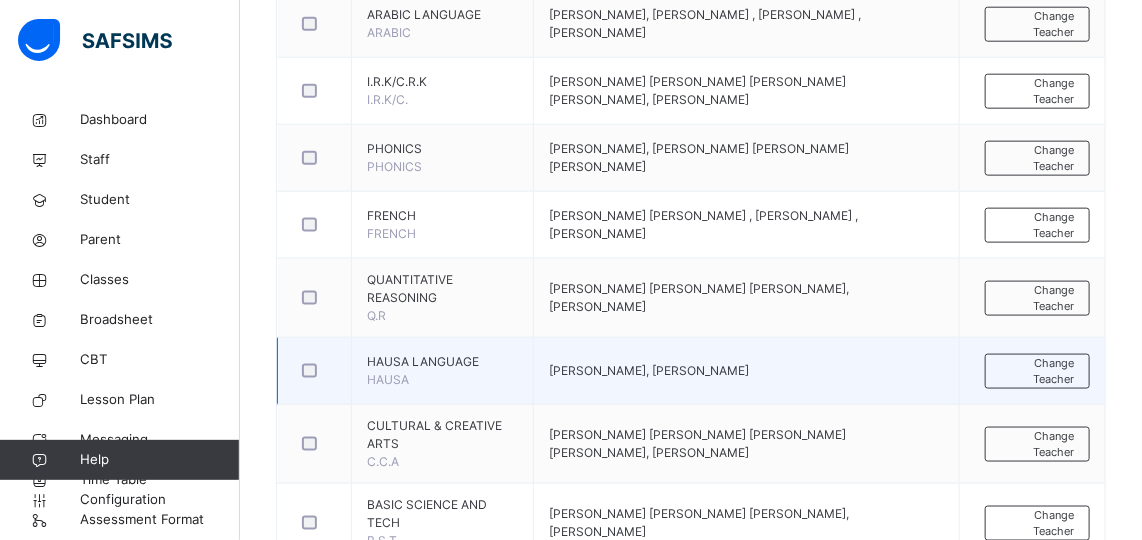 scroll, scrollTop: 810, scrollLeft: 0, axis: vertical 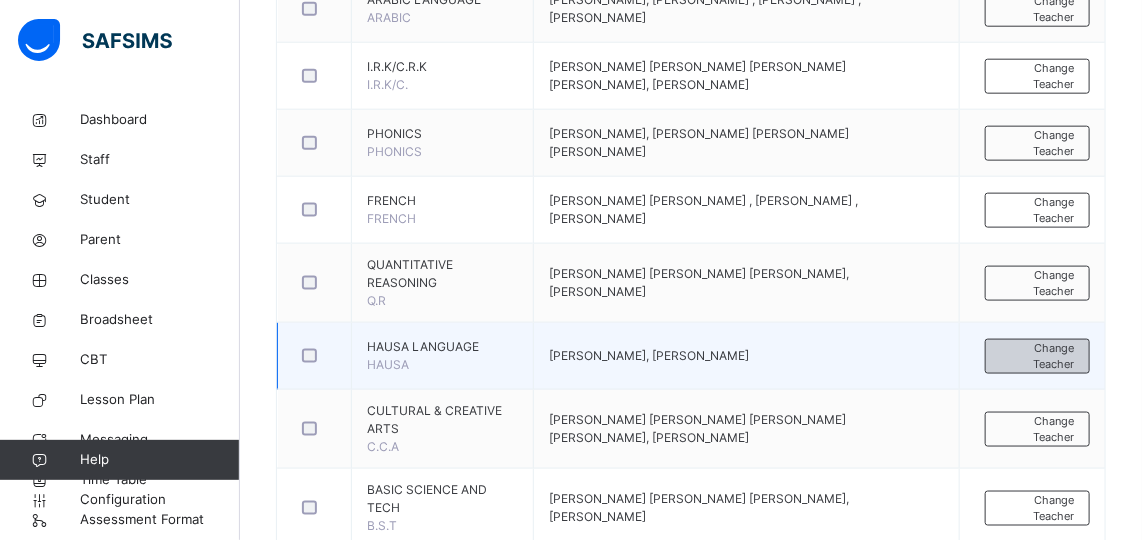 click on "Change Teacher" at bounding box center [1037, 356] 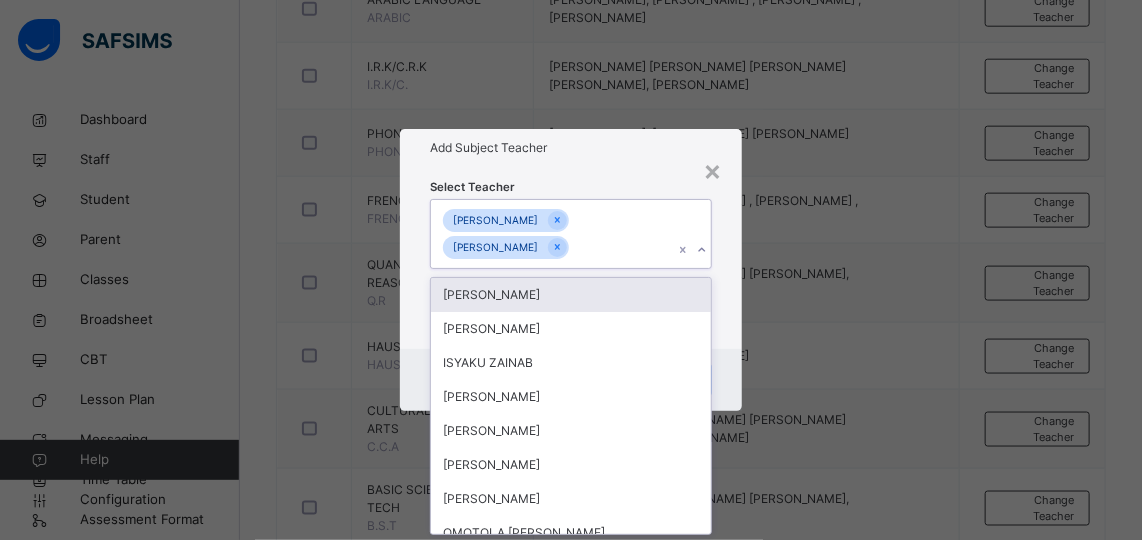 scroll, scrollTop: 0, scrollLeft: 0, axis: both 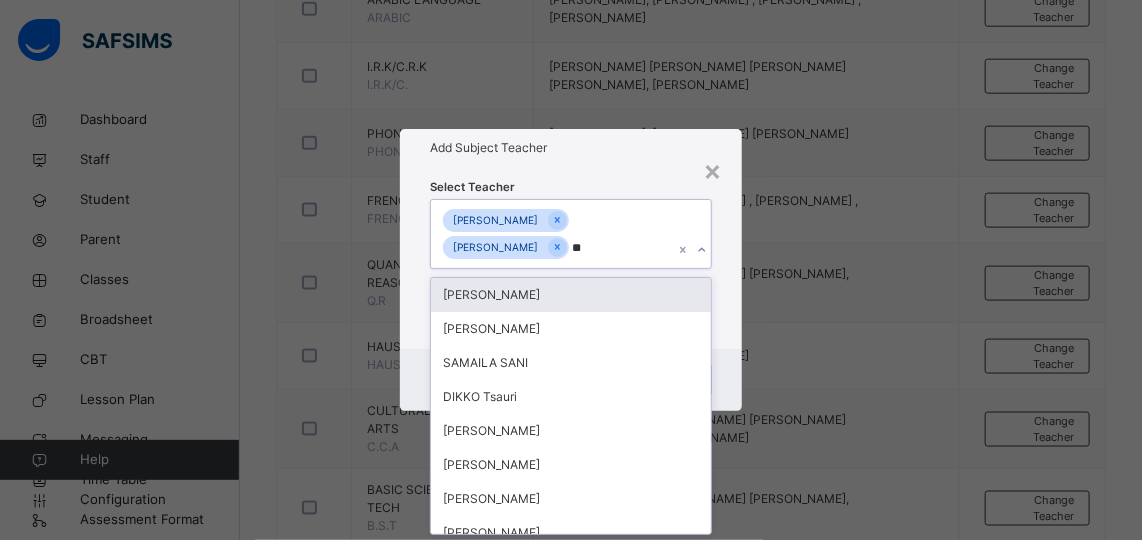 type on "*" 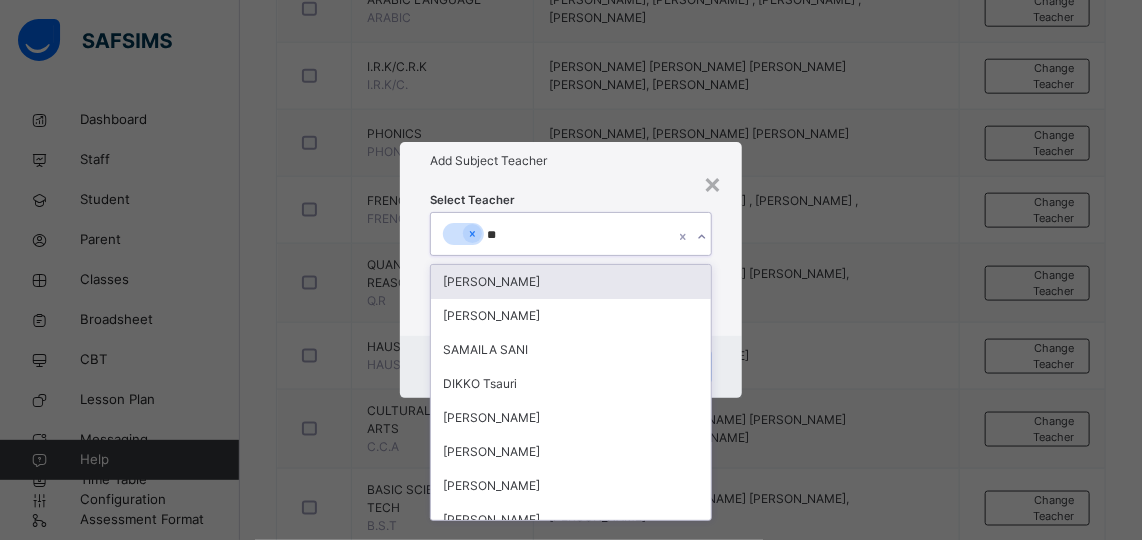 type on "*" 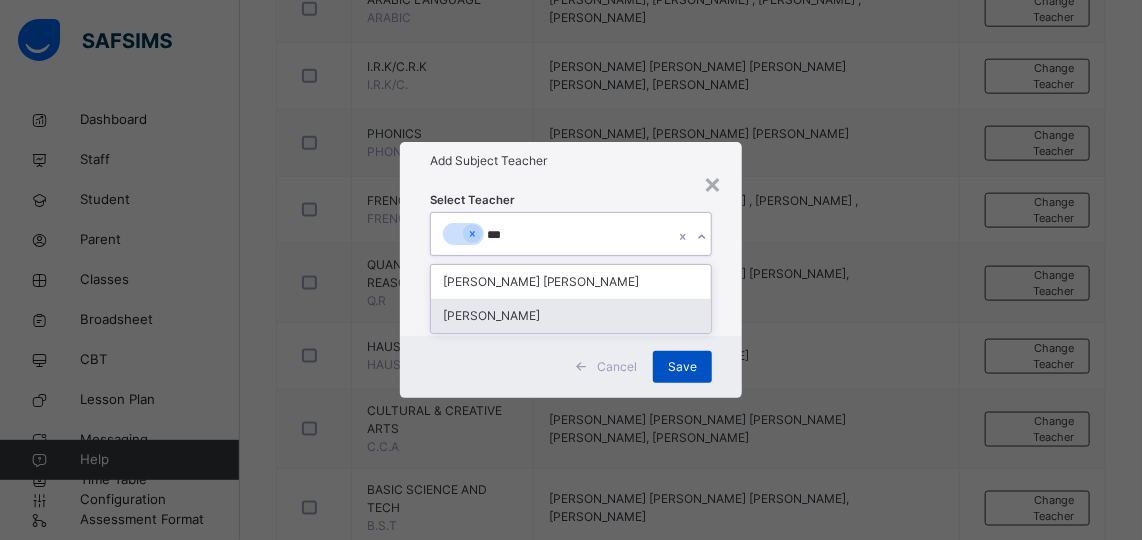 type on "***" 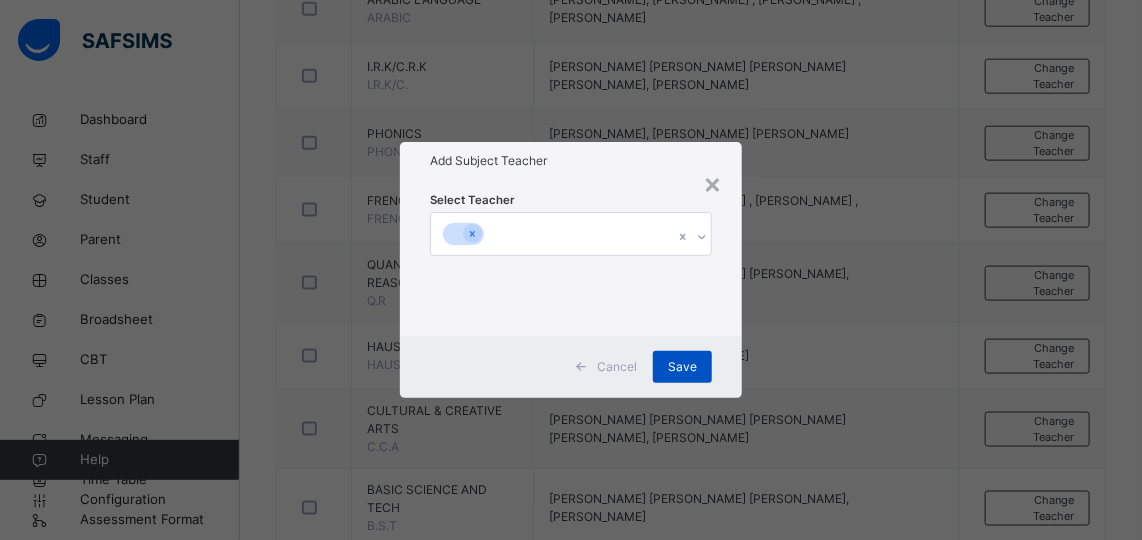 click on "Save" at bounding box center (682, 367) 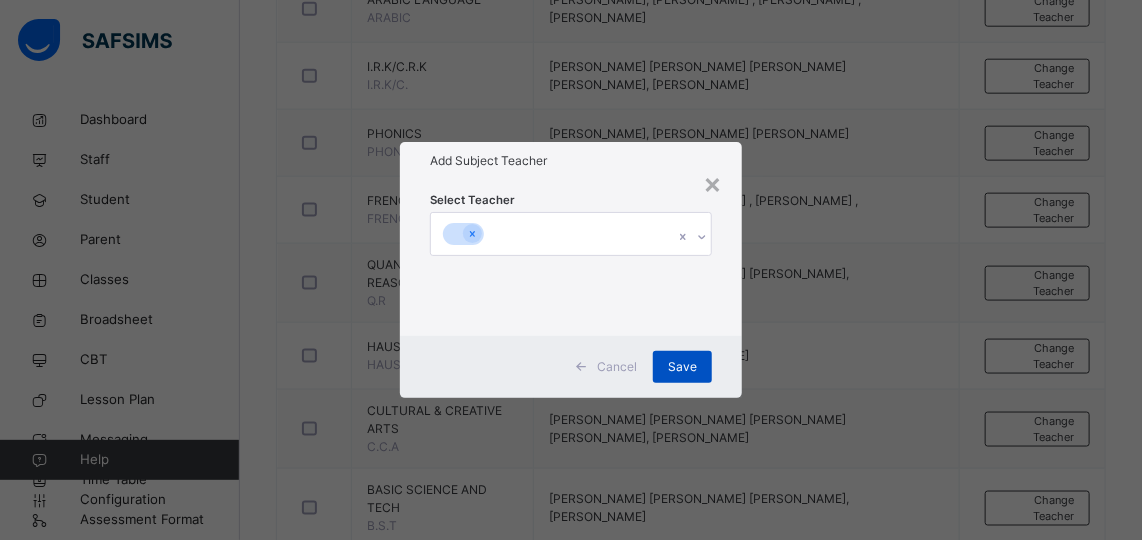 click on "Save" at bounding box center [682, 367] 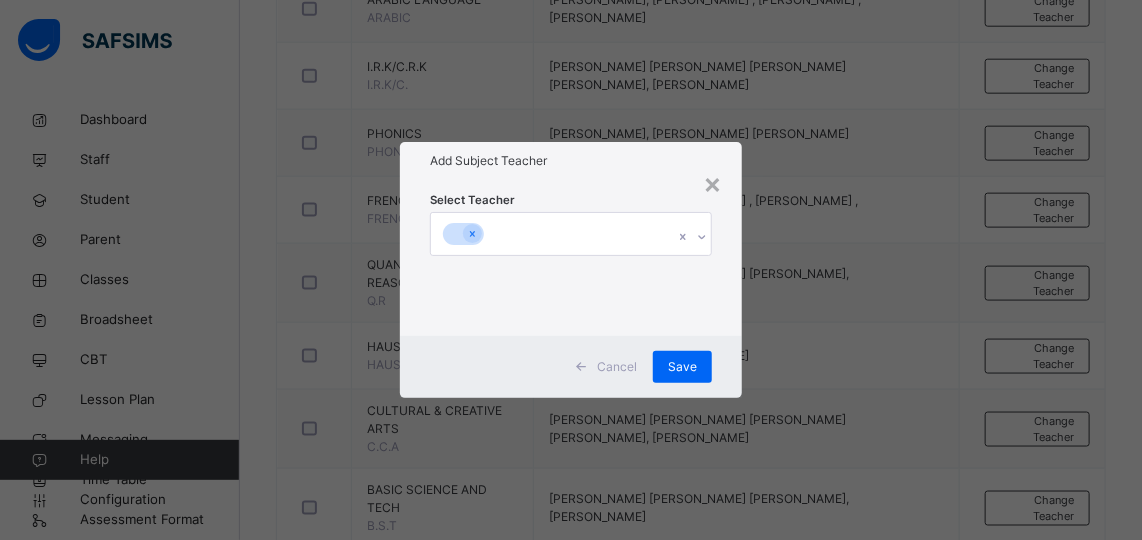 click on "Select Teacher" at bounding box center (571, 258) 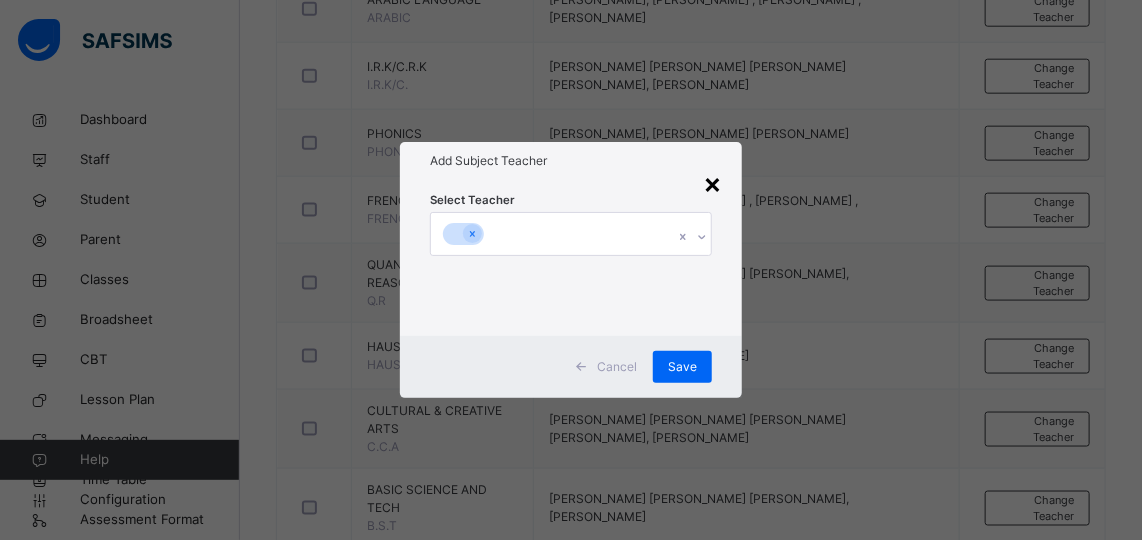 click on "×" at bounding box center (712, 183) 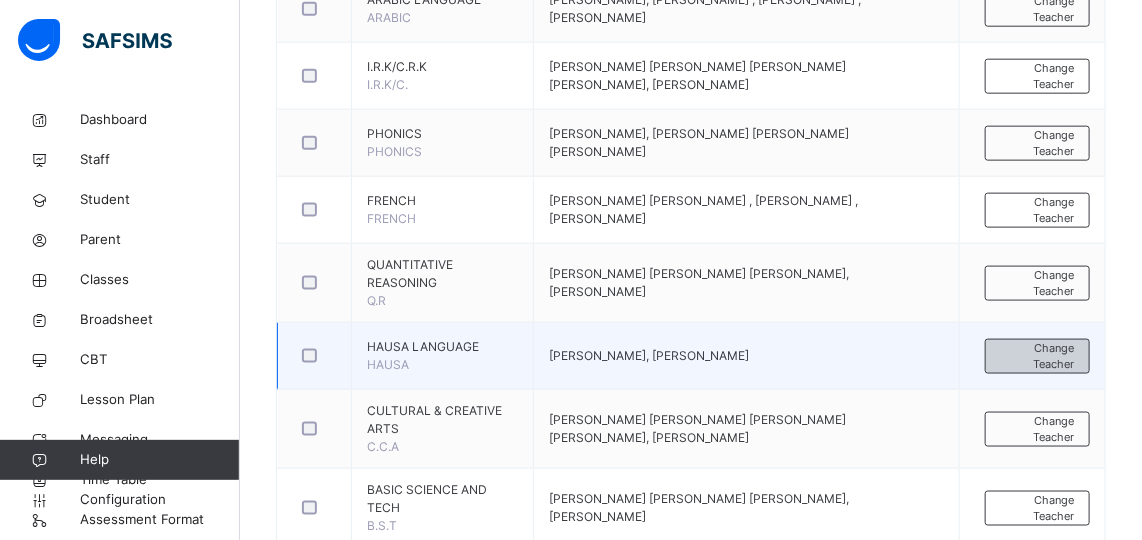 click on "Change Teacher" at bounding box center [1037, 356] 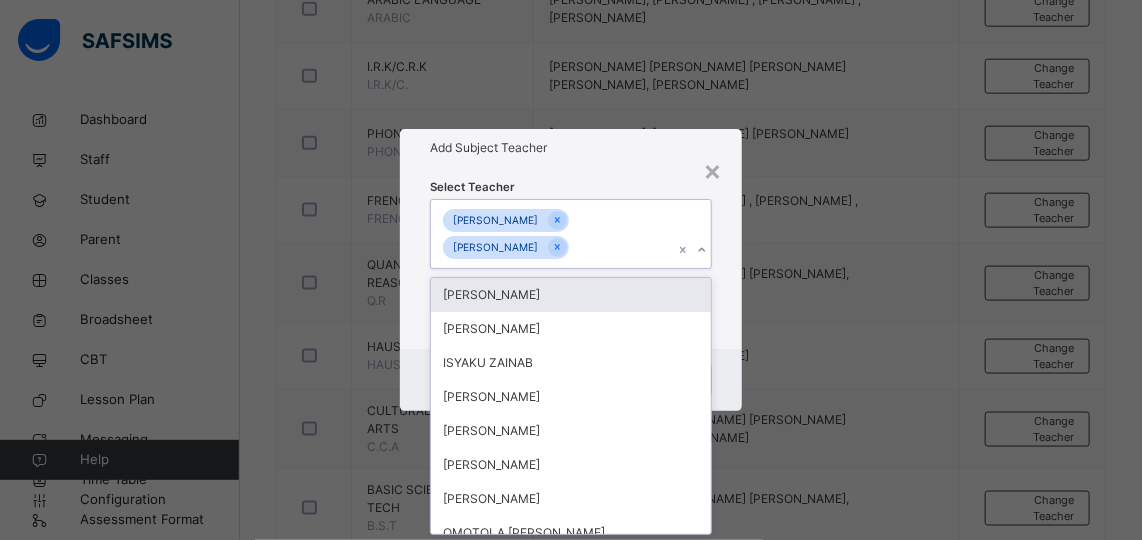 scroll, scrollTop: 0, scrollLeft: 0, axis: both 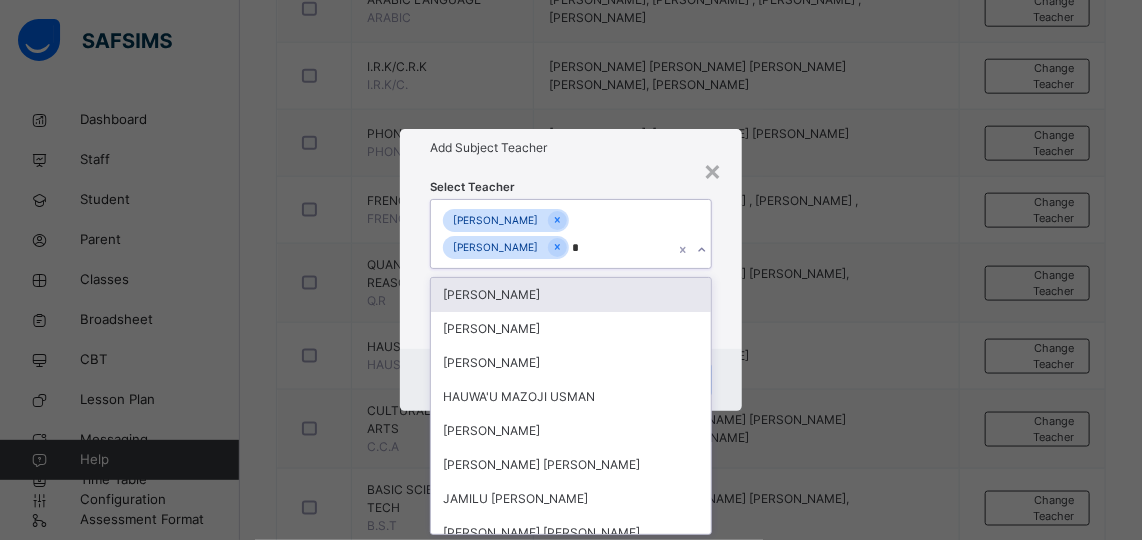 type on "**" 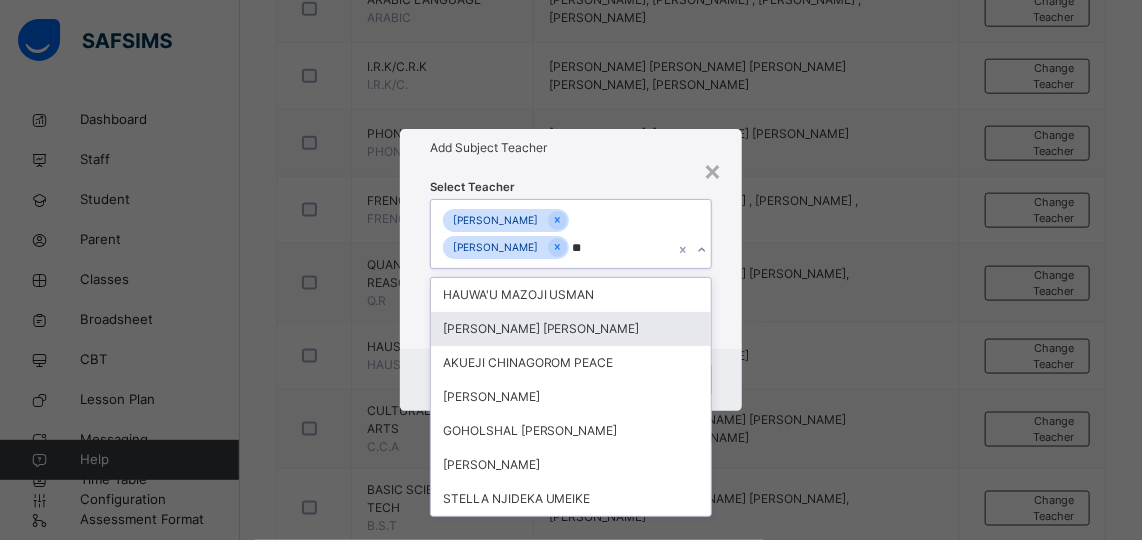 click on "[PERSON_NAME] [PERSON_NAME]" at bounding box center [571, 329] 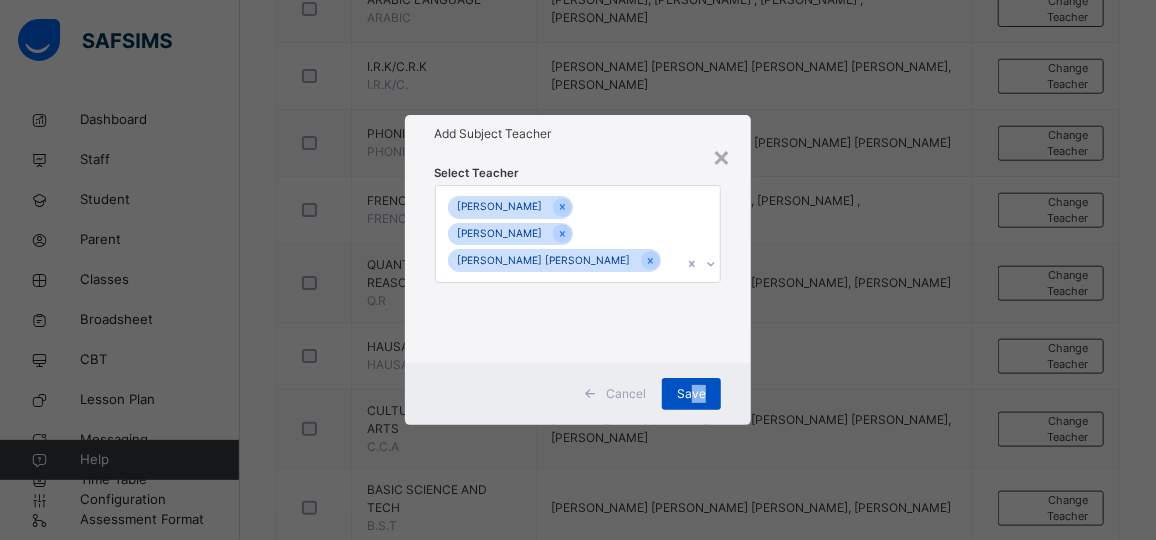 drag, startPoint x: 796, startPoint y: 414, endPoint x: 692, endPoint y: 399, distance: 105.076164 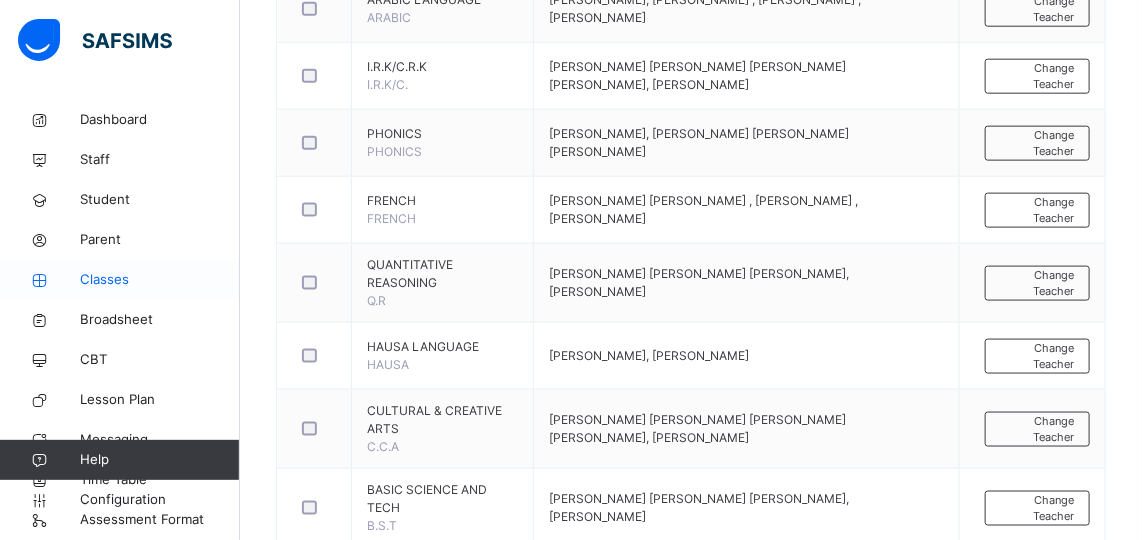 click on "Classes" at bounding box center [160, 280] 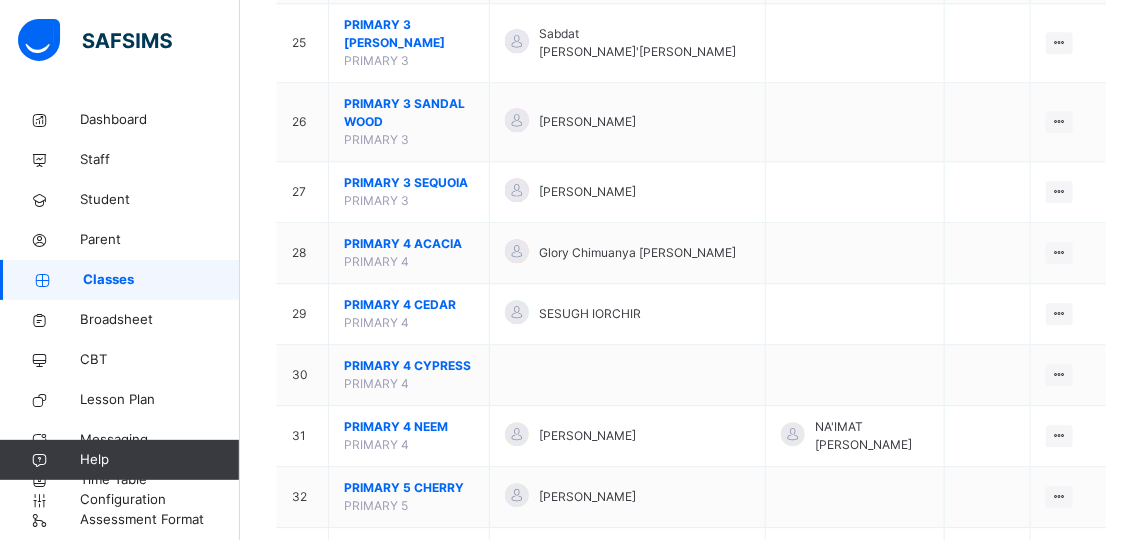 scroll, scrollTop: 1825, scrollLeft: 0, axis: vertical 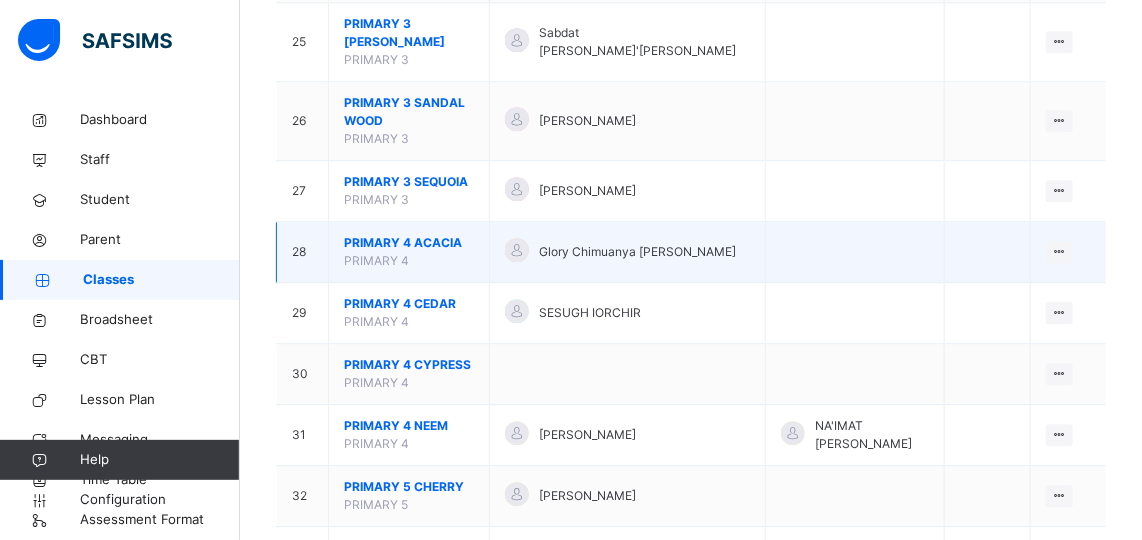 click on "PRIMARY 4   ACACIA" at bounding box center (409, 243) 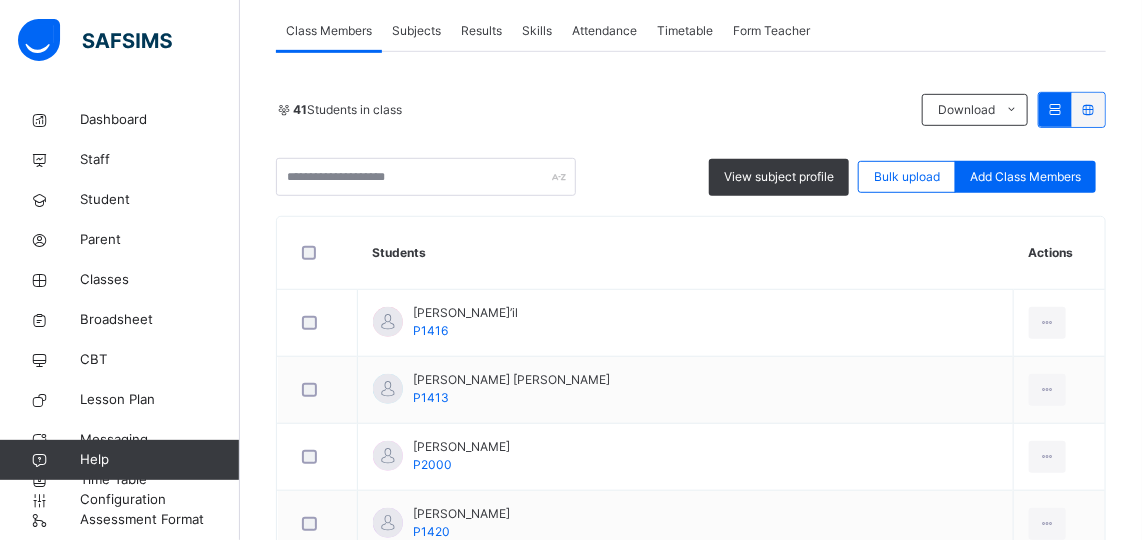 scroll, scrollTop: 363, scrollLeft: 0, axis: vertical 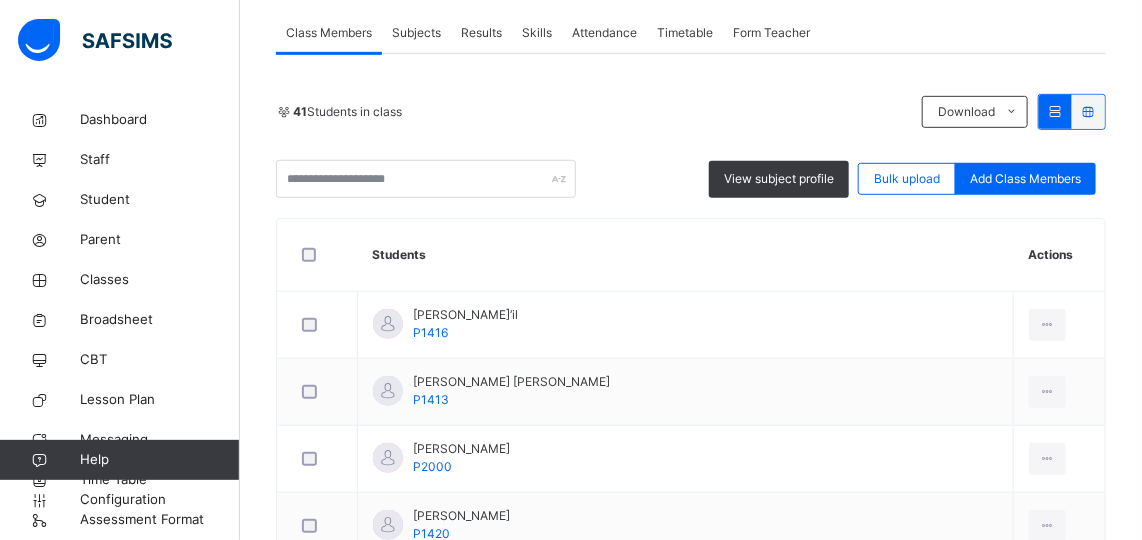 click on "Subjects" at bounding box center [416, 33] 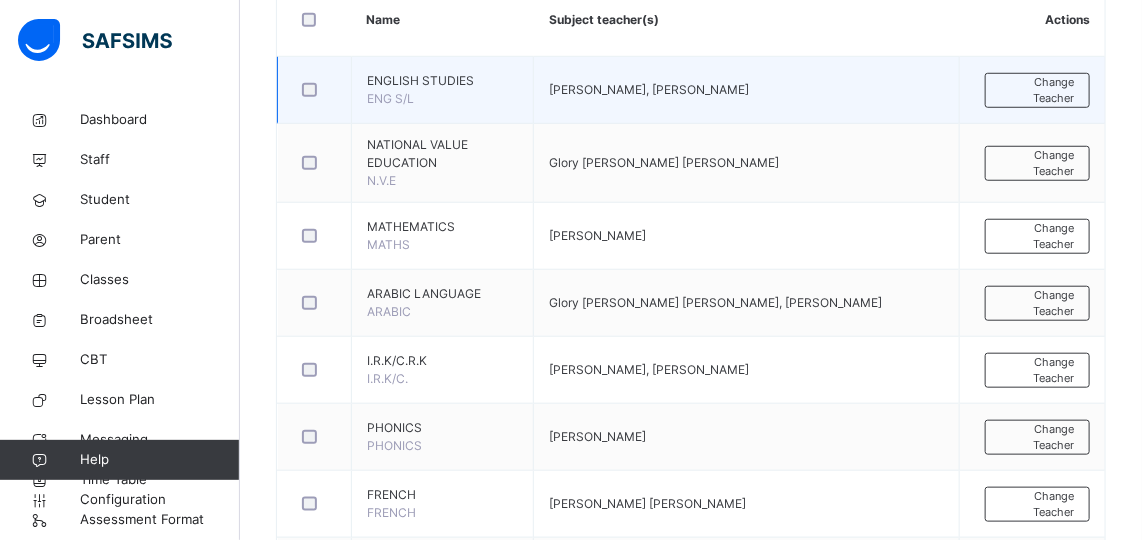 scroll, scrollTop: 518, scrollLeft: 0, axis: vertical 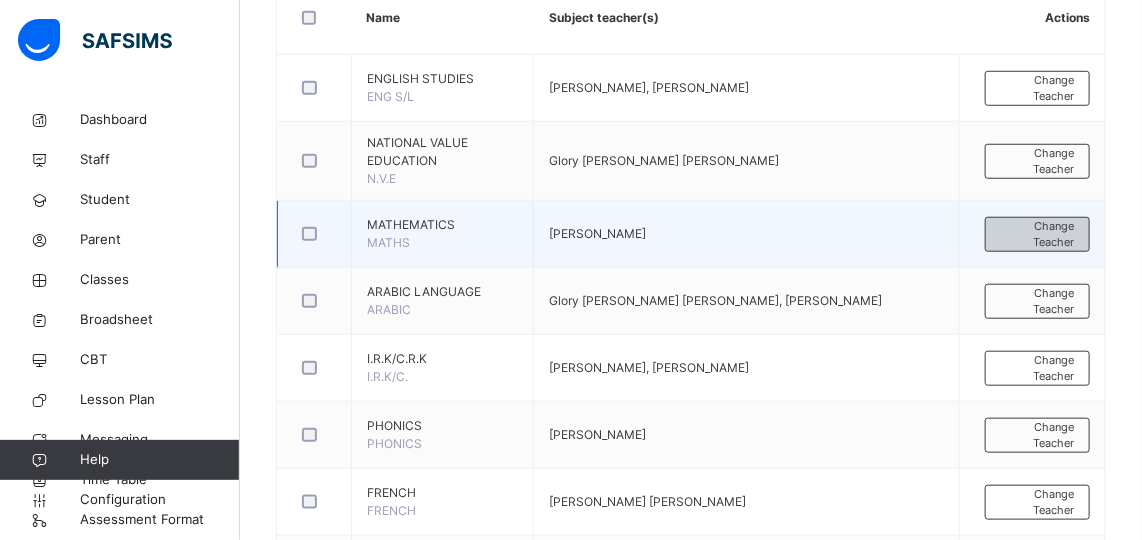 click on "Change Teacher" at bounding box center (1037, 234) 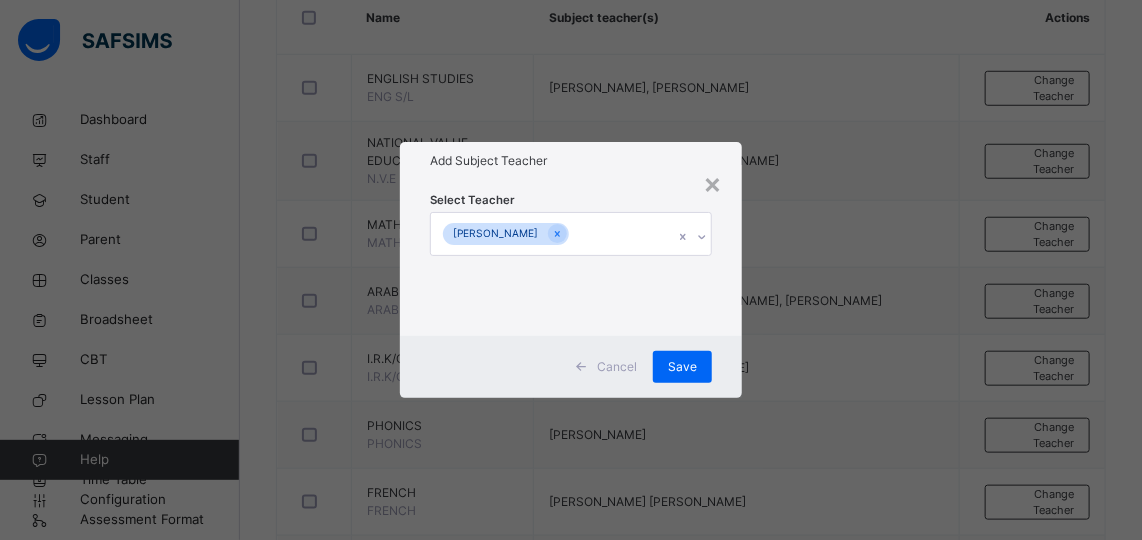 scroll, scrollTop: 0, scrollLeft: 0, axis: both 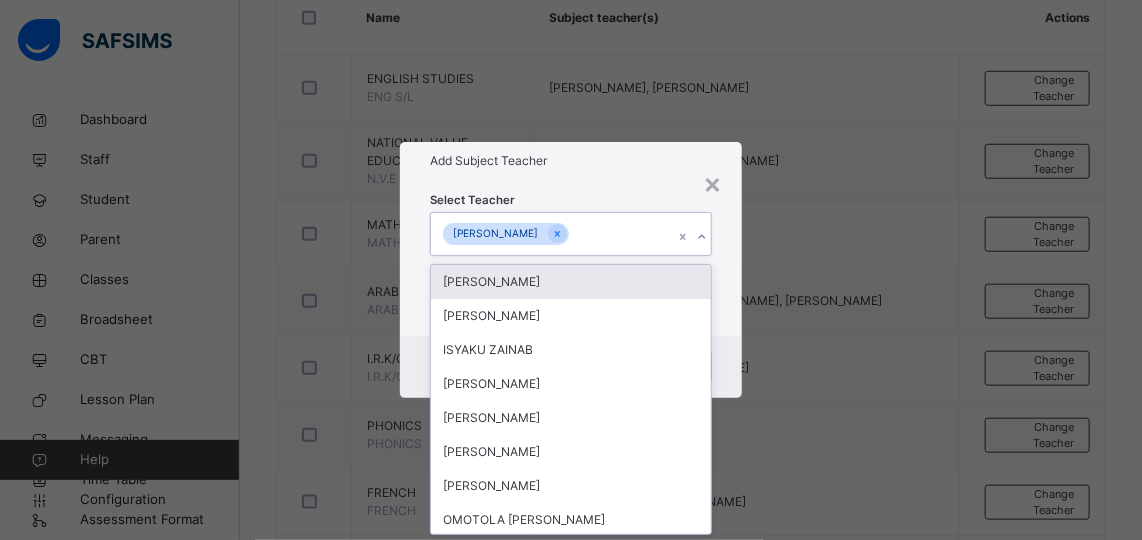 click on "[PERSON_NAME]" at bounding box center [552, 234] 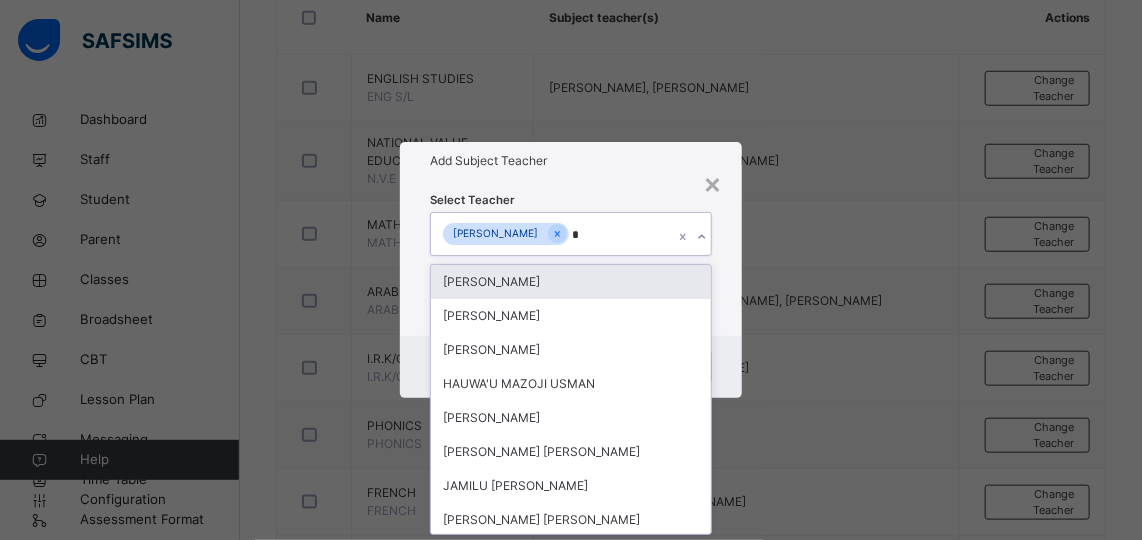 type on "**" 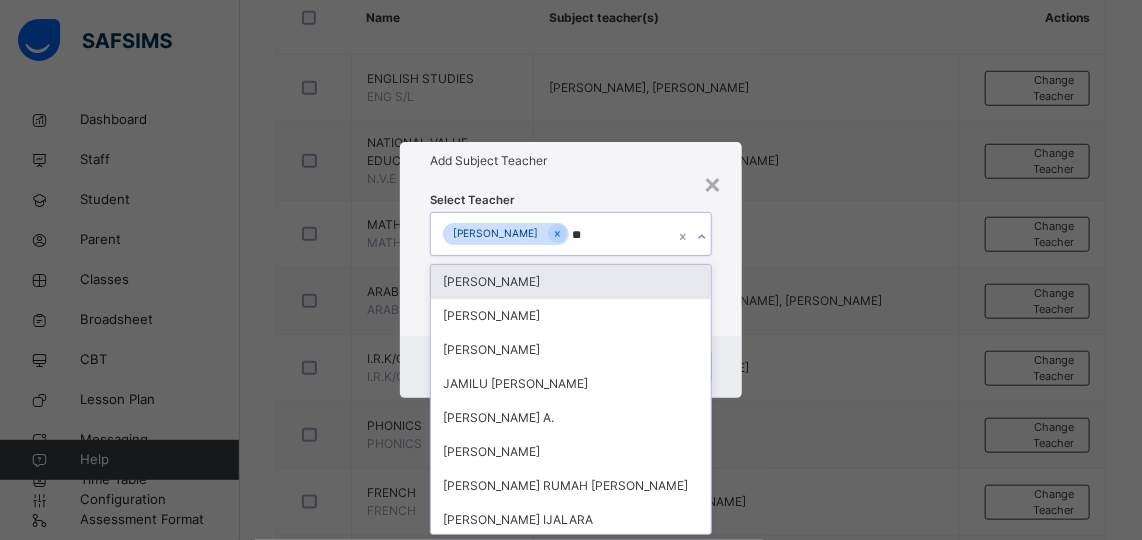 click on "JAMILU  HALILU" at bounding box center (571, 282) 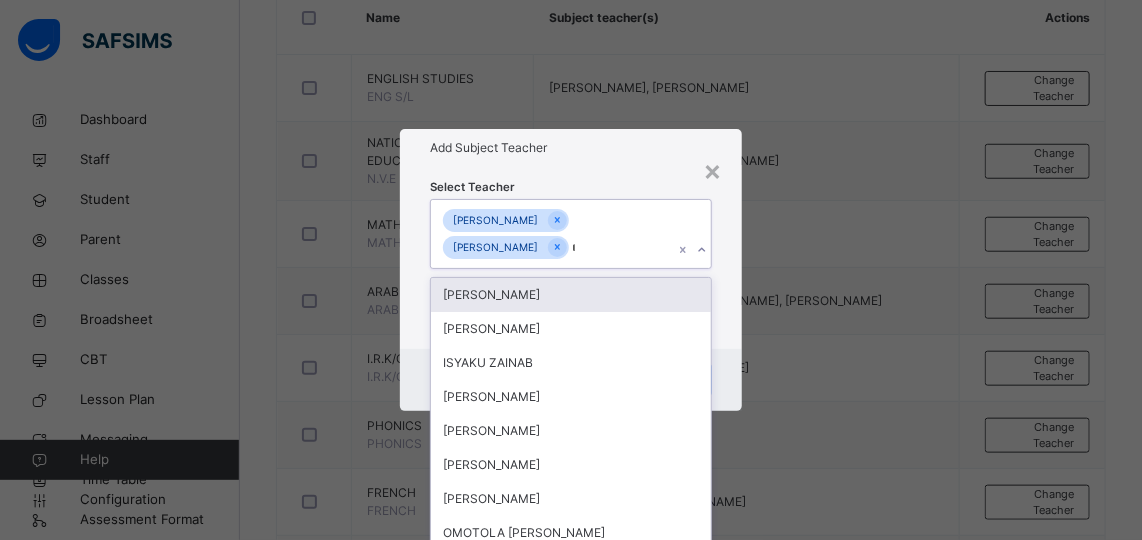 type 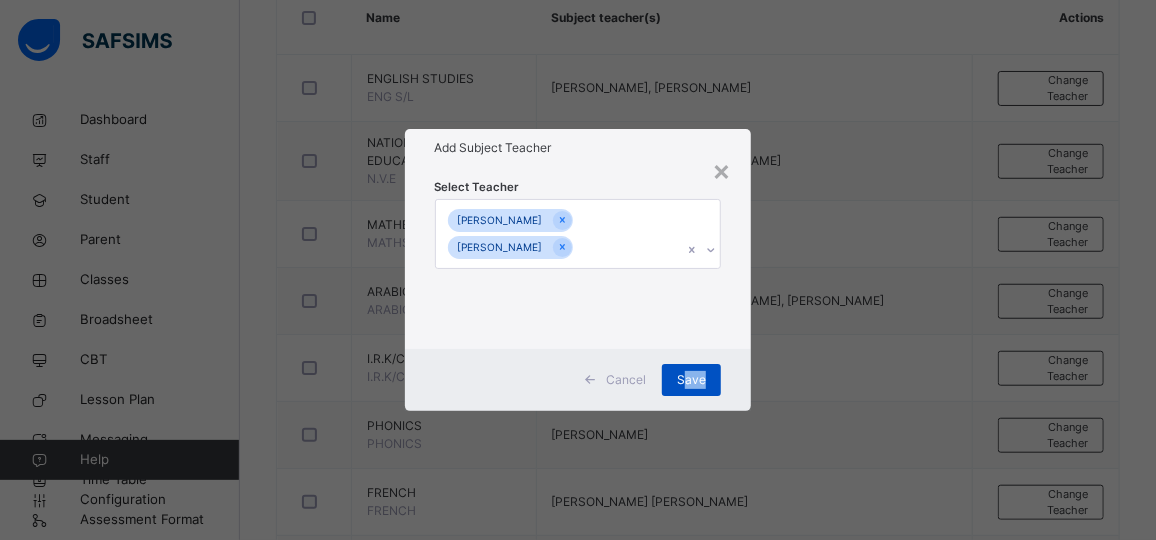 drag, startPoint x: 869, startPoint y: 372, endPoint x: 689, endPoint y: 375, distance: 180.025 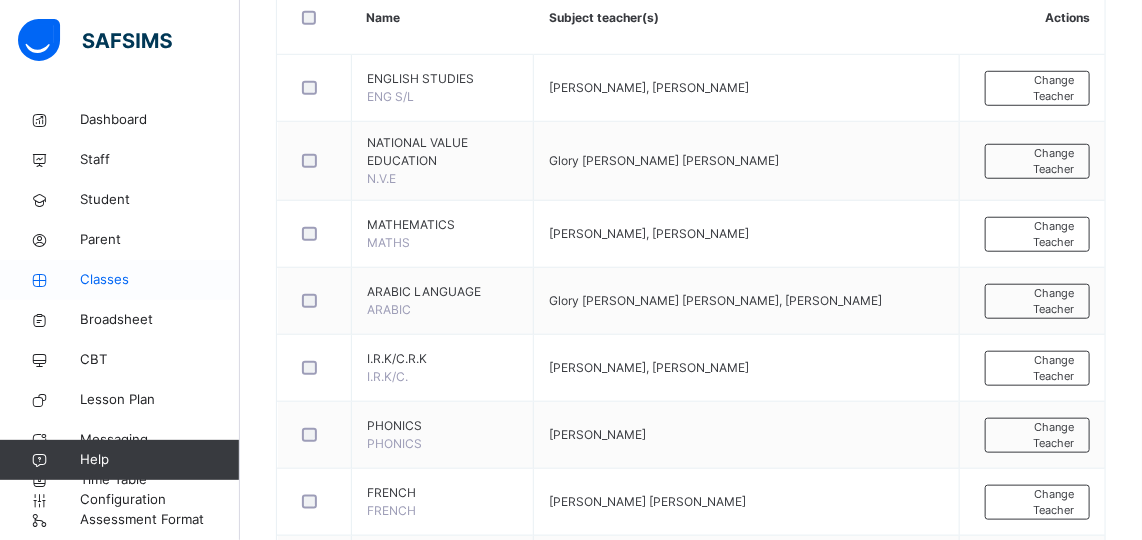 click on "Classes" at bounding box center [160, 280] 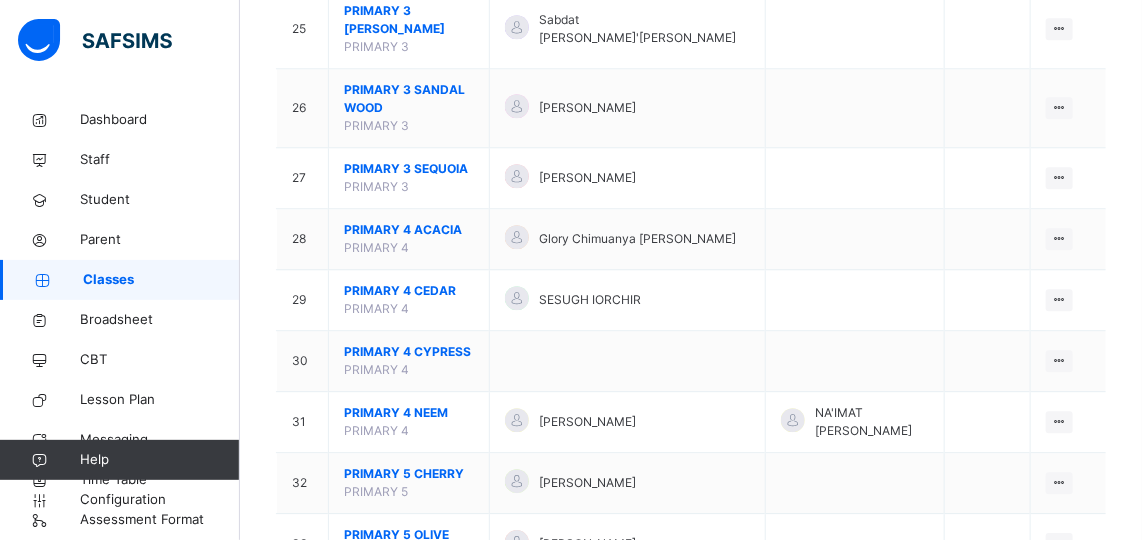 scroll, scrollTop: 1861, scrollLeft: 0, axis: vertical 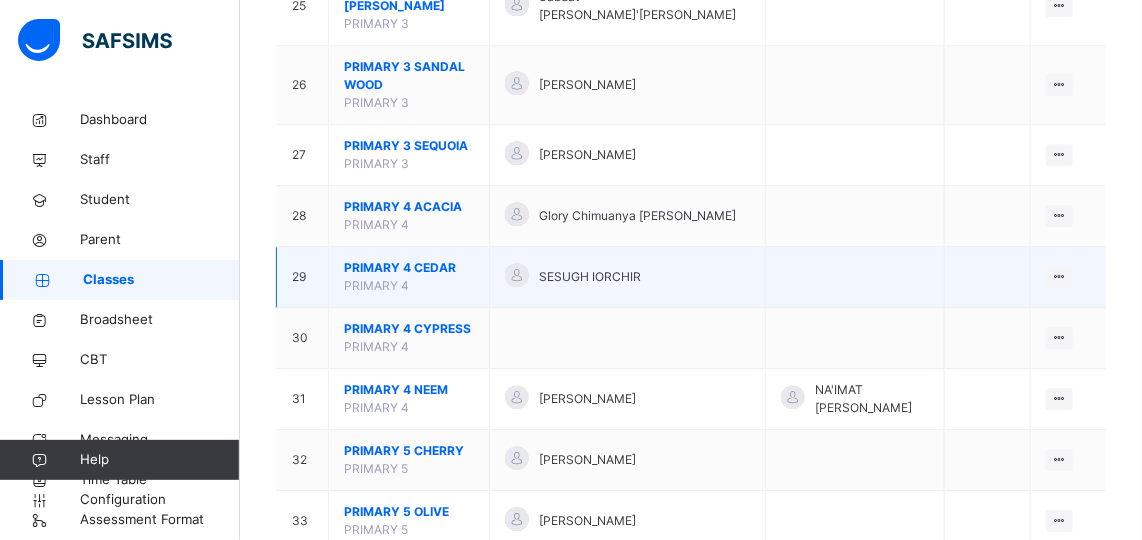 click on "PRIMARY 4   CEDAR" at bounding box center (409, 268) 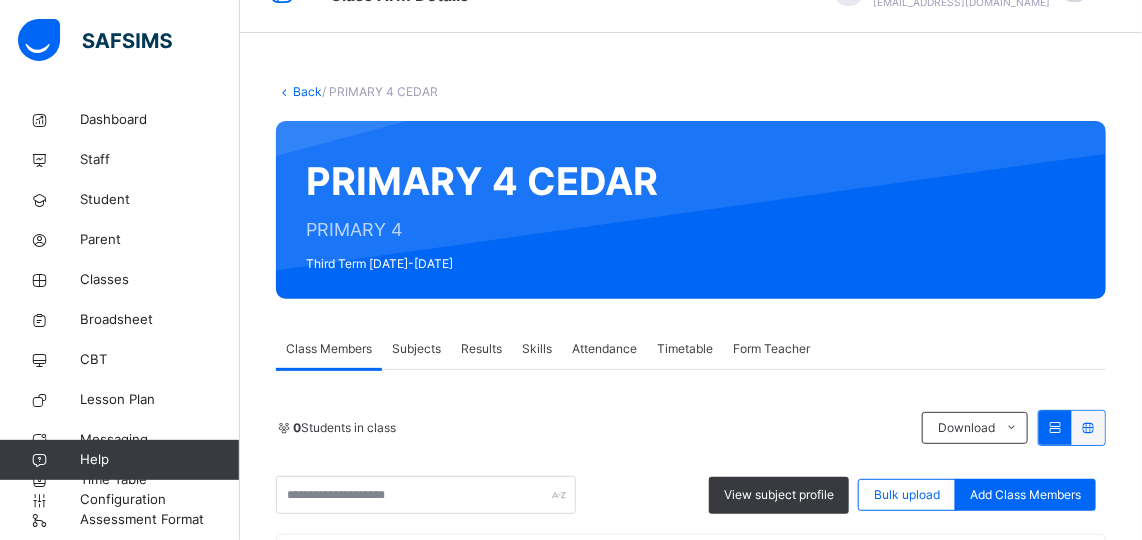 scroll, scrollTop: 15, scrollLeft: 0, axis: vertical 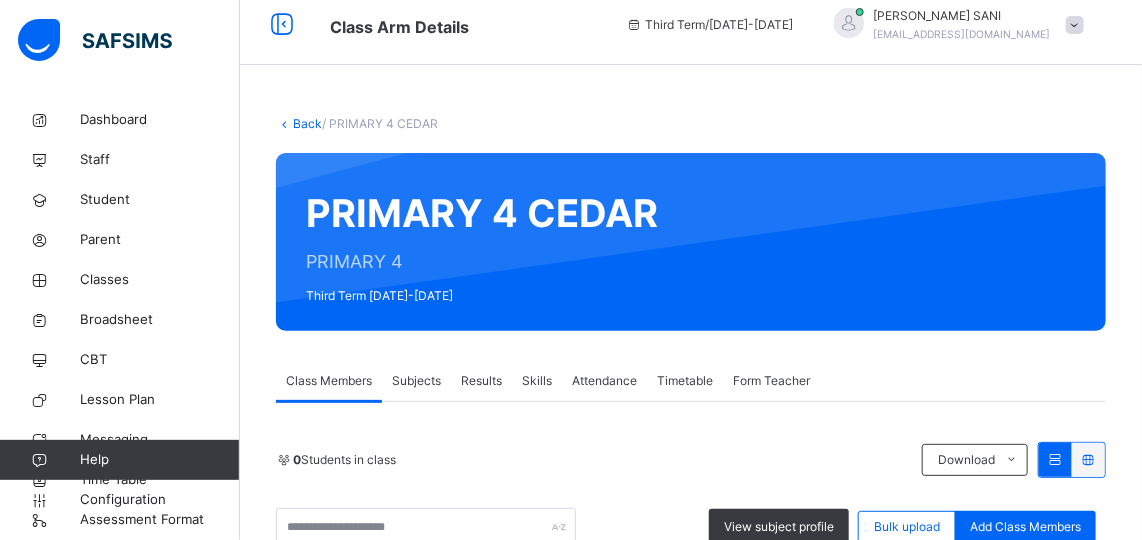click on "Subjects" at bounding box center (416, 381) 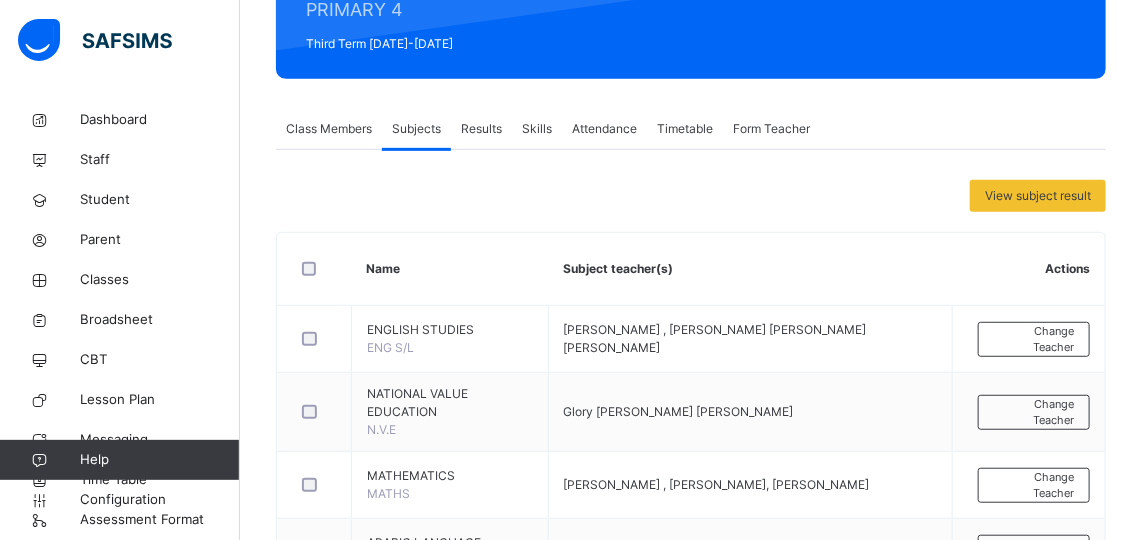 scroll, scrollTop: 272, scrollLeft: 0, axis: vertical 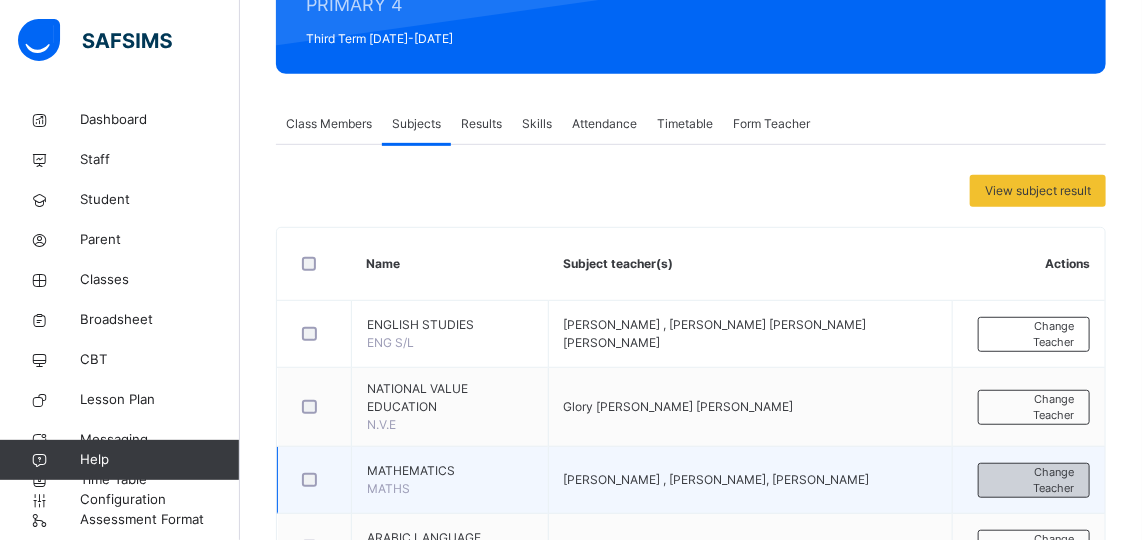 click on "Change Teacher" at bounding box center (1034, 480) 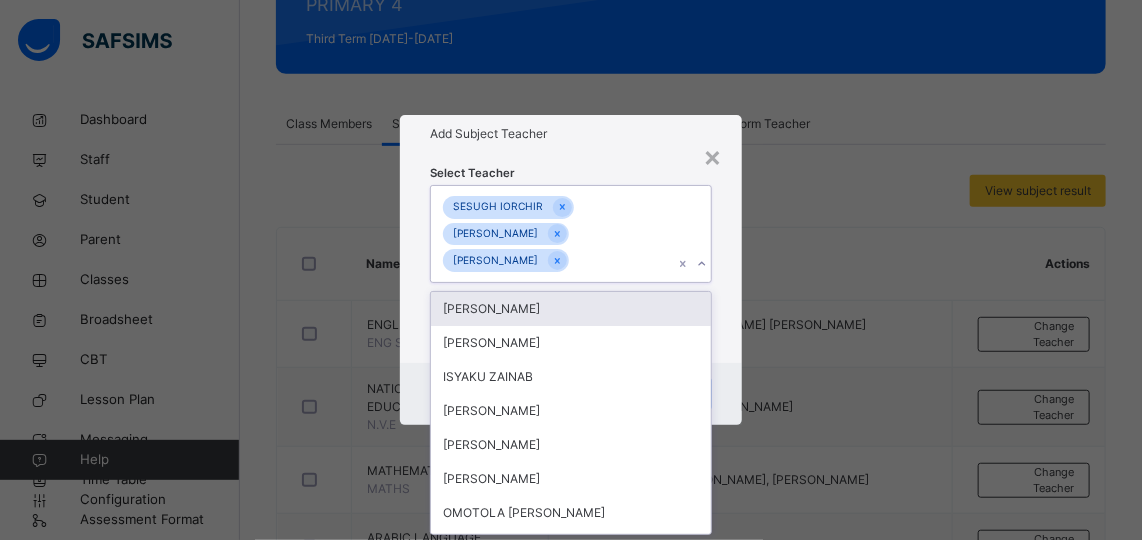 scroll, scrollTop: 0, scrollLeft: 0, axis: both 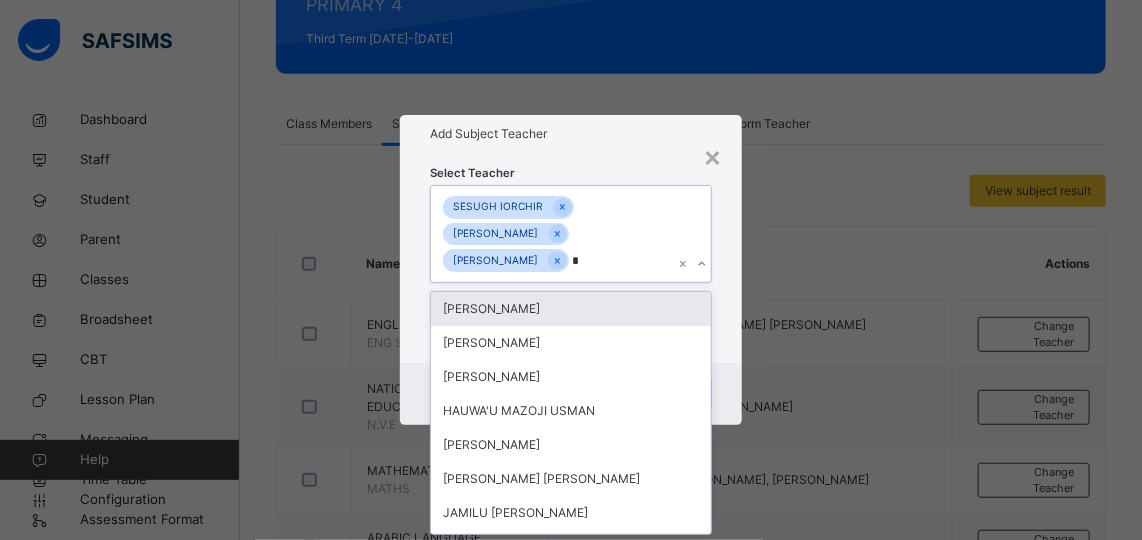 click on "JAMILU  HALILU" at bounding box center [571, 309] 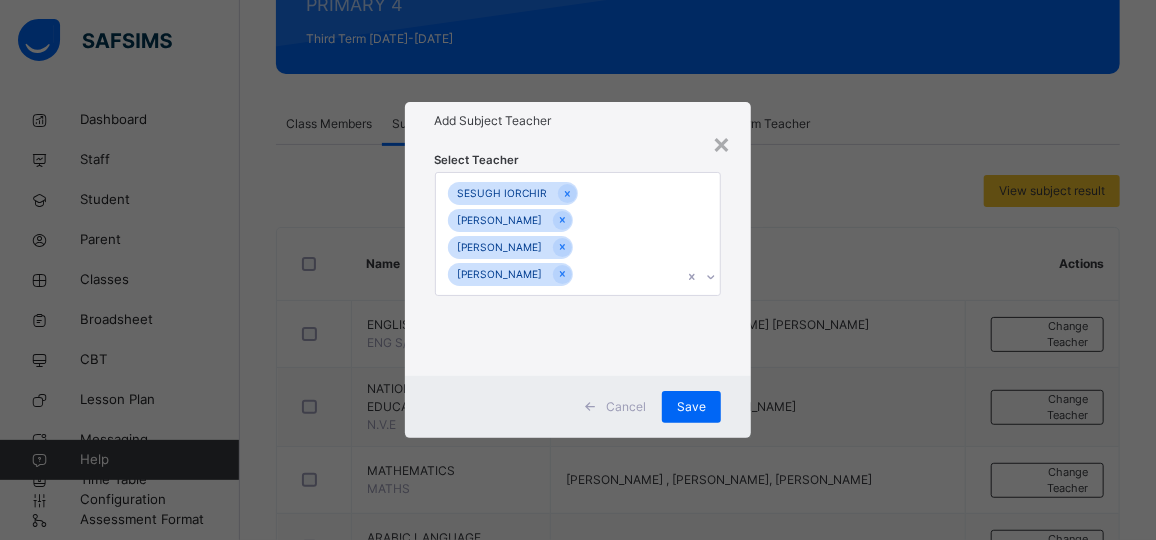 click on "× Add Subject Teacher Select Teacher SESUGH IORCHIR  DANIEL ANAJA OKEME AISHA ABDULWAHID  JAMILU  HALILU Cancel Save" at bounding box center (578, 270) 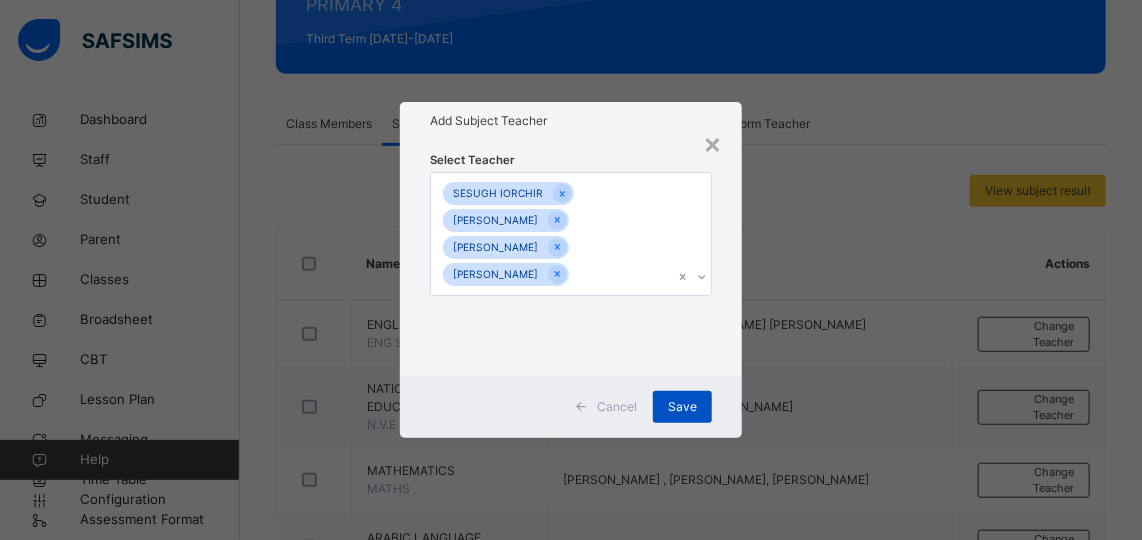 click on "Save" at bounding box center (682, 407) 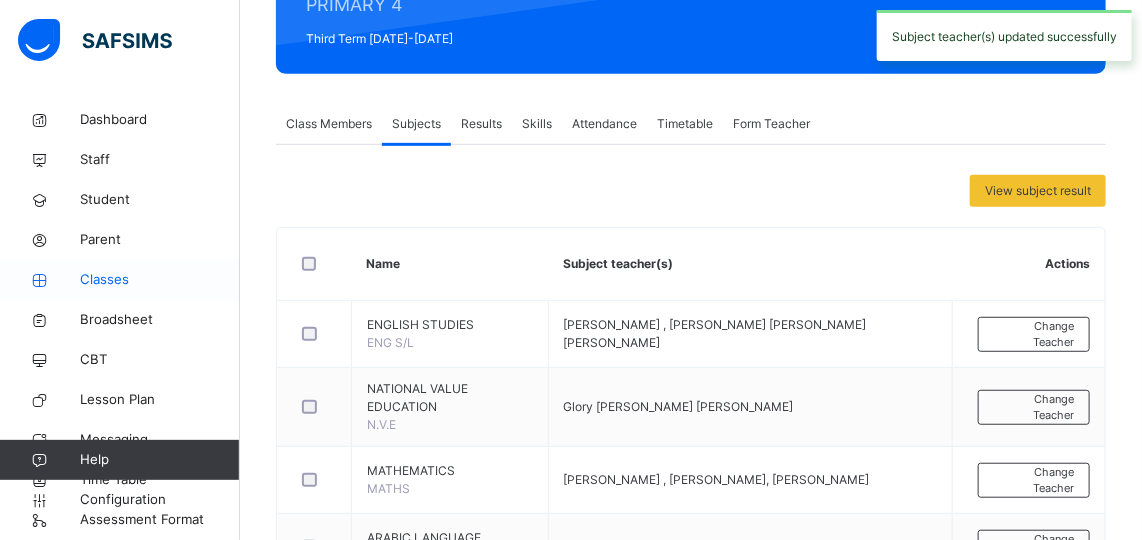 click on "Classes" at bounding box center [160, 280] 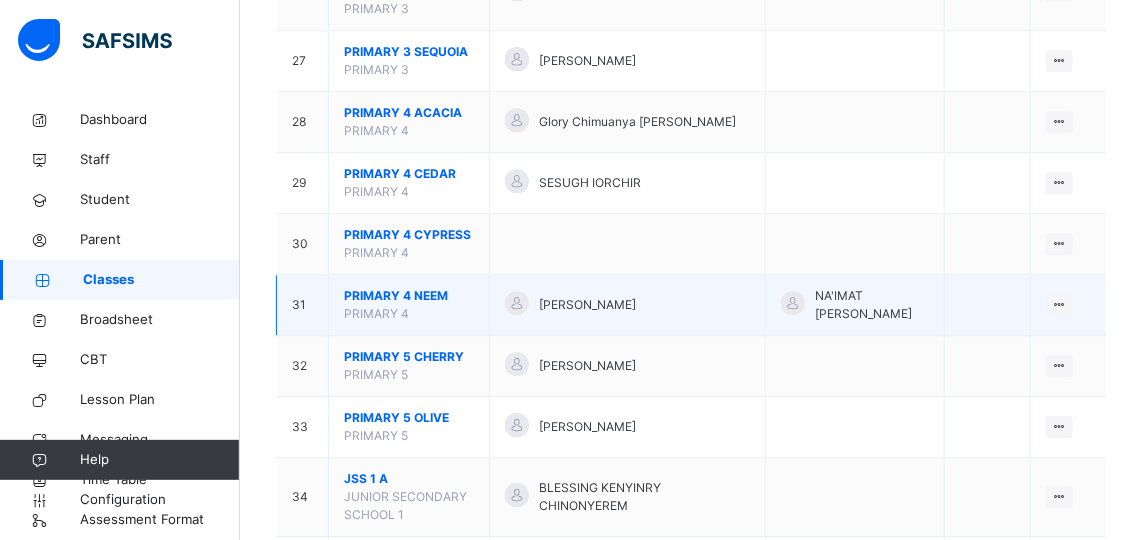 scroll, scrollTop: 1850, scrollLeft: 0, axis: vertical 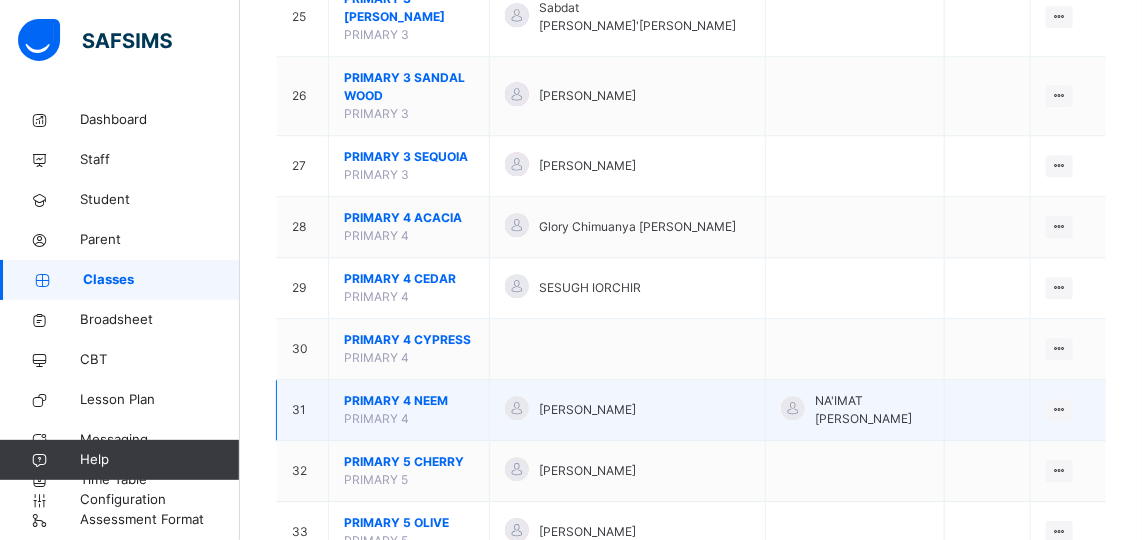 click on "PRIMARY 4   NEEM" at bounding box center (409, 401) 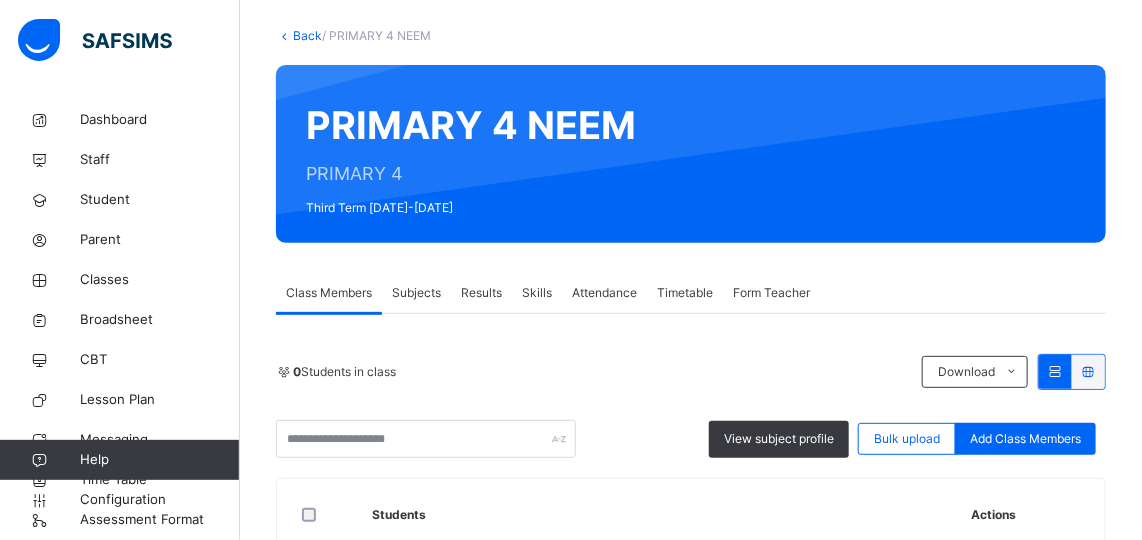 scroll, scrollTop: 99, scrollLeft: 0, axis: vertical 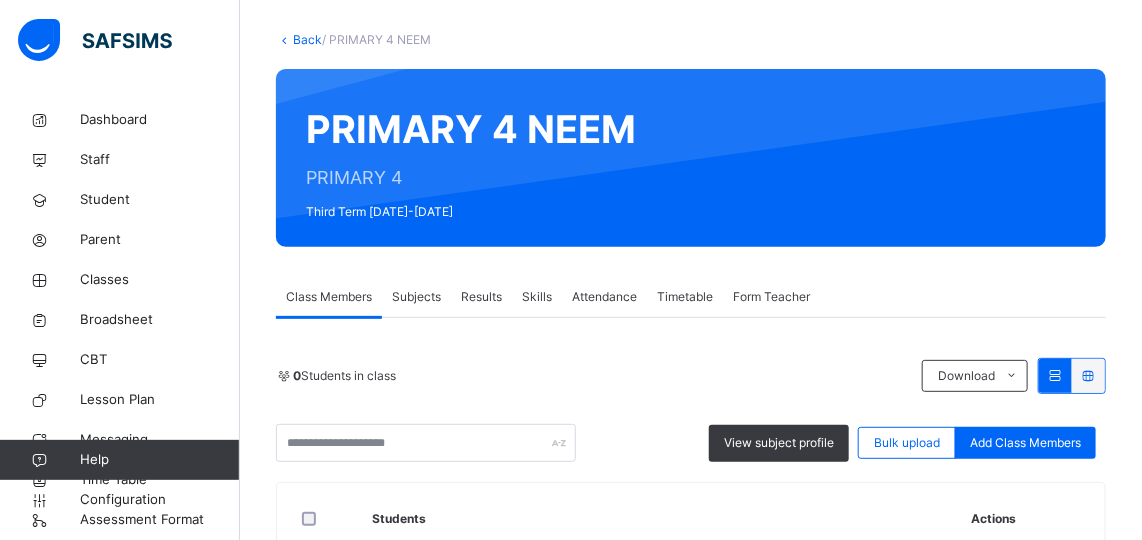 click on "Subjects" at bounding box center (416, 297) 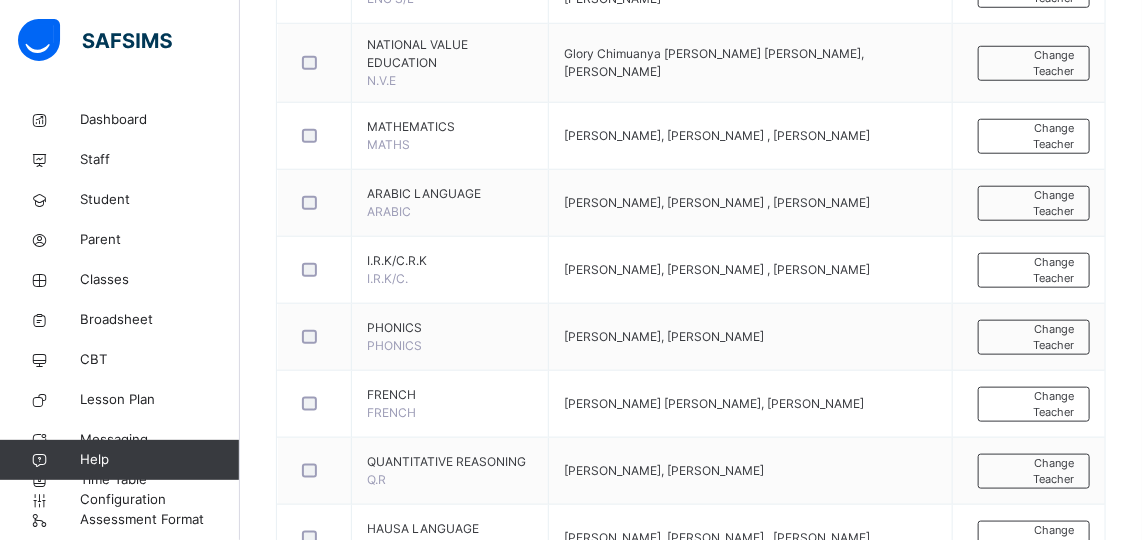 scroll, scrollTop: 612, scrollLeft: 0, axis: vertical 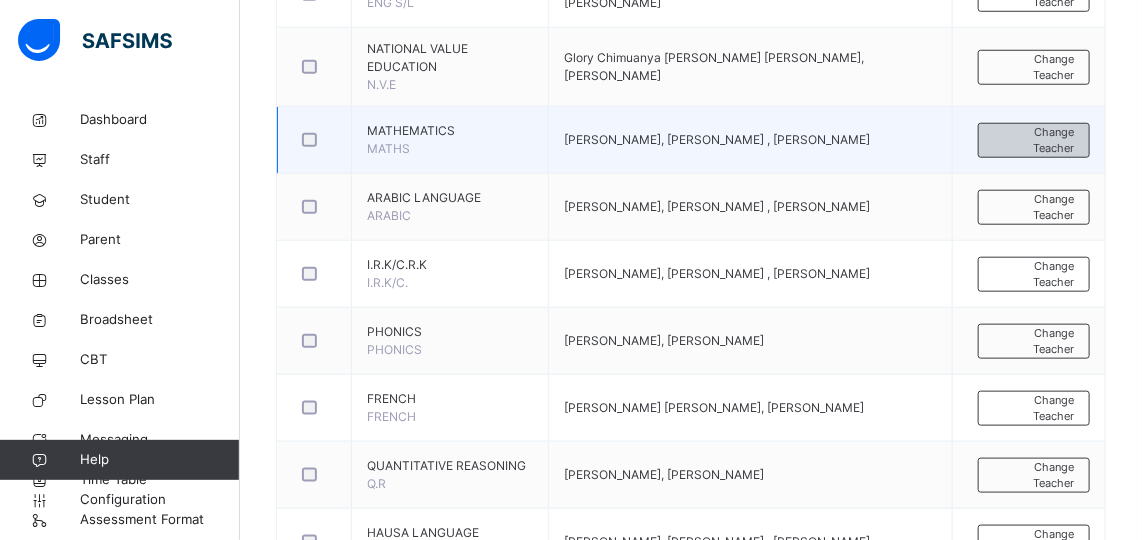click on "Change Teacher" at bounding box center (1034, 140) 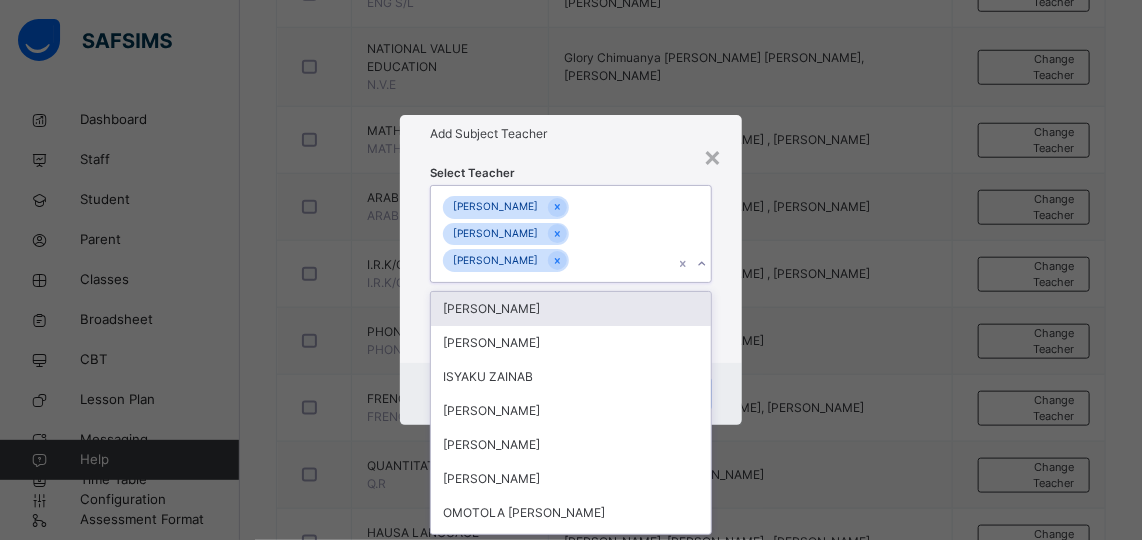 scroll, scrollTop: 0, scrollLeft: 0, axis: both 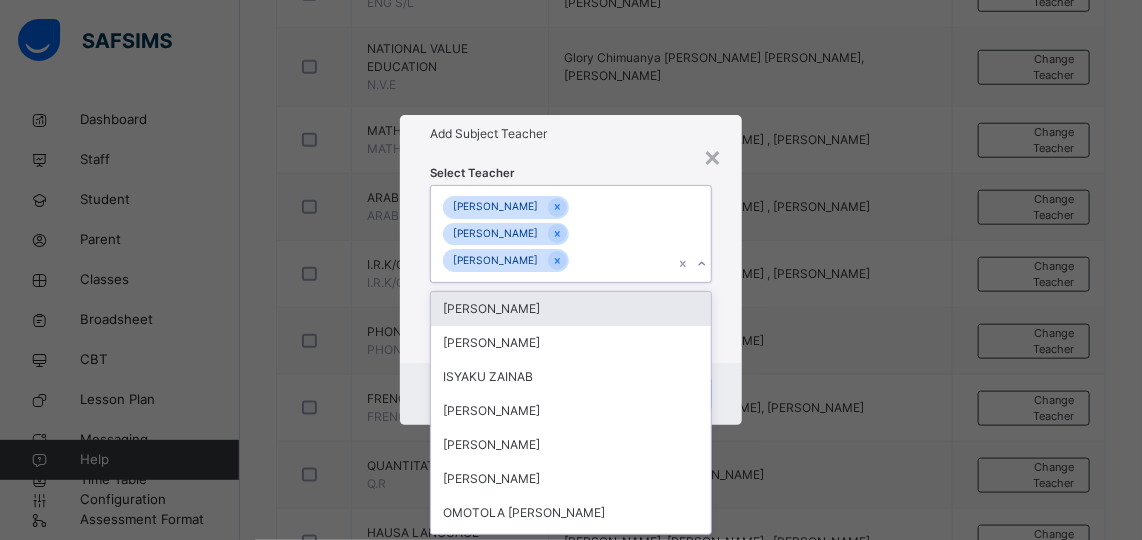 type on "*" 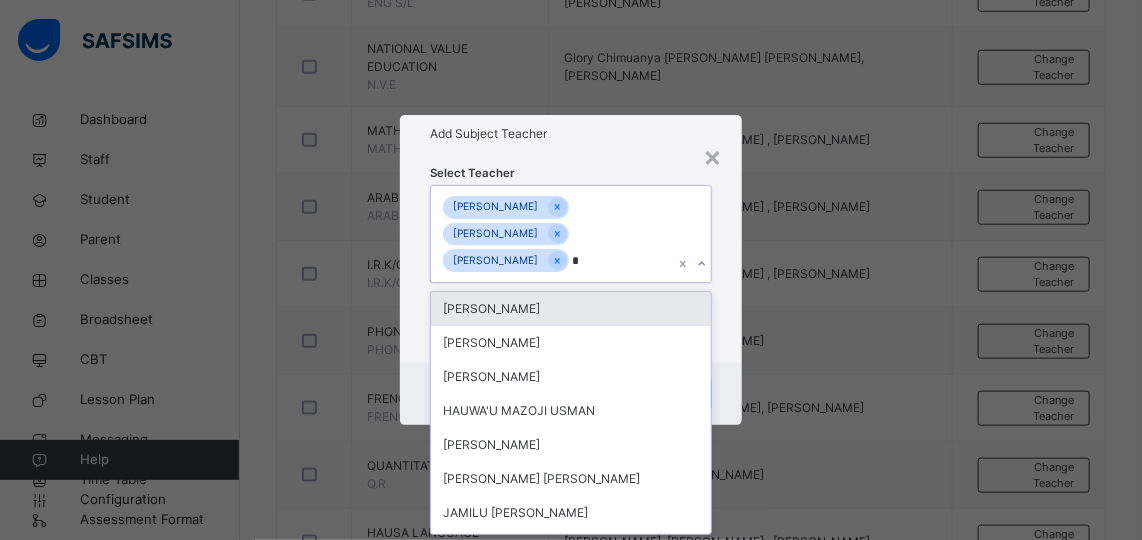 click on "JAMILU  HALILU" at bounding box center [571, 309] 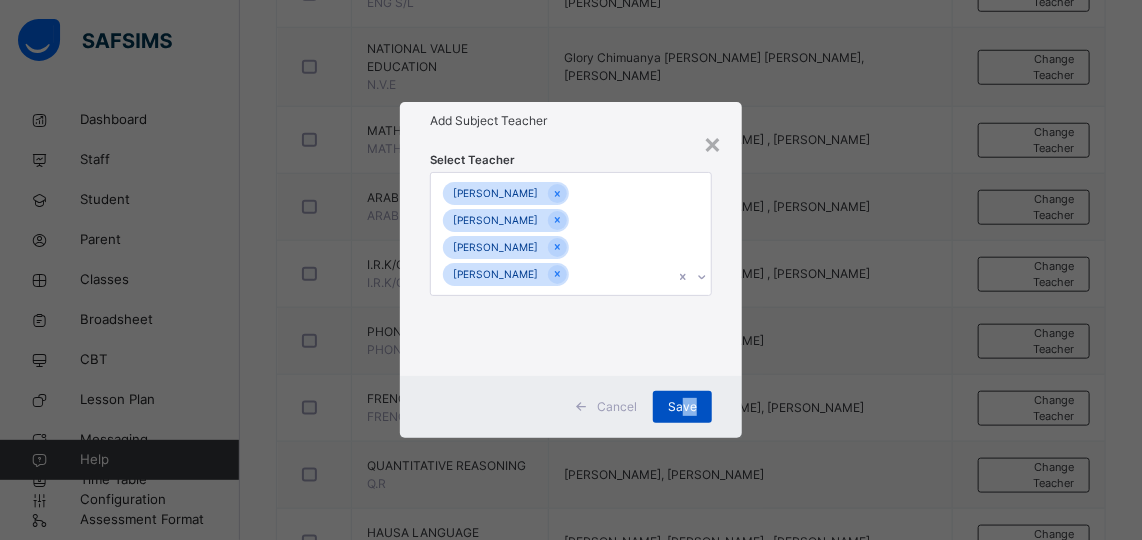 drag, startPoint x: 759, startPoint y: 459, endPoint x: 683, endPoint y: 408, distance: 91.525955 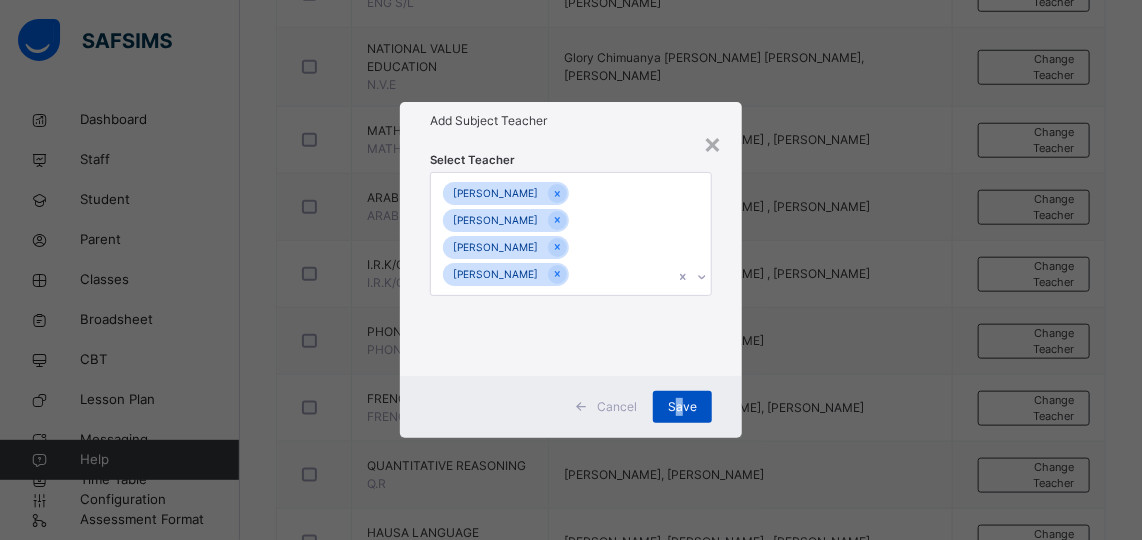 click on "Save" at bounding box center (682, 407) 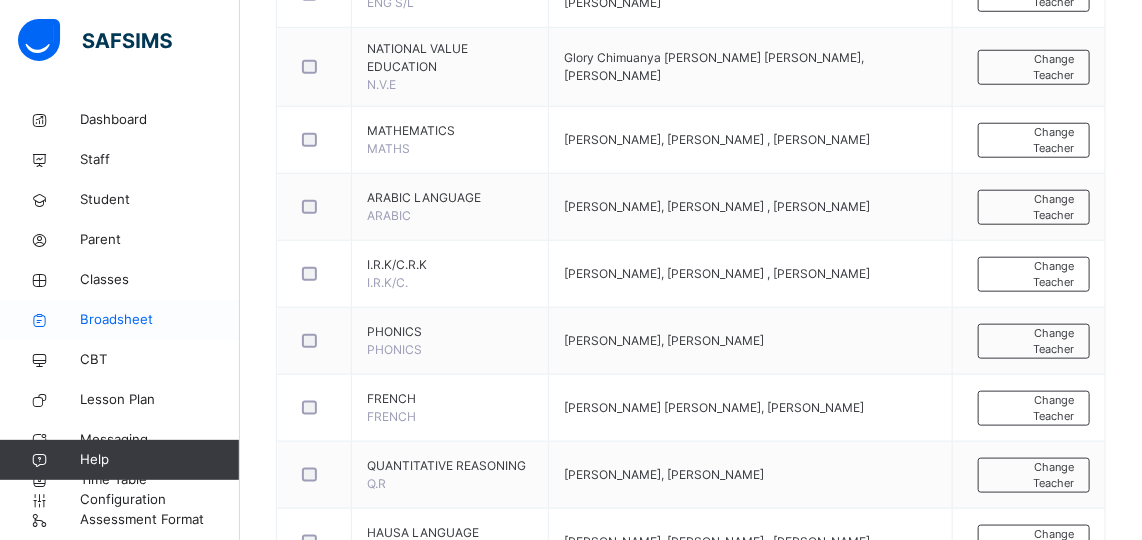 click on "Broadsheet" at bounding box center [160, 320] 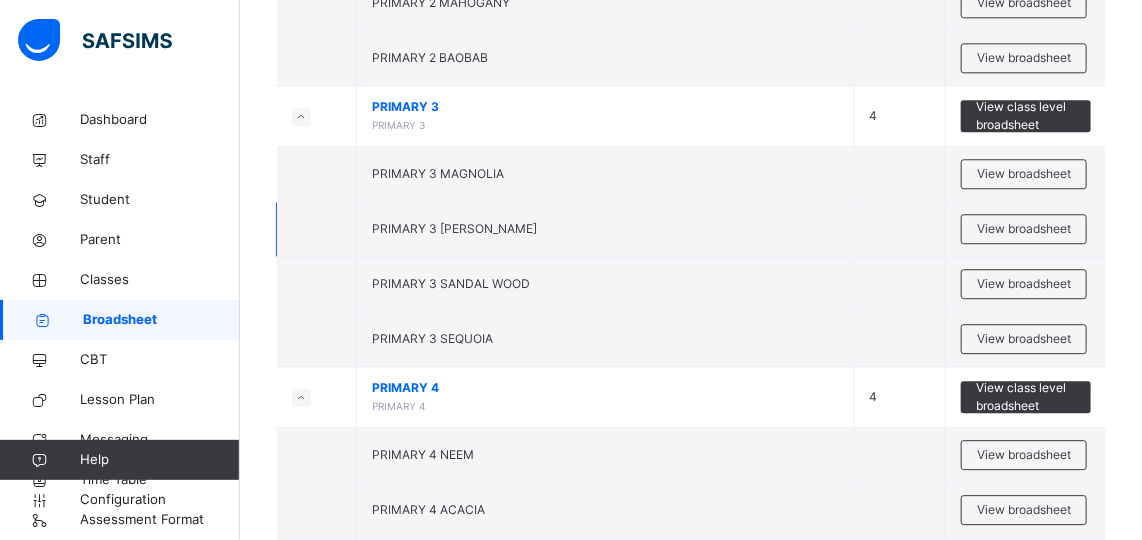 scroll, scrollTop: 1799, scrollLeft: 0, axis: vertical 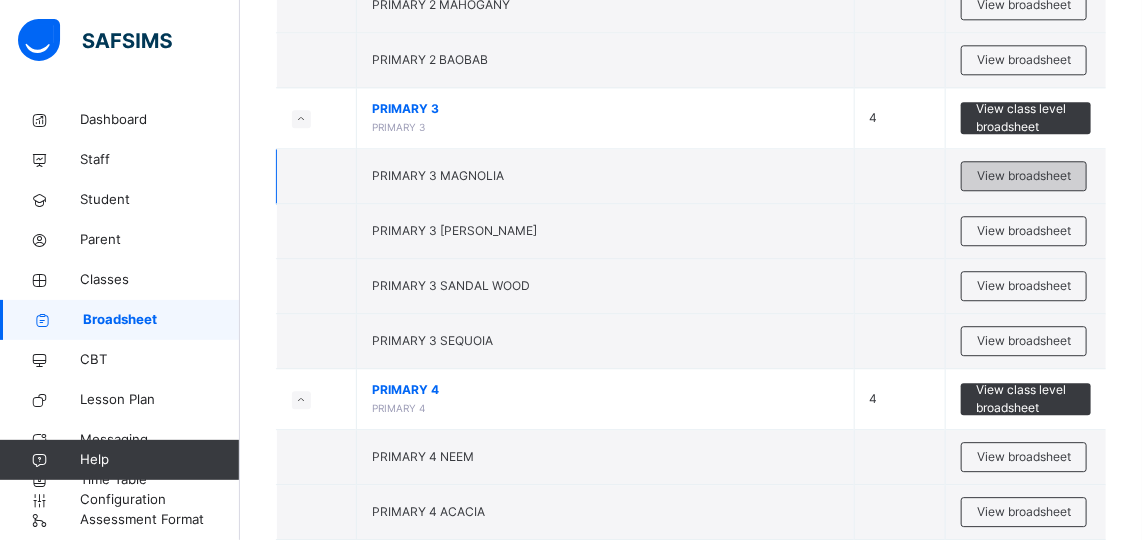 click on "View broadsheet" at bounding box center [1024, 176] 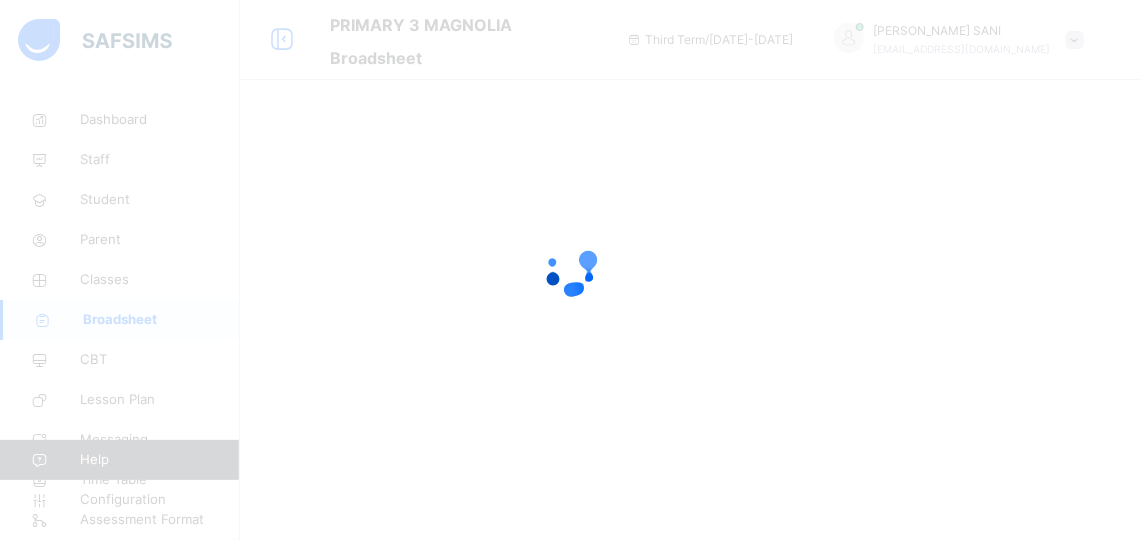 scroll, scrollTop: 0, scrollLeft: 0, axis: both 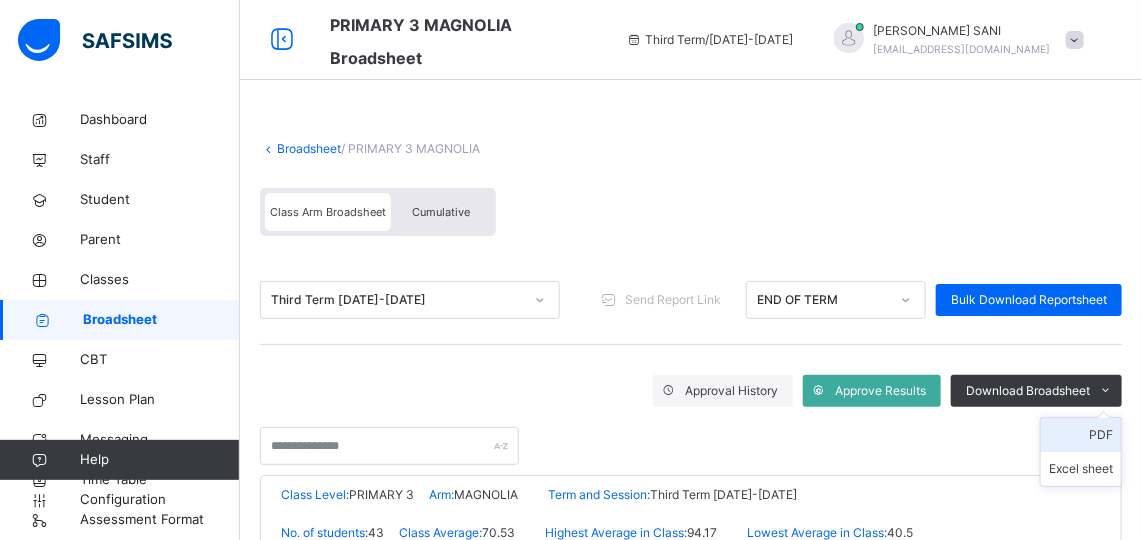 click on "PDF" at bounding box center (1081, 435) 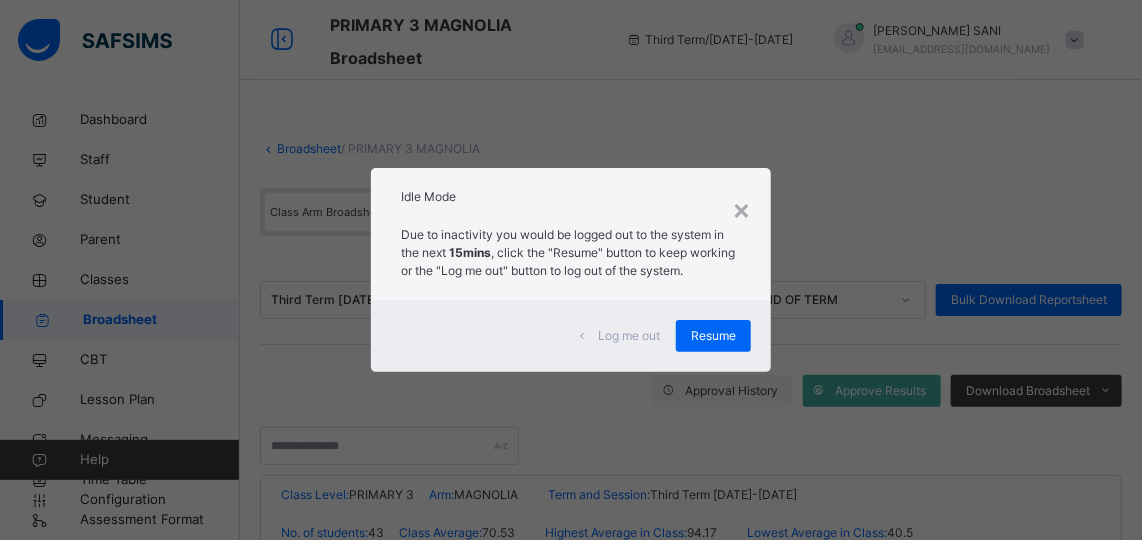 click on "× Idle Mode Due to inactivity you would be logged out to the system in the next   15mins , click the "Resume" button to keep working or the "Log me out" button to log out of the system. Log me out Resume" at bounding box center (571, 270) 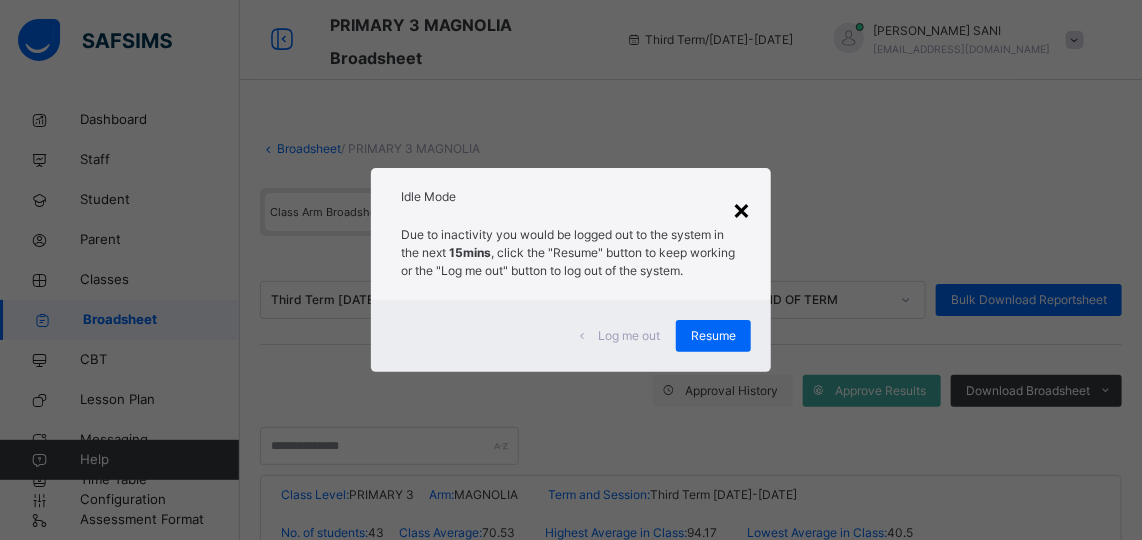 click on "×" at bounding box center [741, 209] 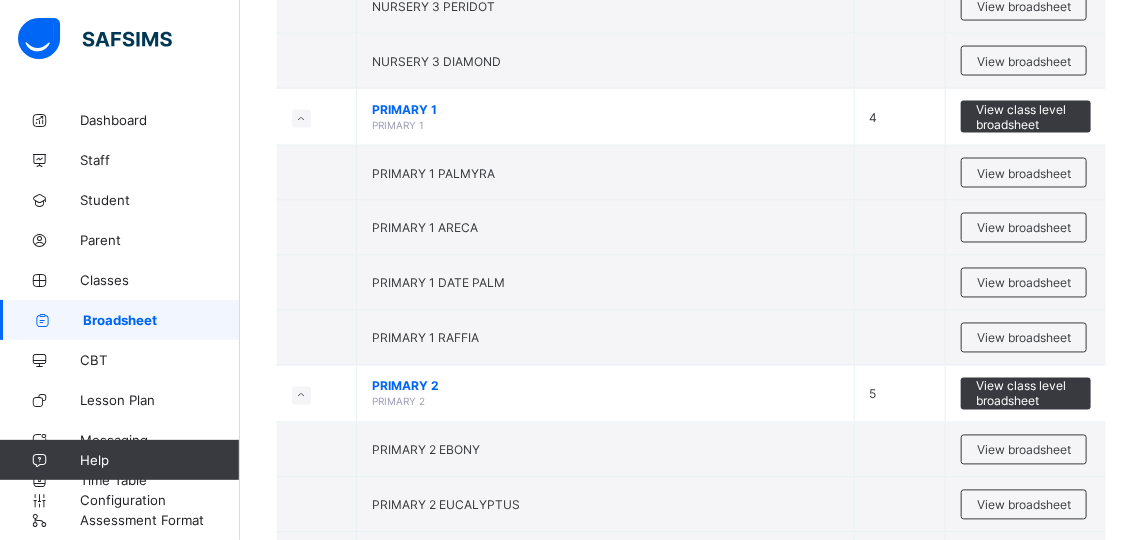 scroll, scrollTop: 1161, scrollLeft: 0, axis: vertical 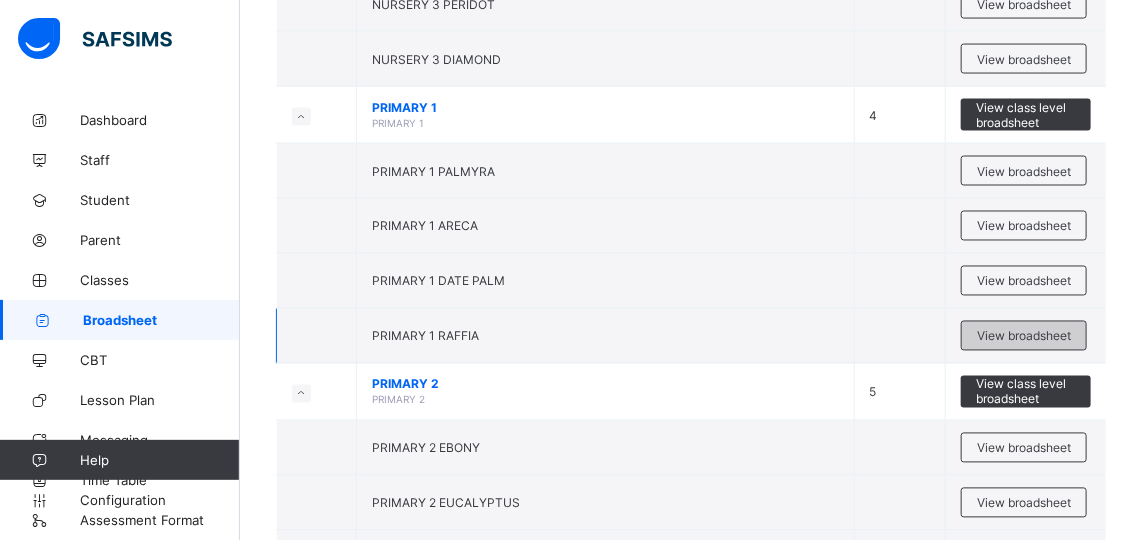 click on "View broadsheet" at bounding box center (1024, 336) 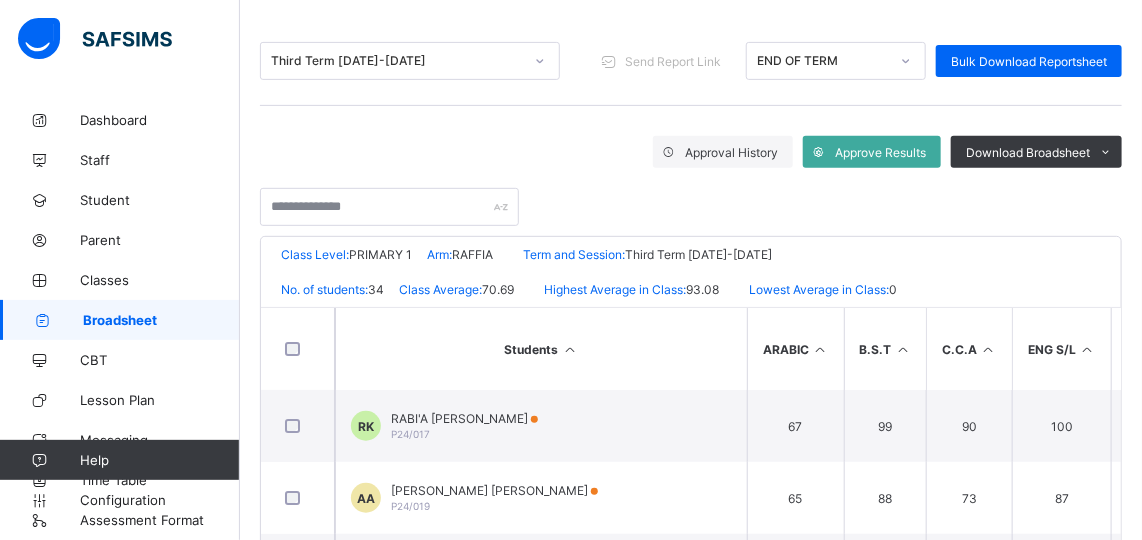 scroll, scrollTop: 234, scrollLeft: 0, axis: vertical 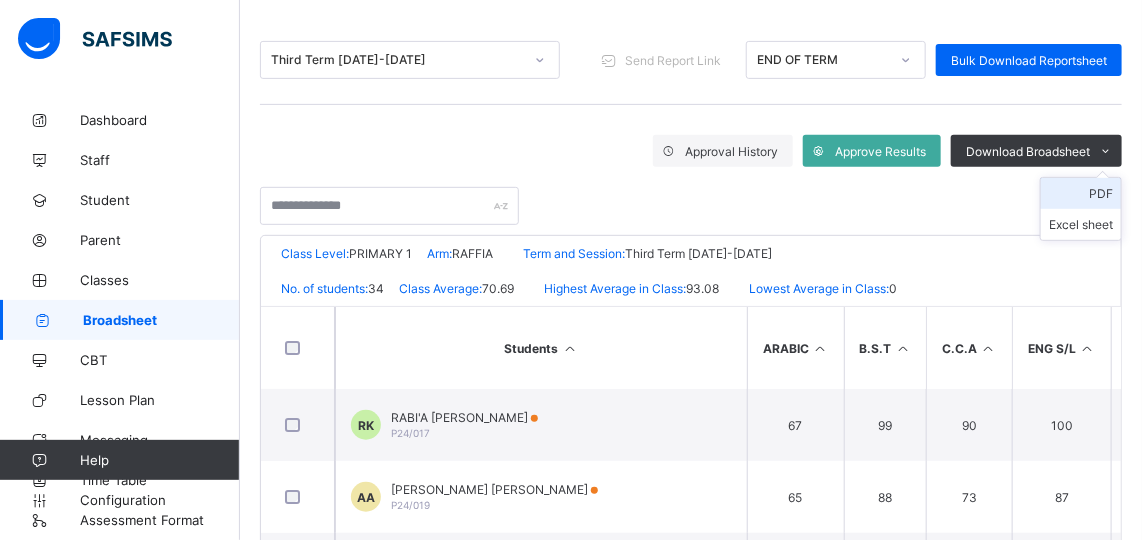 click on "PDF" at bounding box center [1081, 193] 